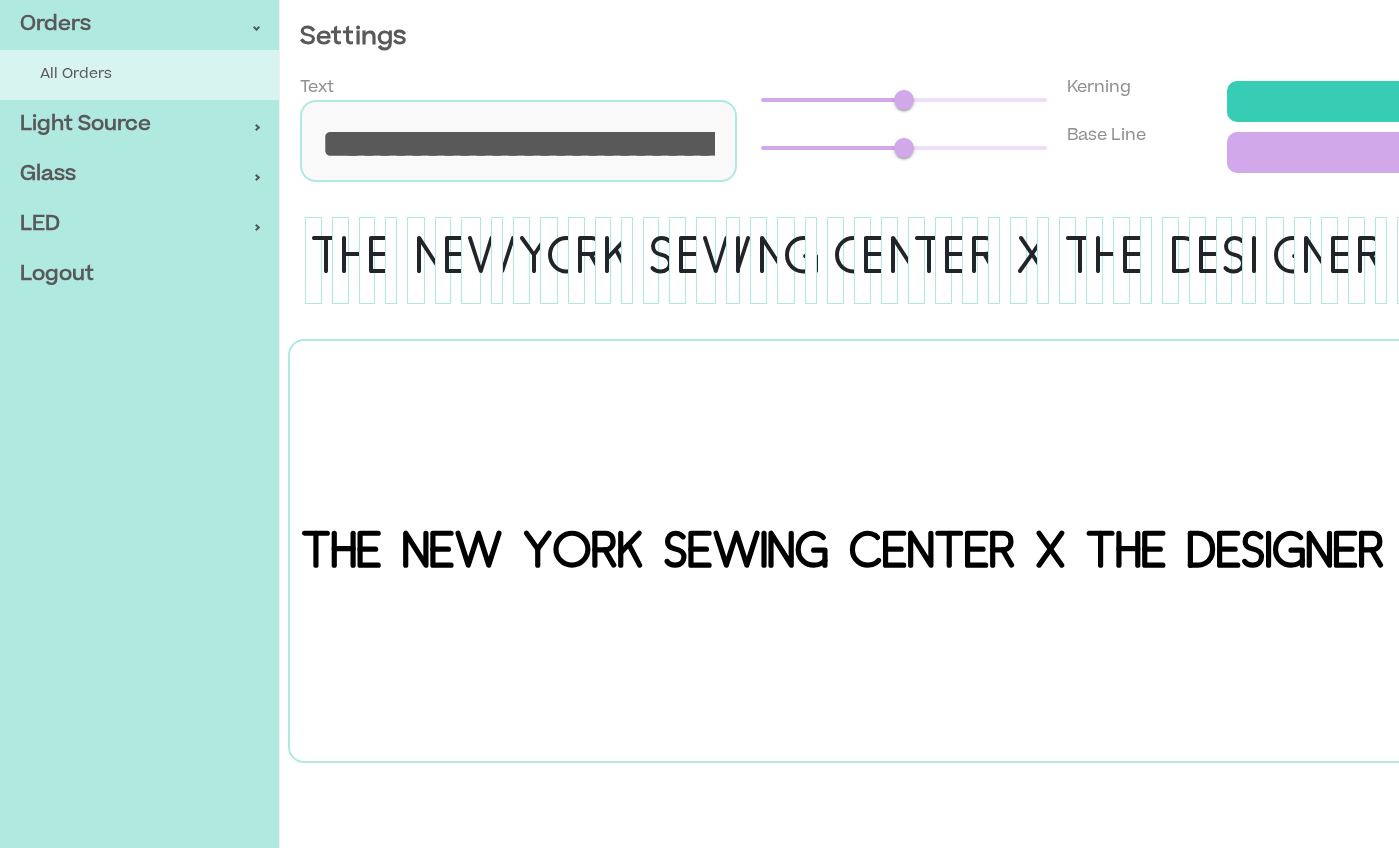 scroll, scrollTop: 0, scrollLeft: 0, axis: both 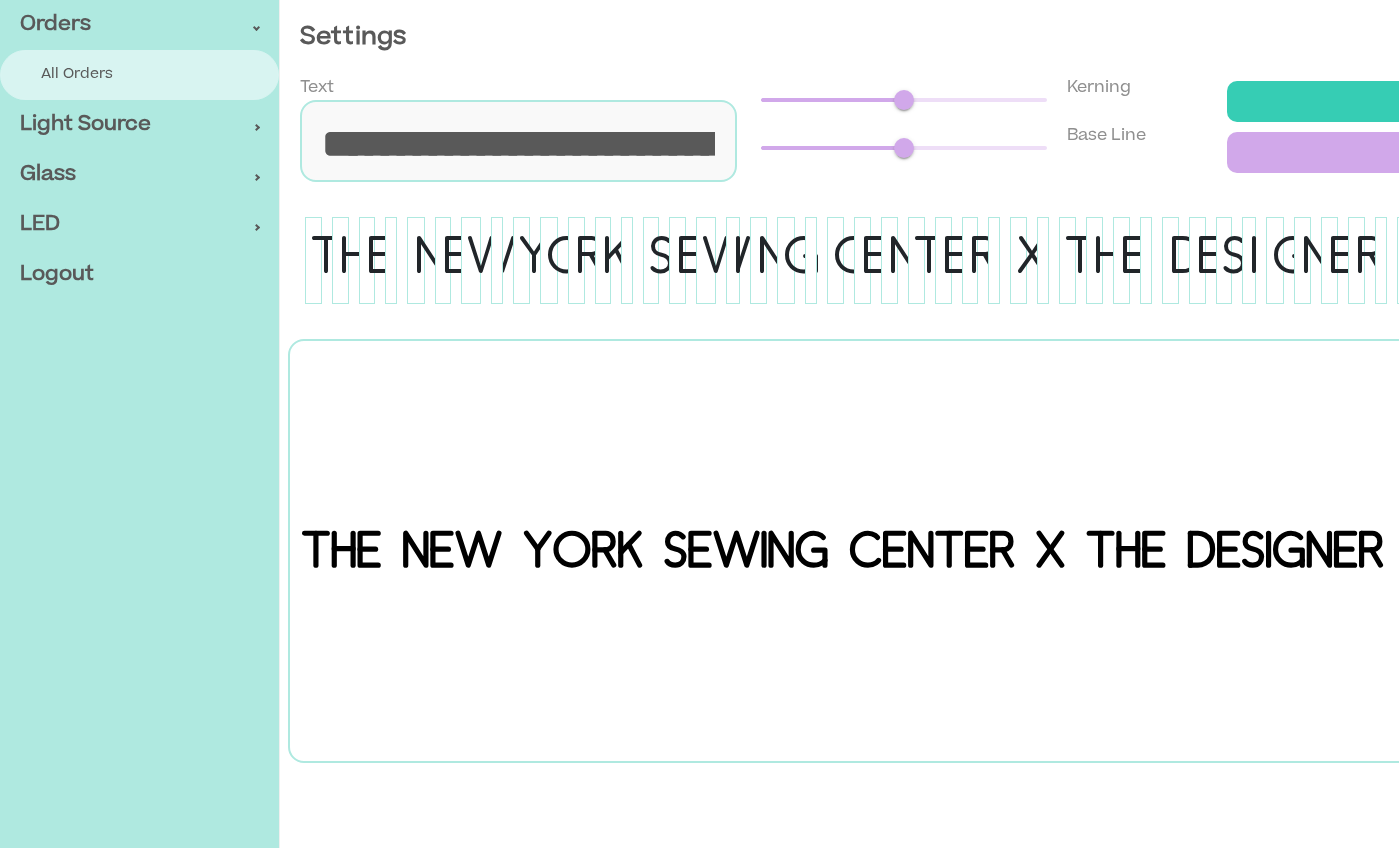 click on "All Orders" at bounding box center [149, 75] 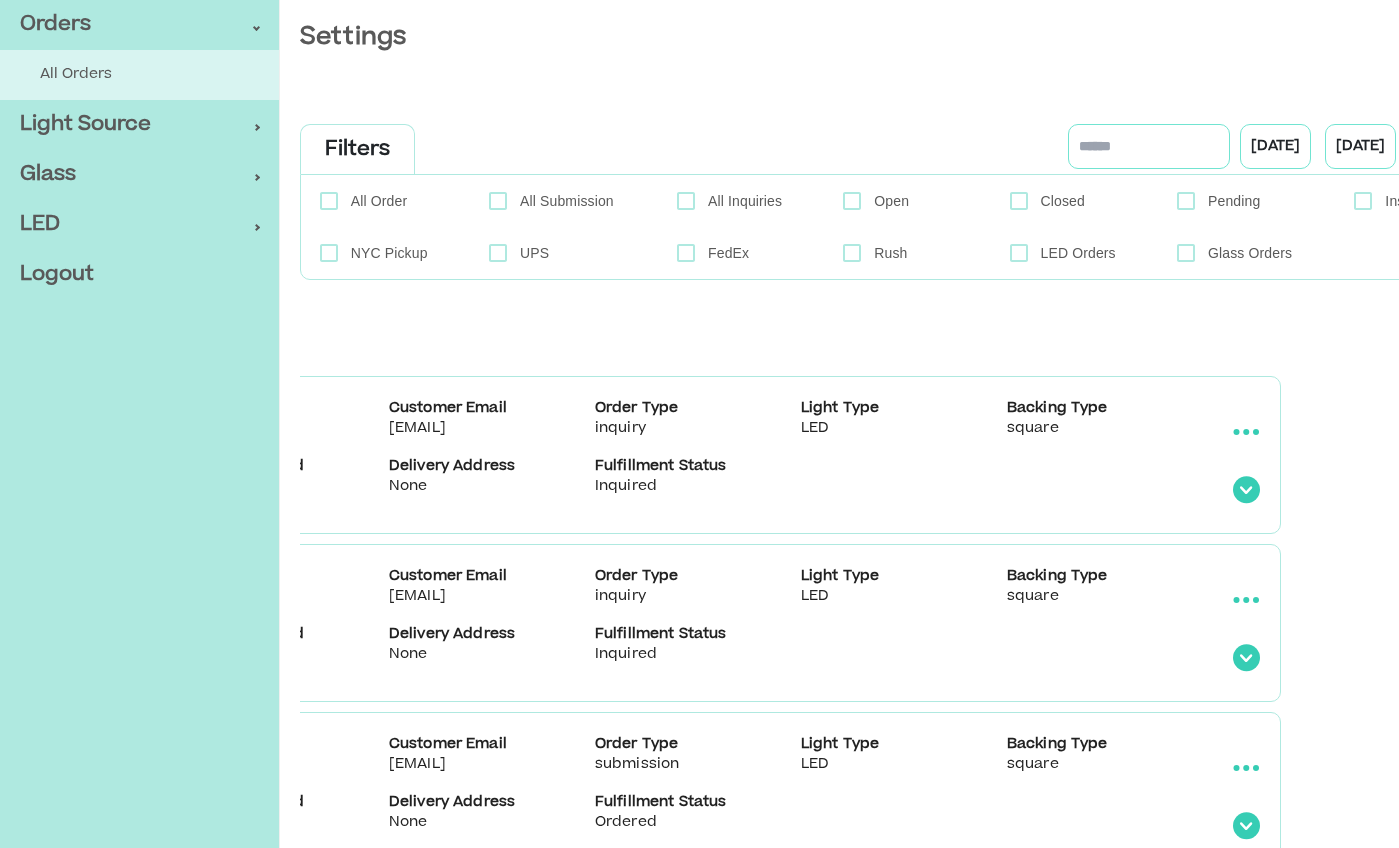 scroll, scrollTop: 0, scrollLeft: 418, axis: horizontal 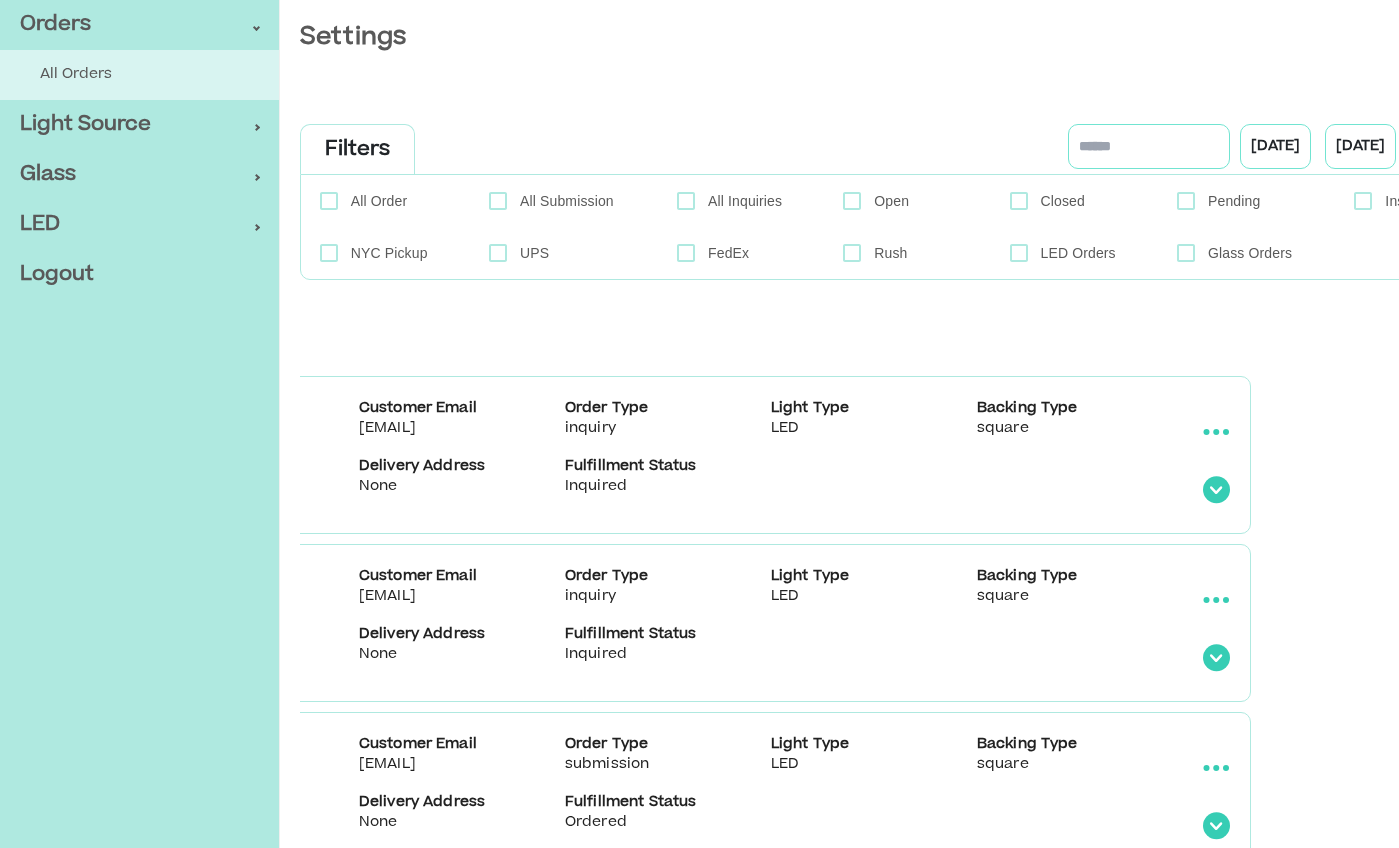 click 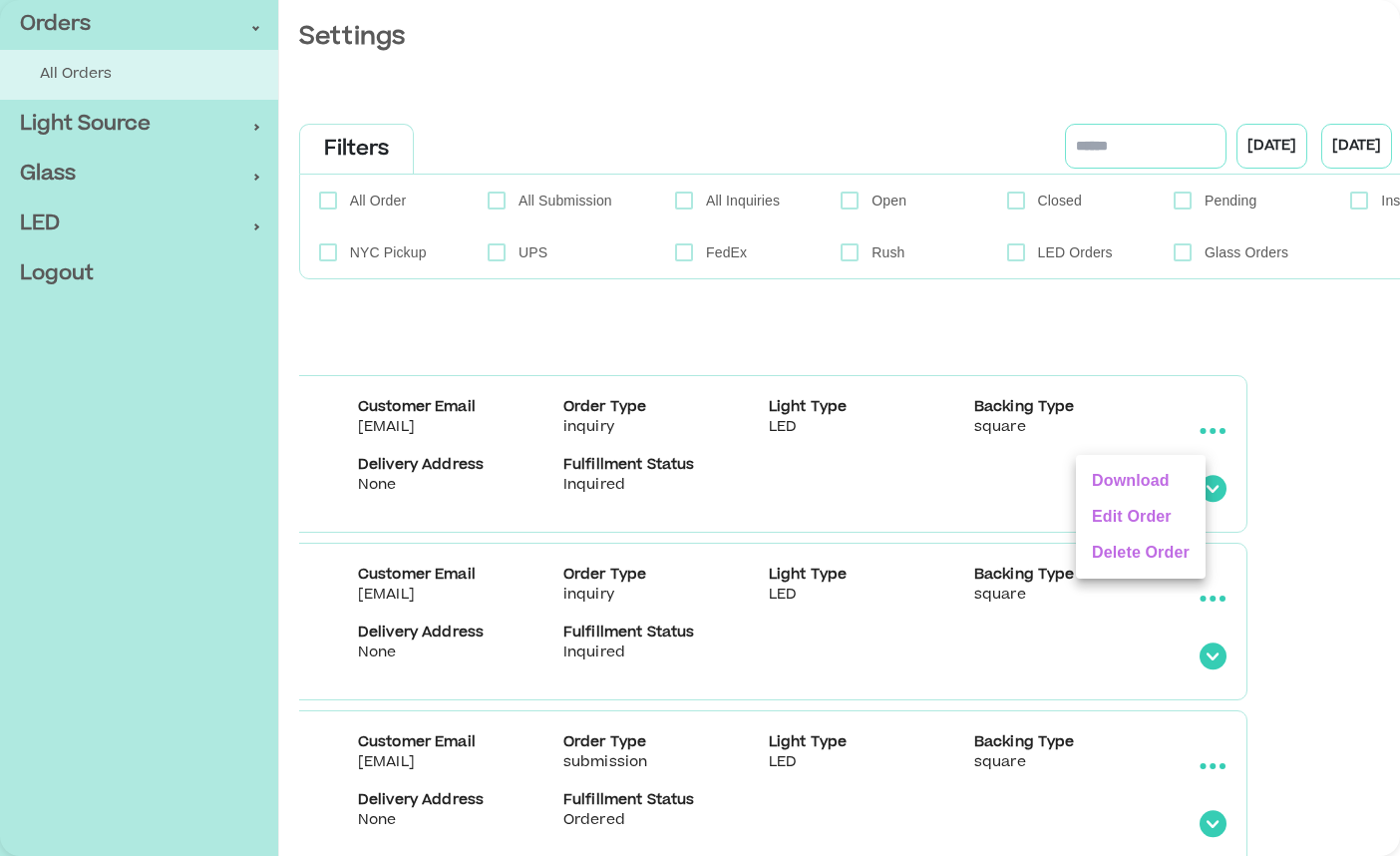 click on "Edit Order" at bounding box center (1141, 517) 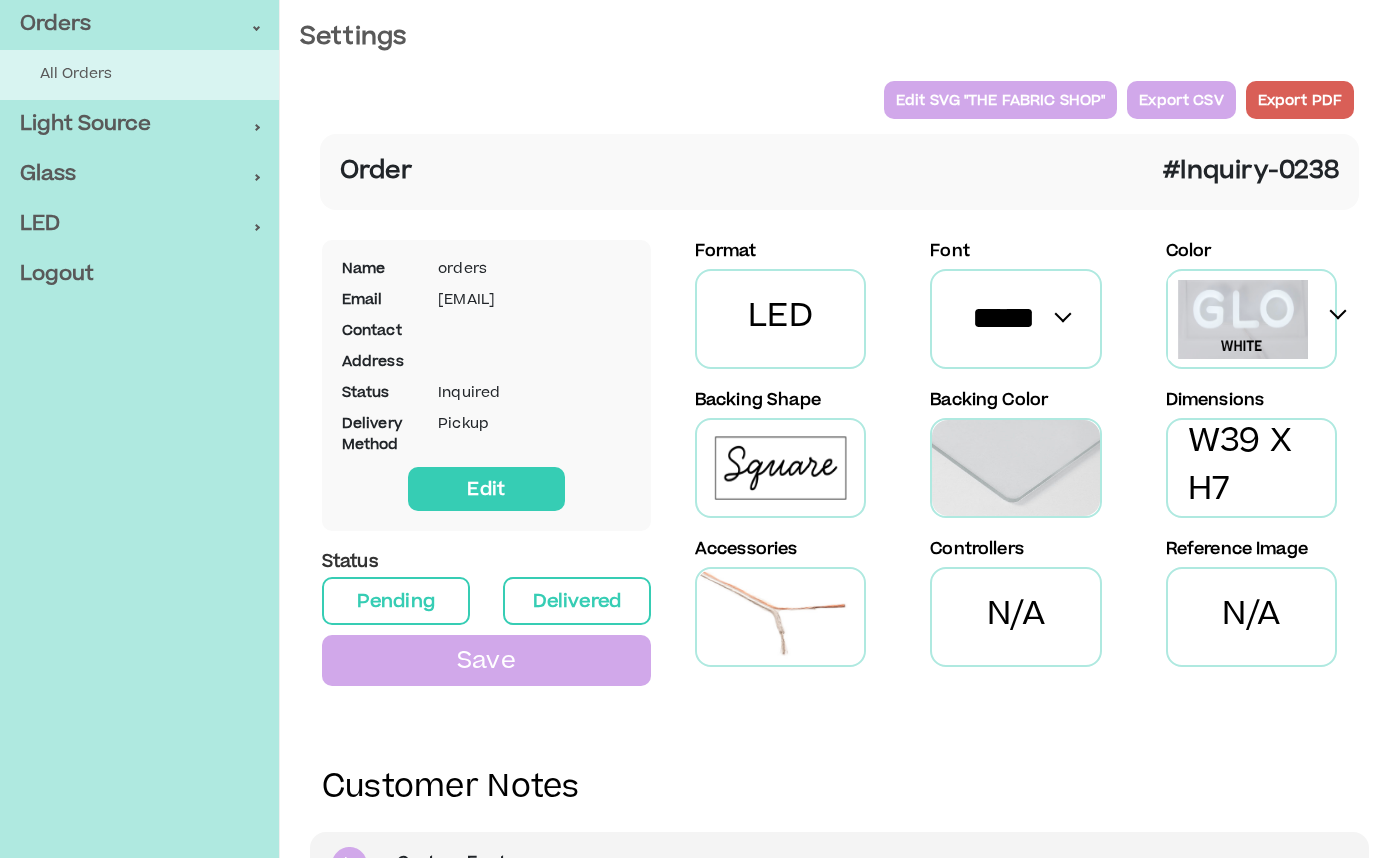 click on "Edit SVG " THE FABRIC SHOP "" at bounding box center [1000, 100] 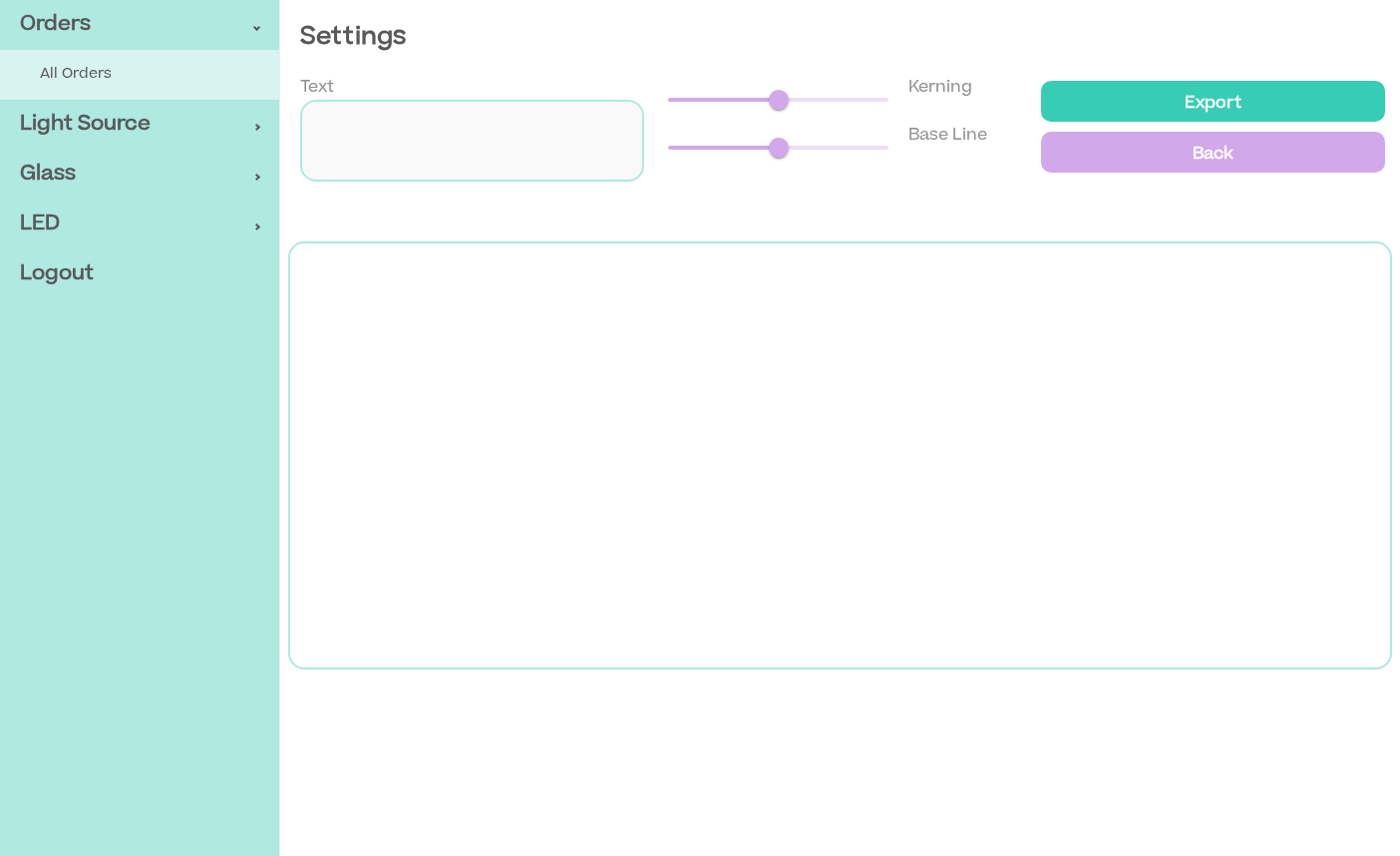 type on "**********" 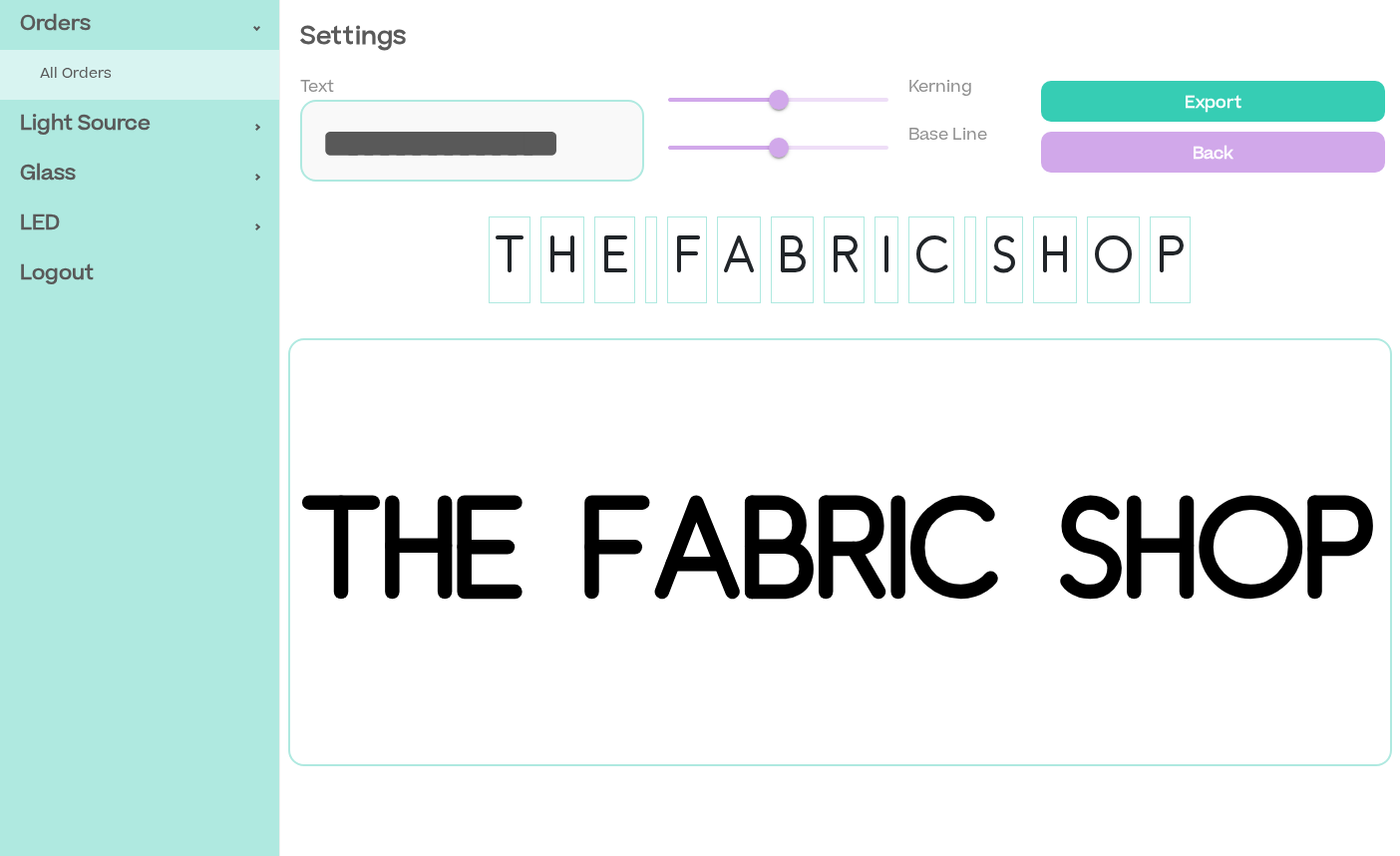click on "Export" at bounding box center (1213, 101) 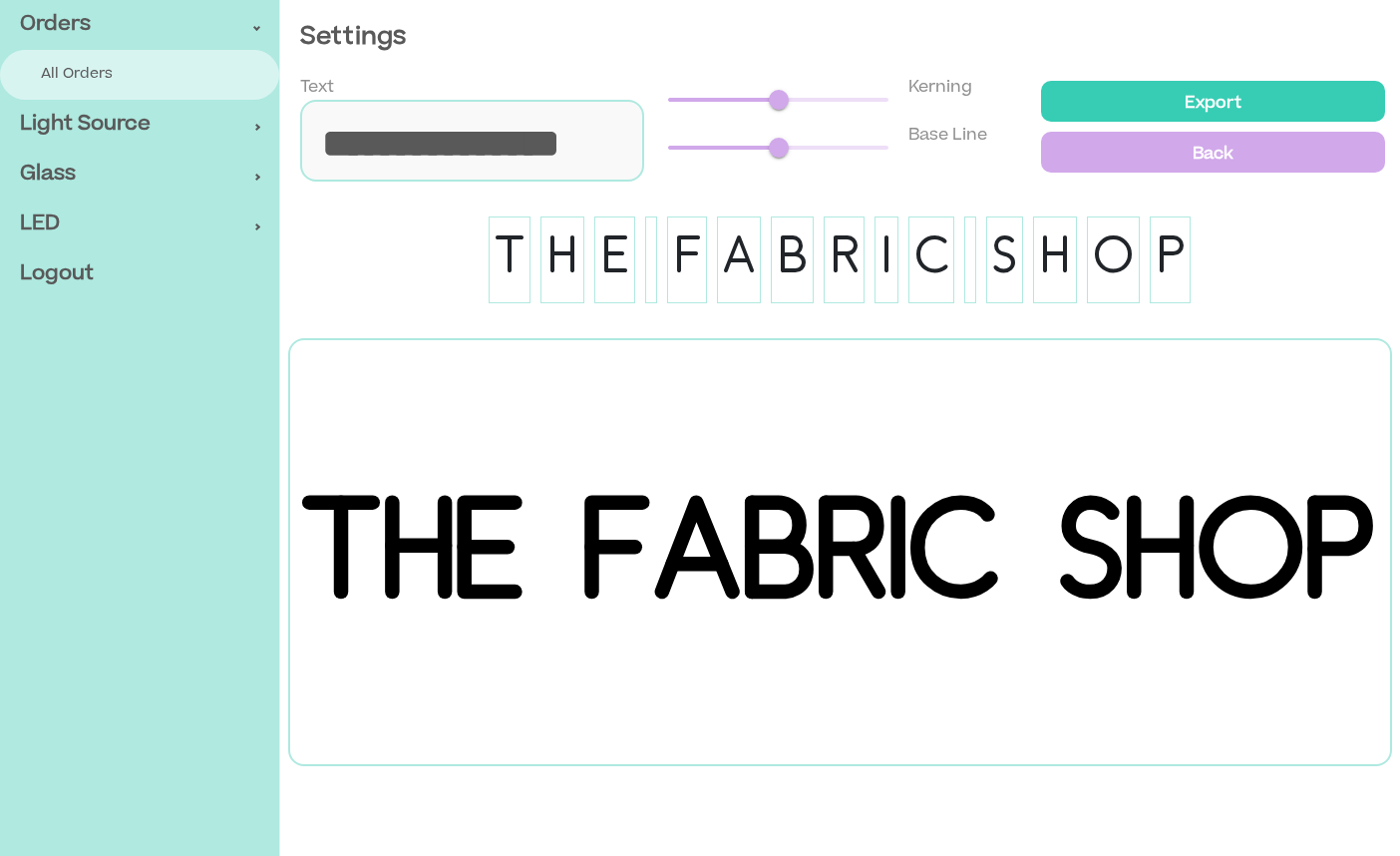 click on "All Orders" at bounding box center (150, 75) 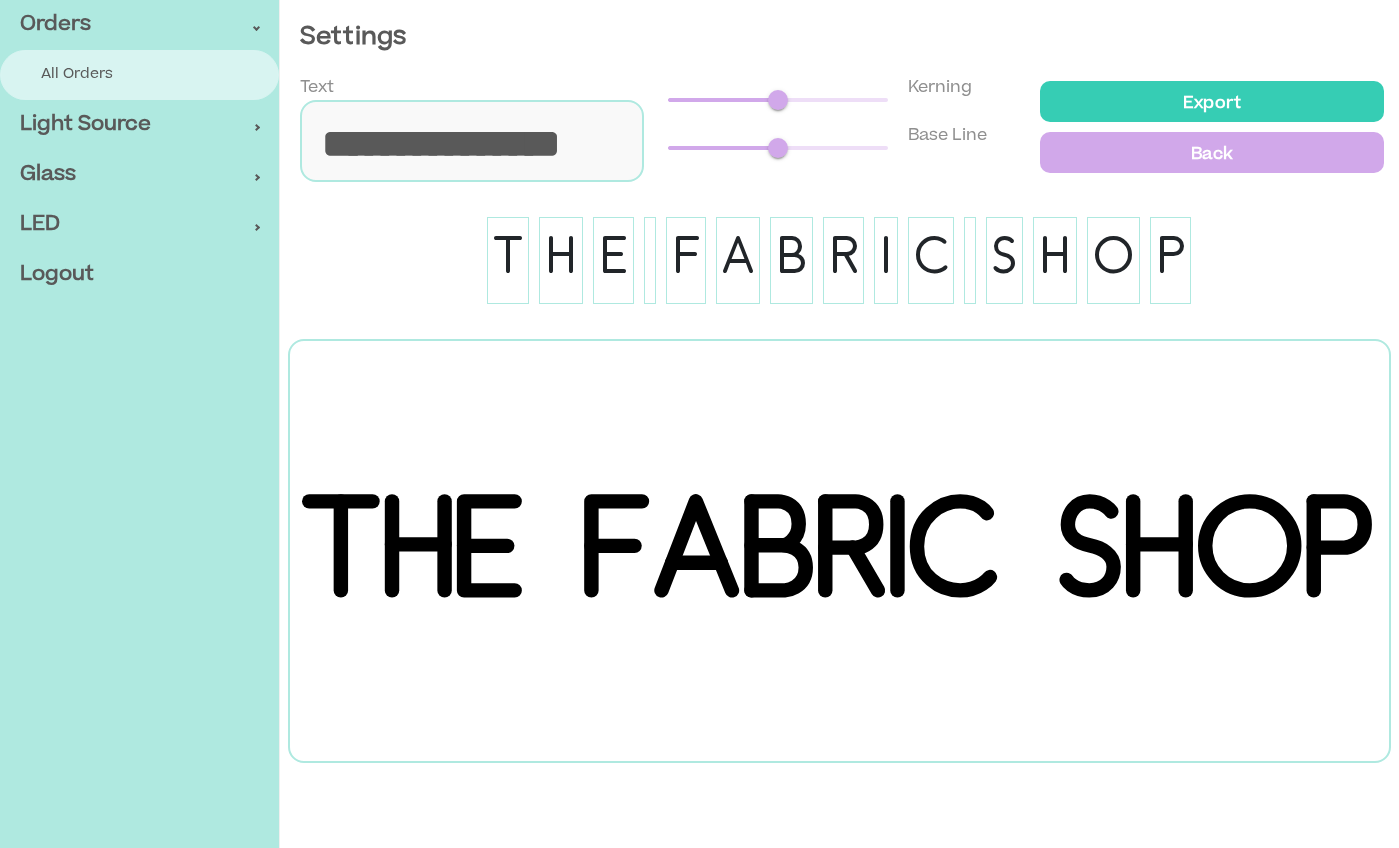 select on "***" 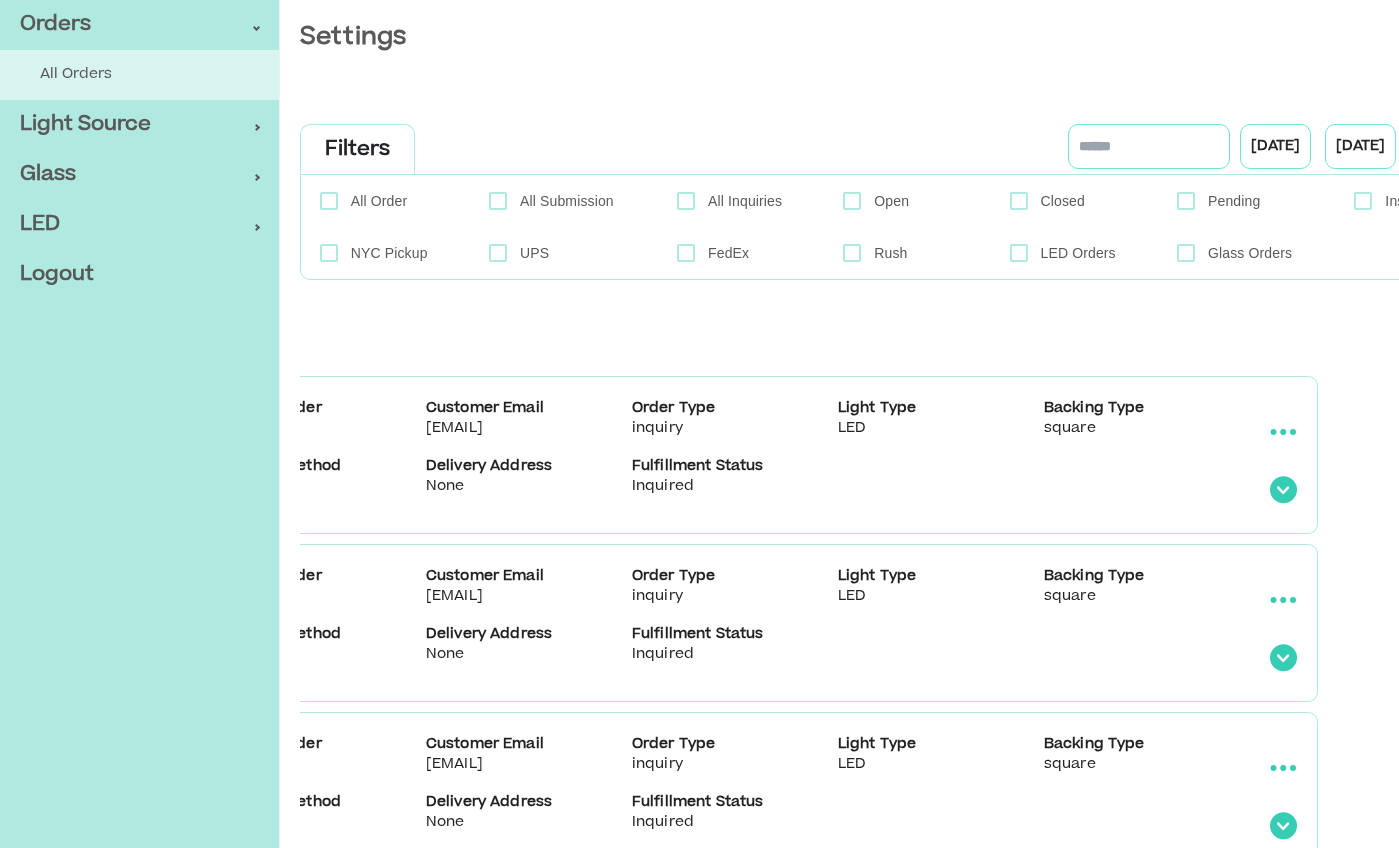scroll, scrollTop: 0, scrollLeft: 397, axis: horizontal 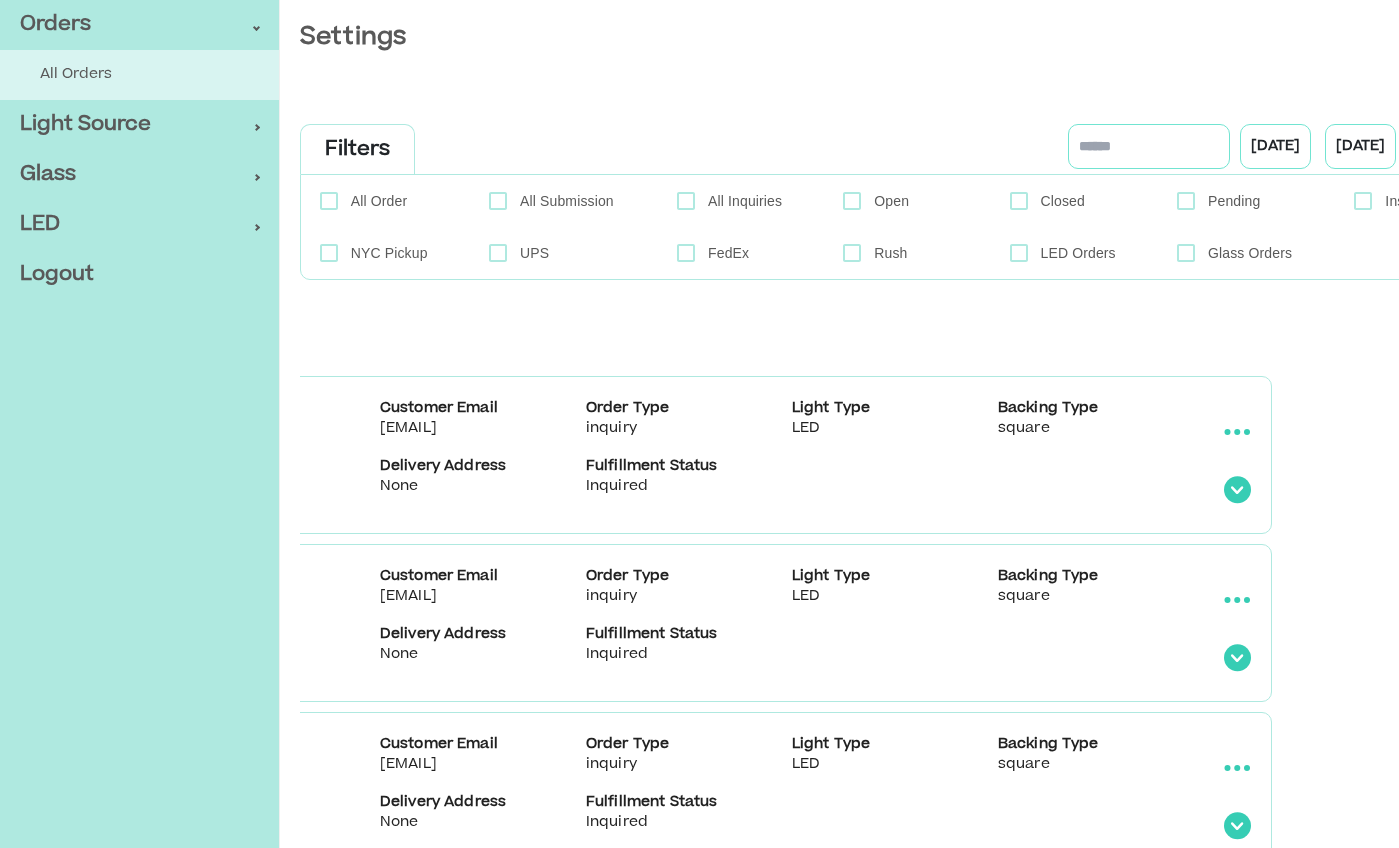 click at bounding box center [1237, 432] 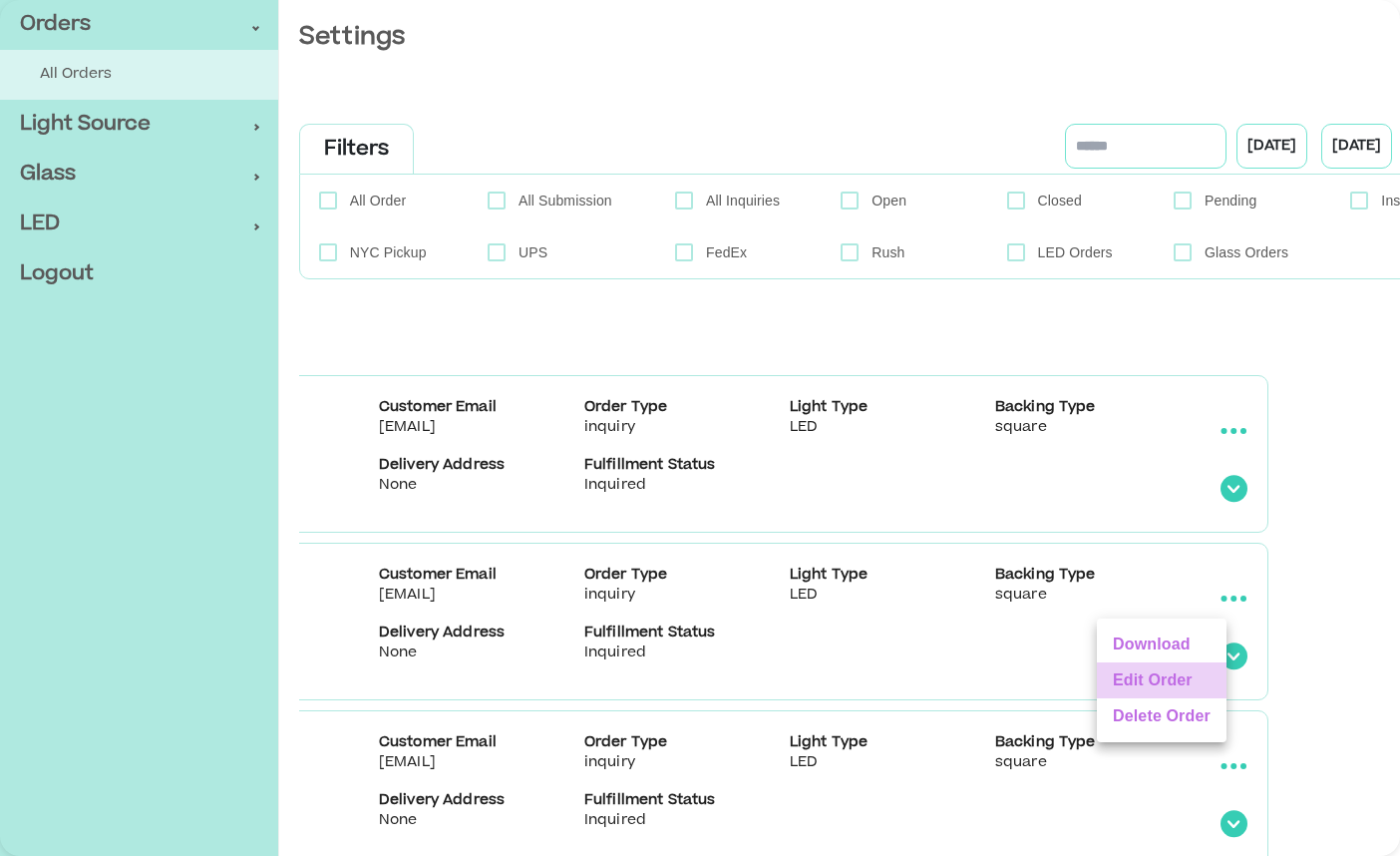 click on "Edit Order" at bounding box center (1162, 680) 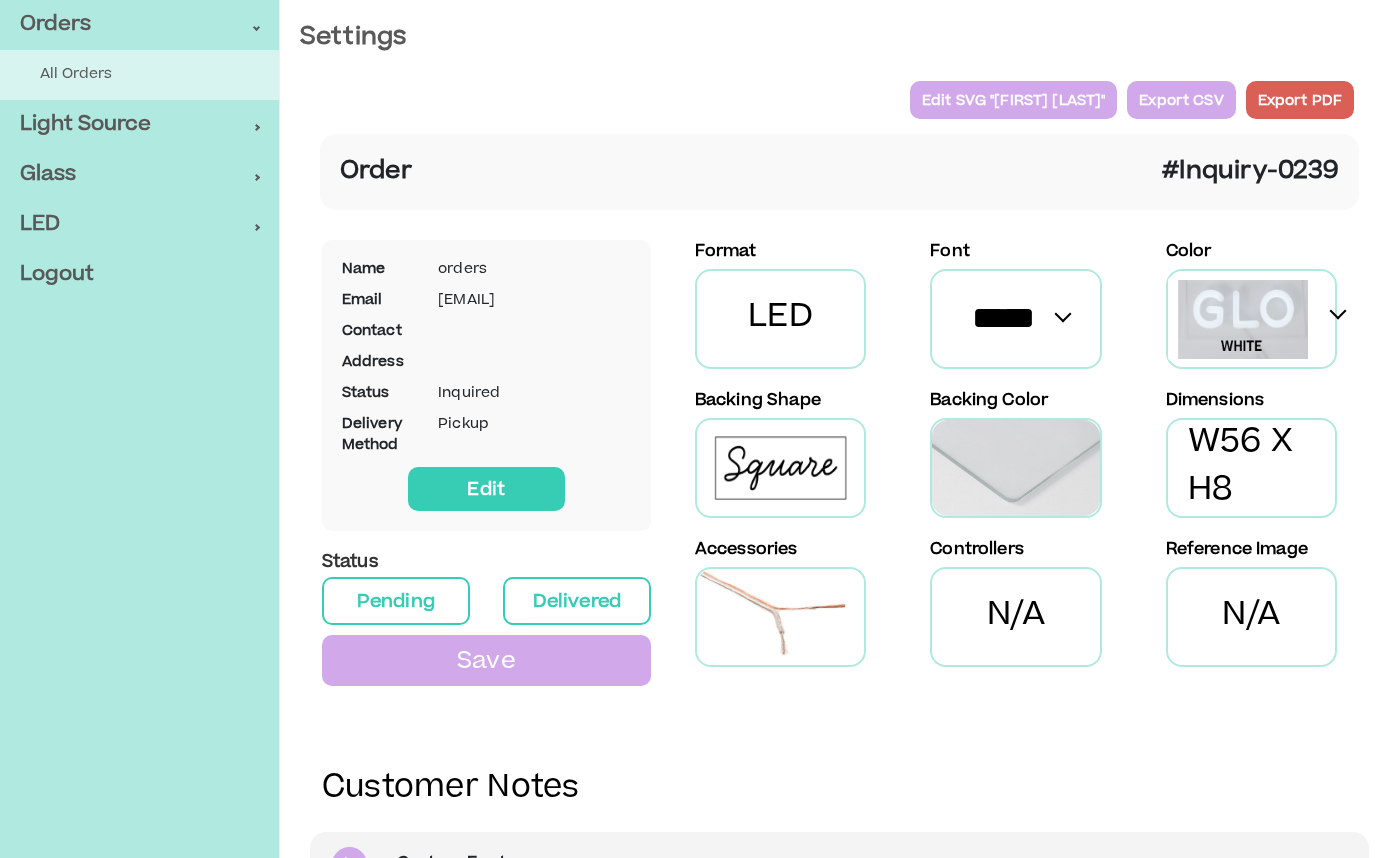 click on "Edit SVG " [FIRST] [LAST] "" at bounding box center (1013, 100) 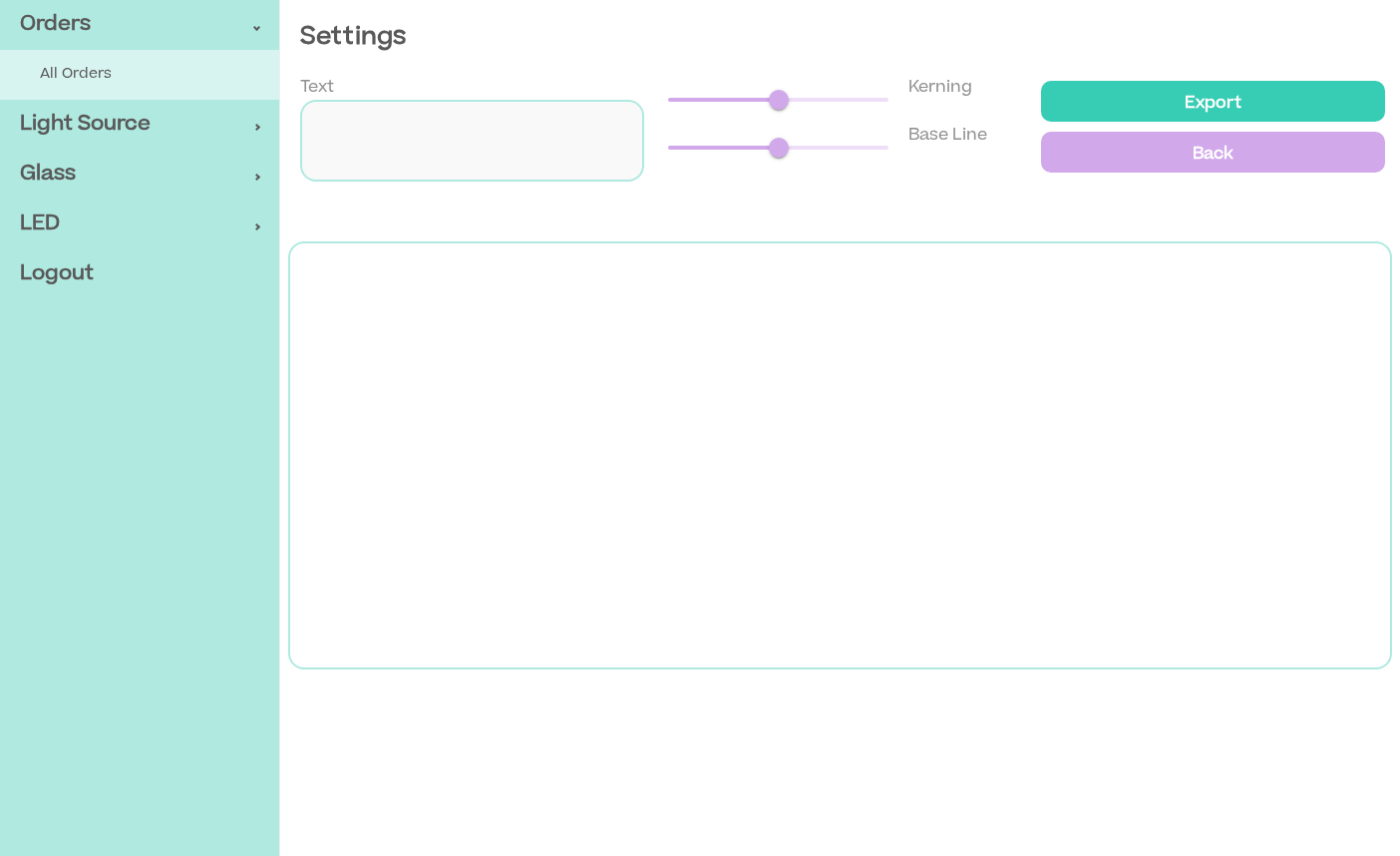 type on "**********" 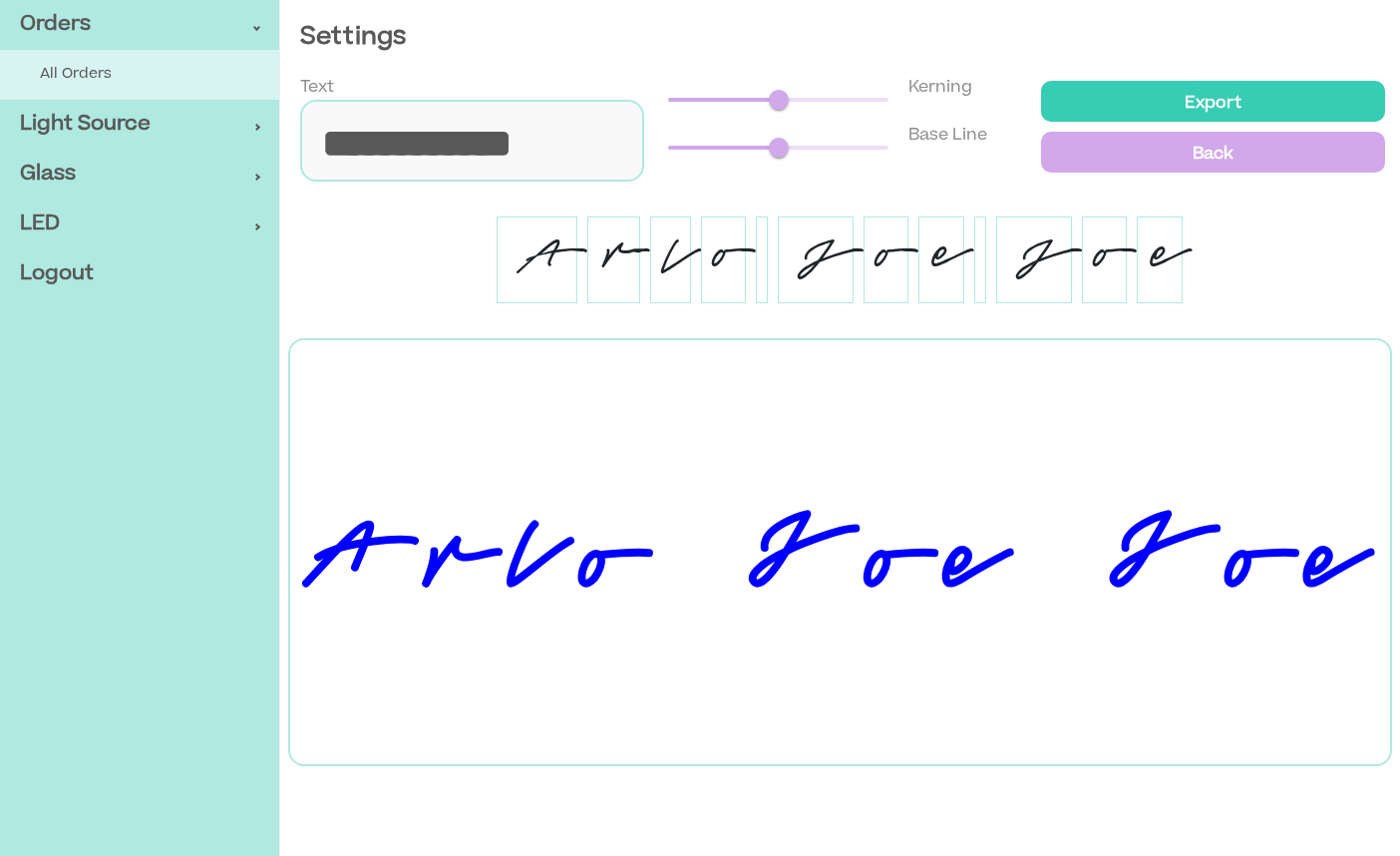 click on "r" at bounding box center [613, 259] 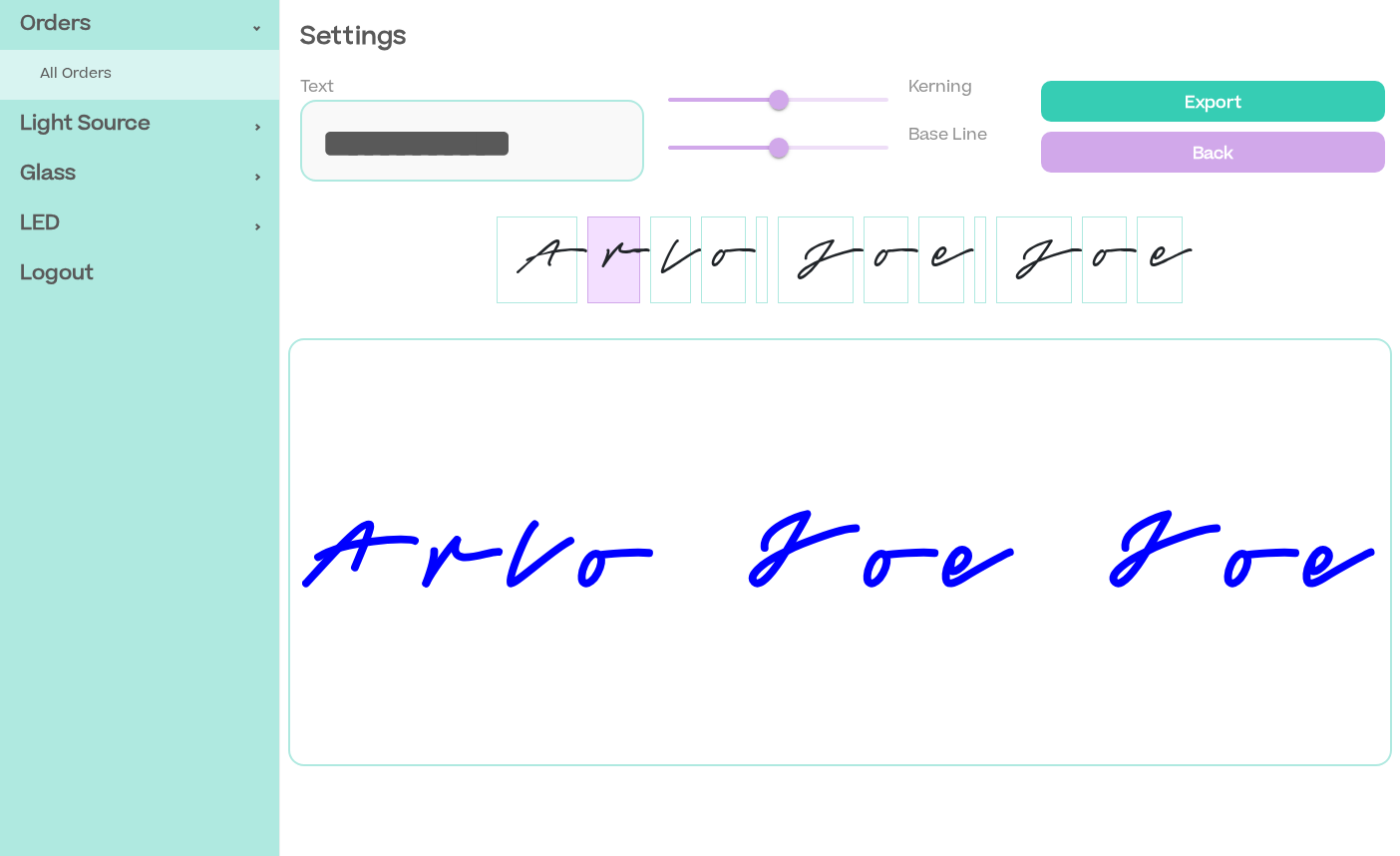 type on "**" 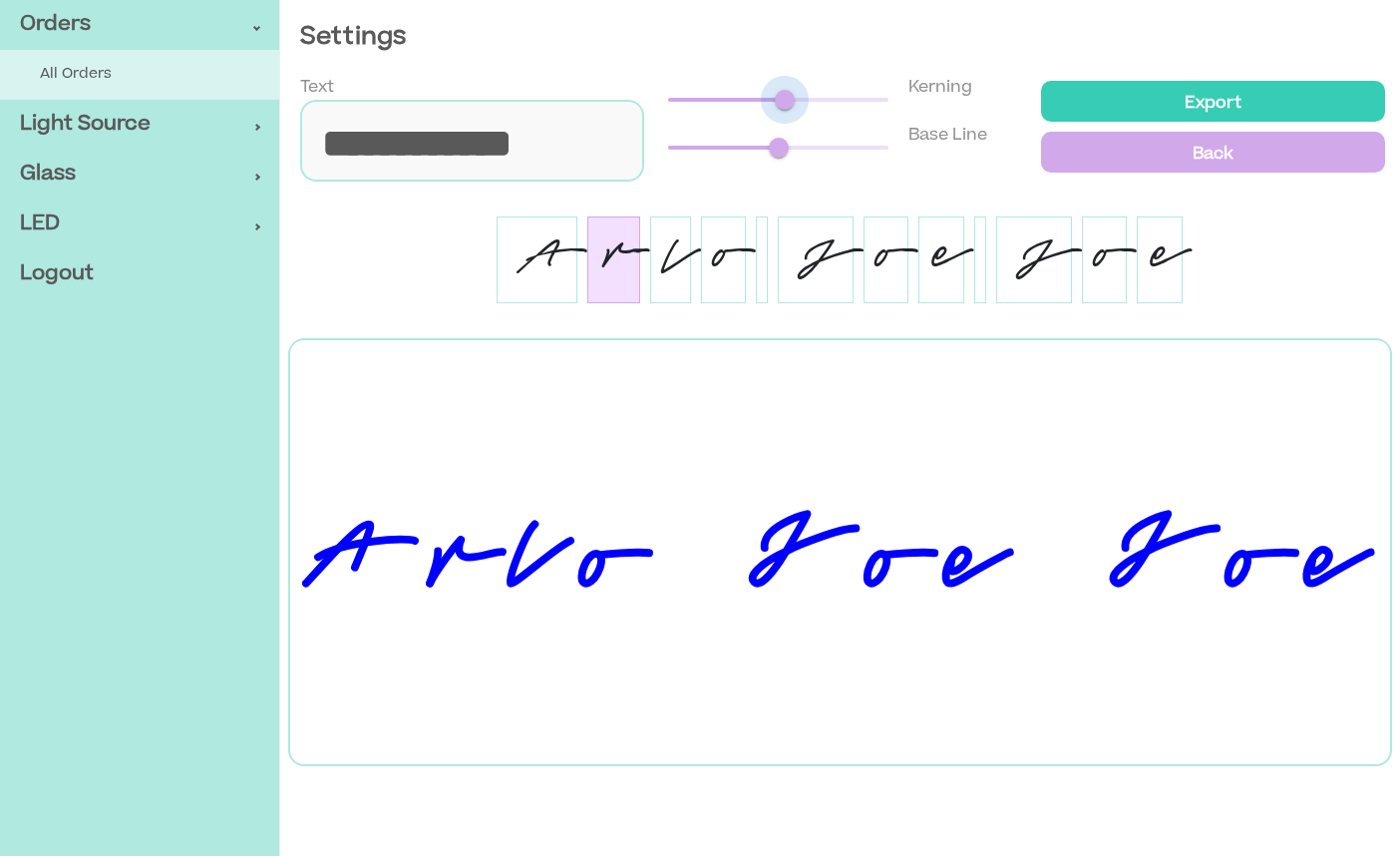 type on "*" 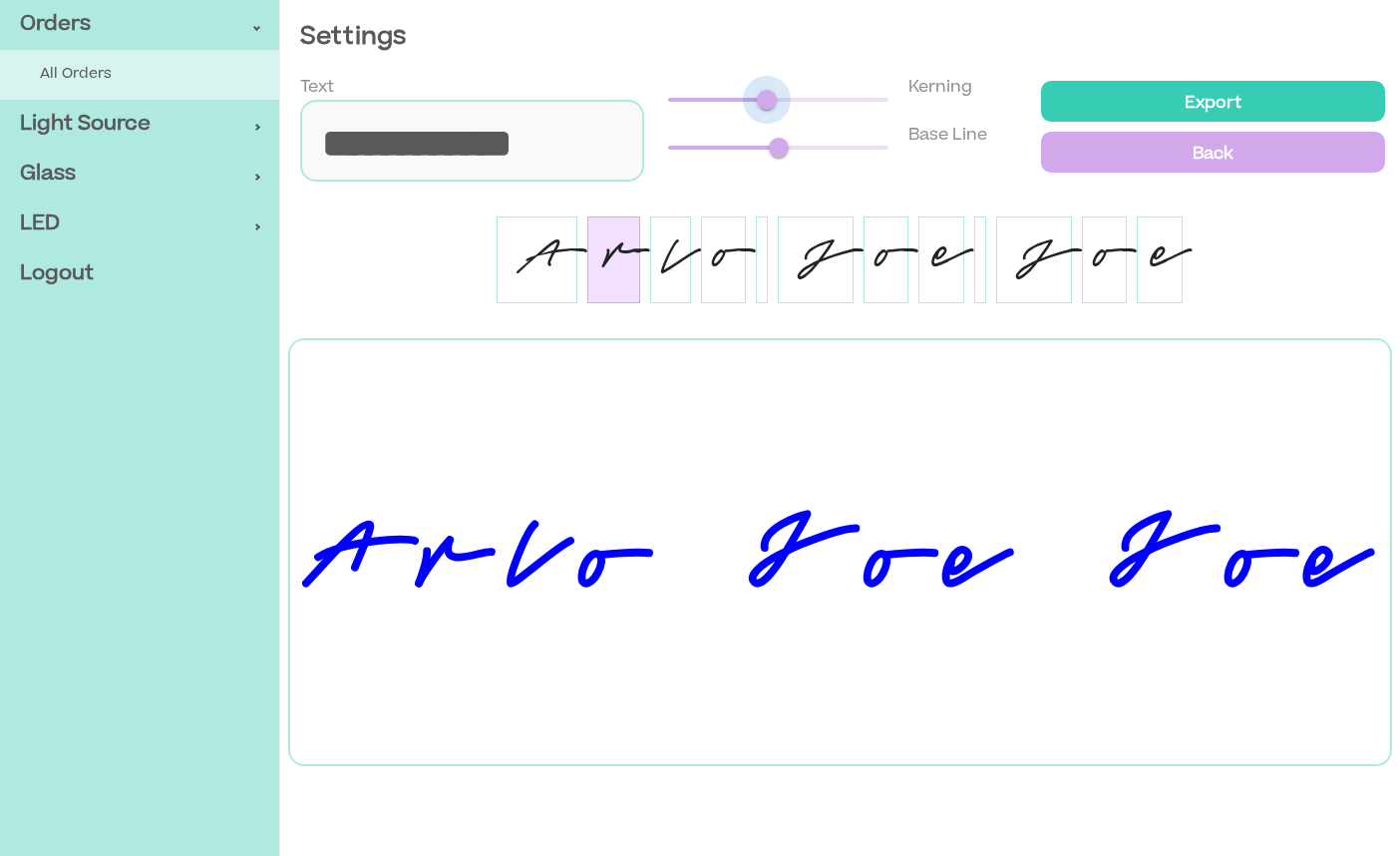 type on "***" 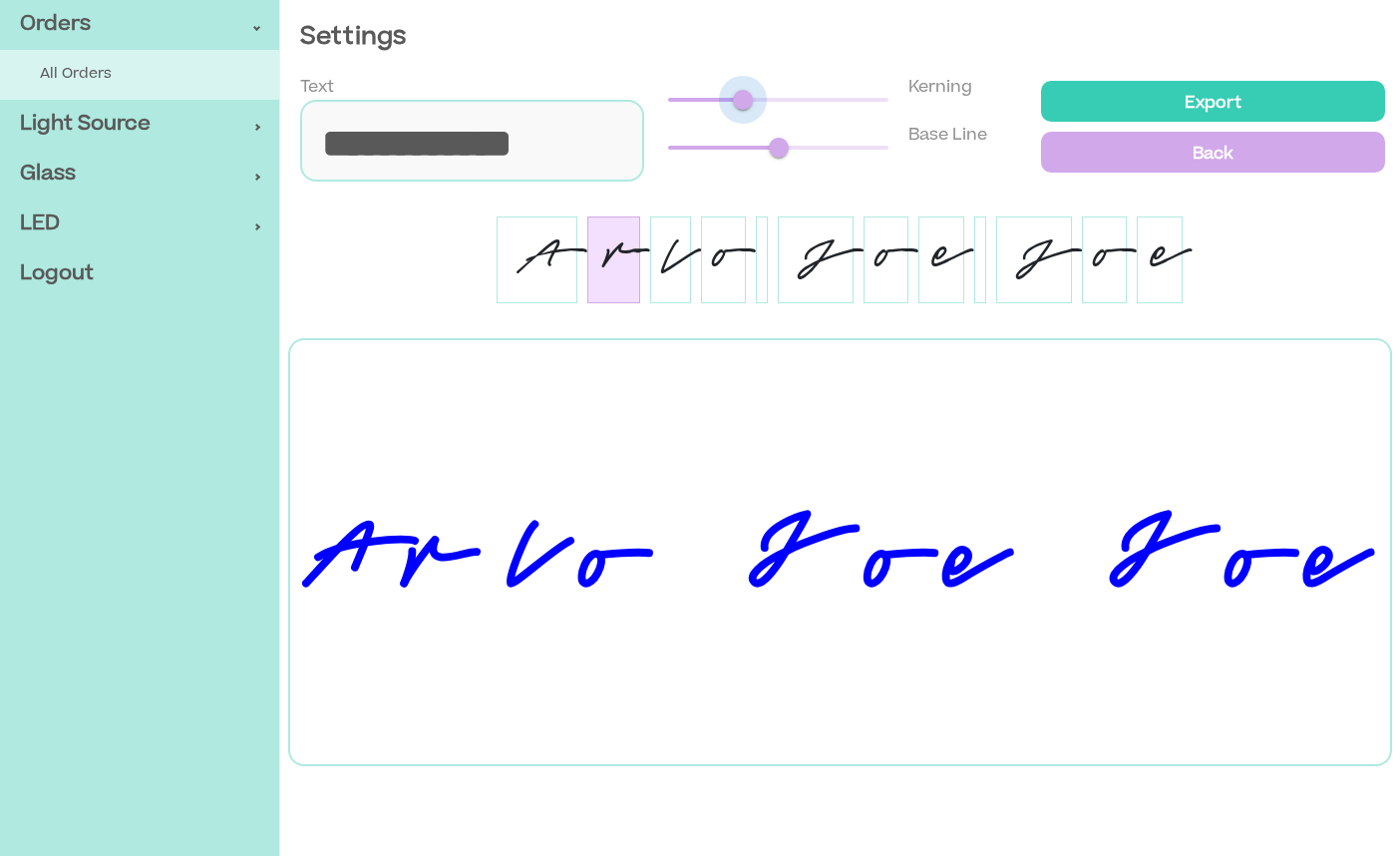 type on "***" 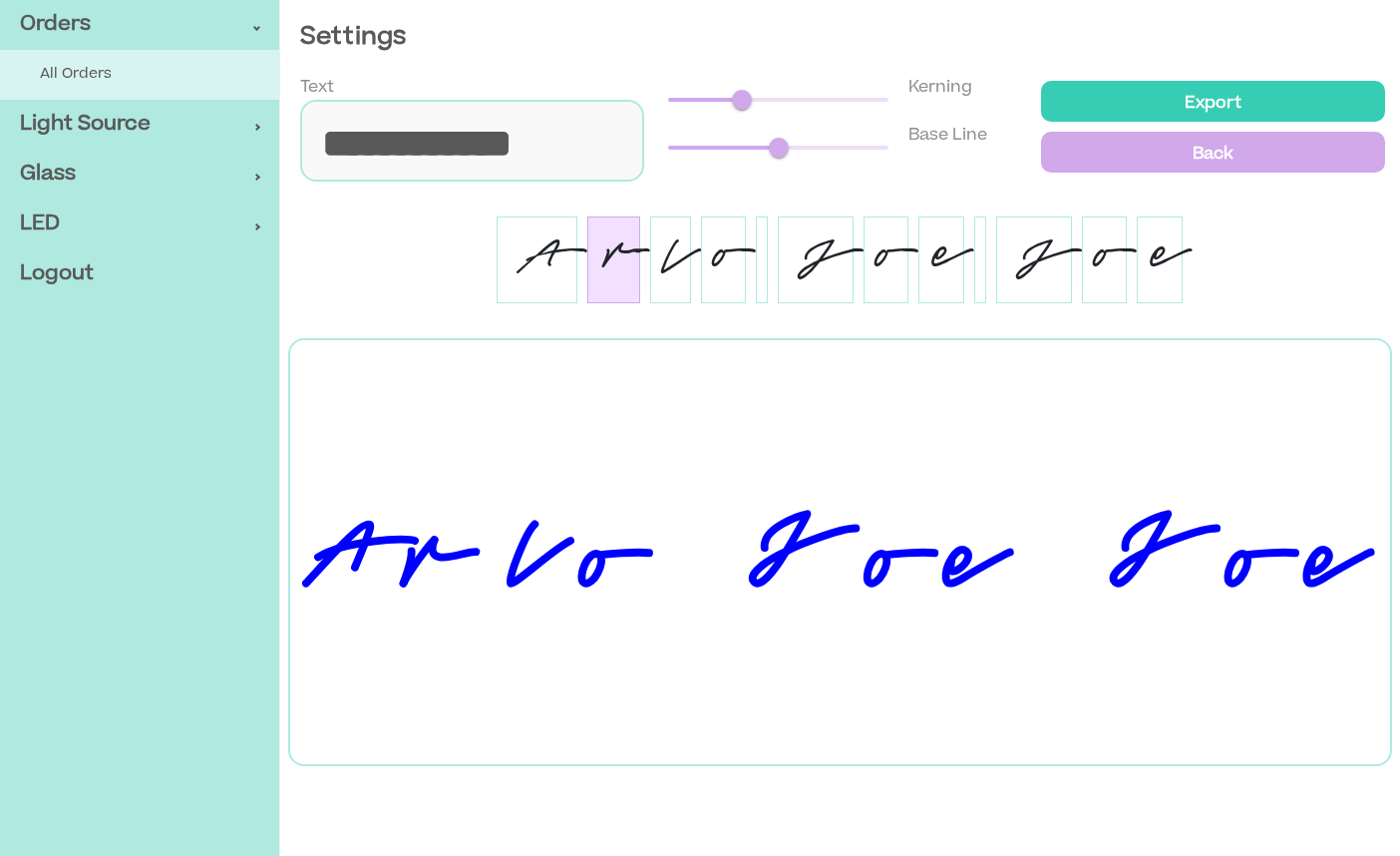 click at bounding box center (742, 100) 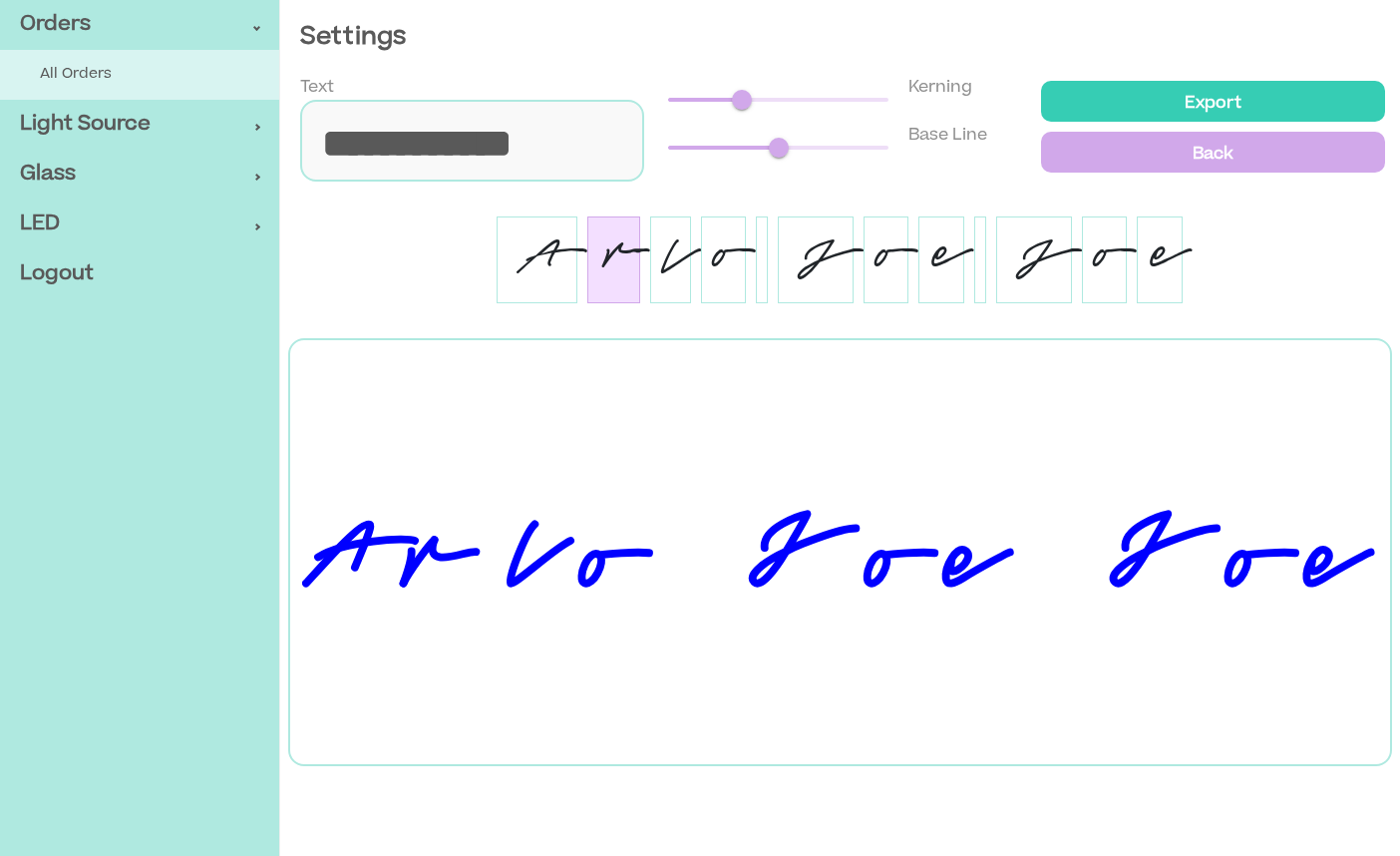 click on "A" at bounding box center [536, 259] 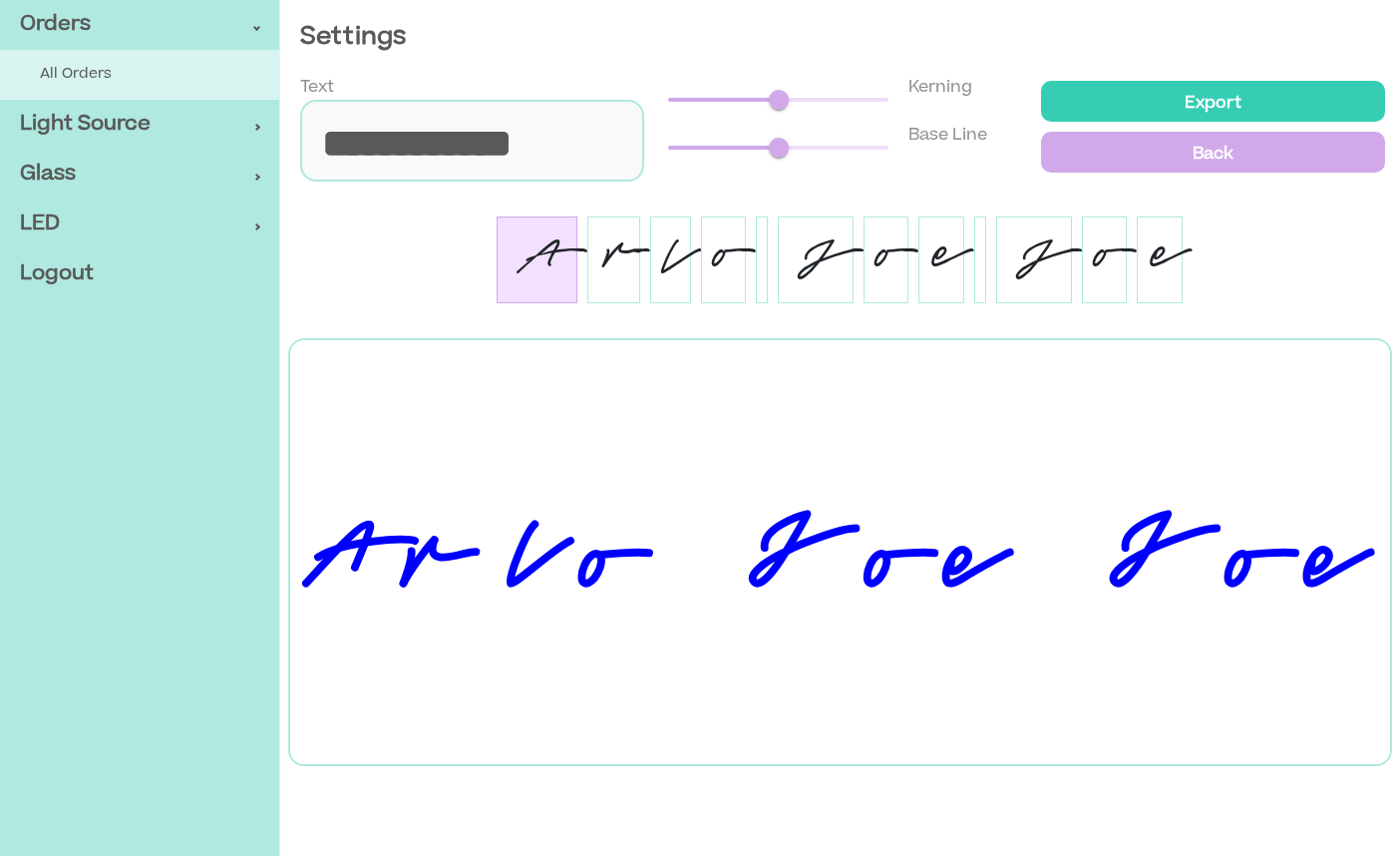 click on "r" at bounding box center [613, 259] 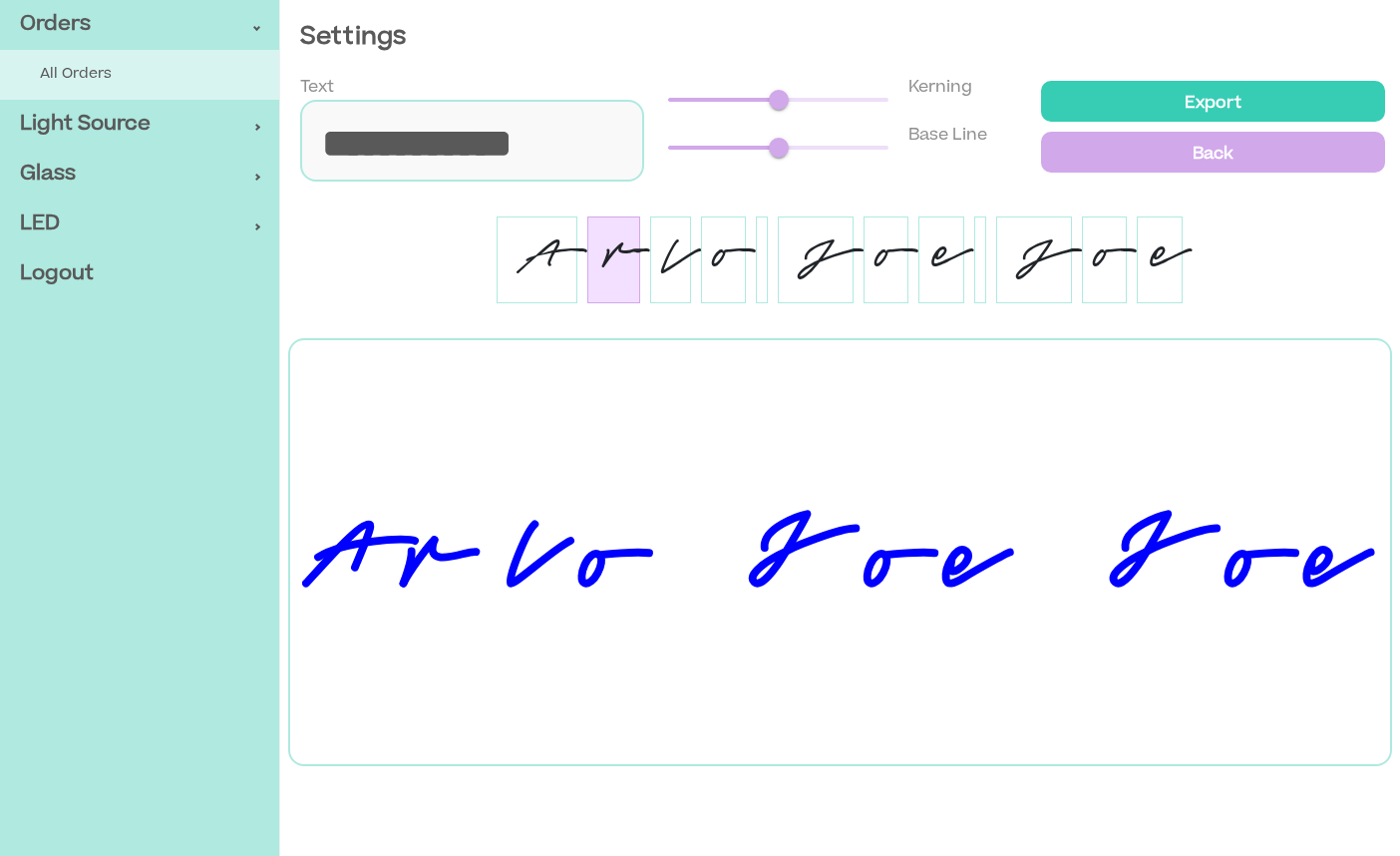 type on "*" 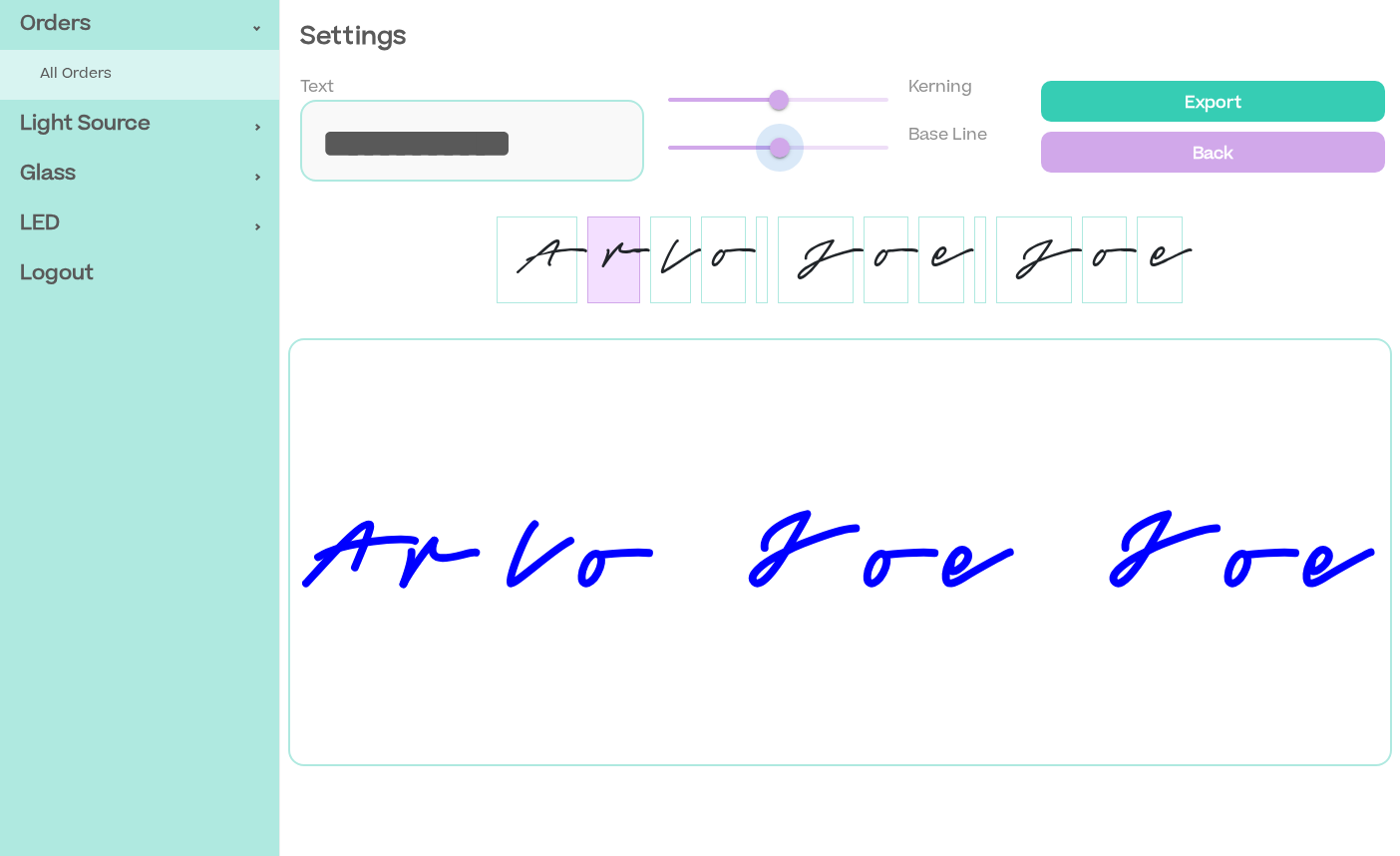 type on "**" 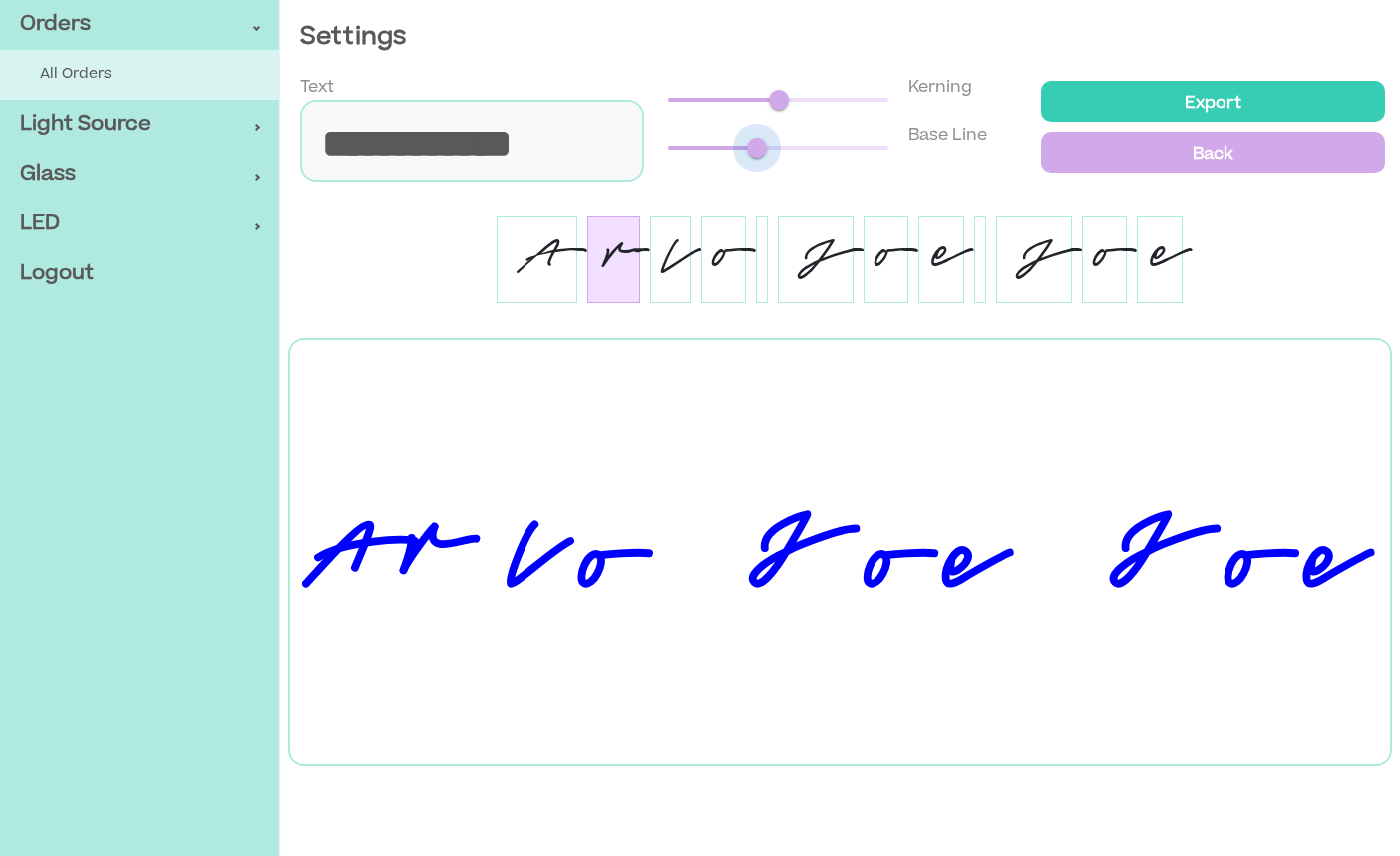 drag, startPoint x: 781, startPoint y: 151, endPoint x: 757, endPoint y: 151, distance: 24 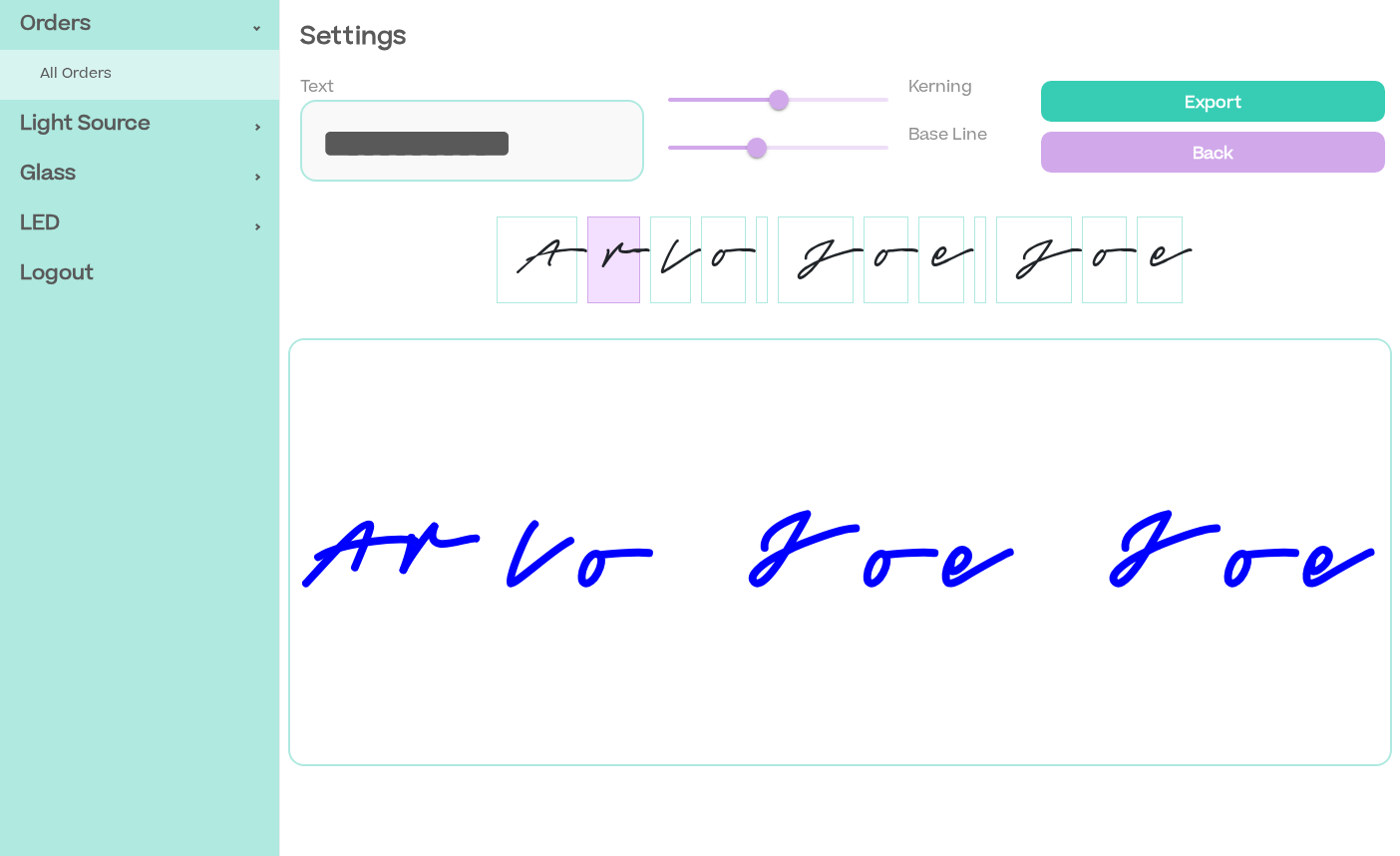 click on "l" at bounding box center [670, 259] 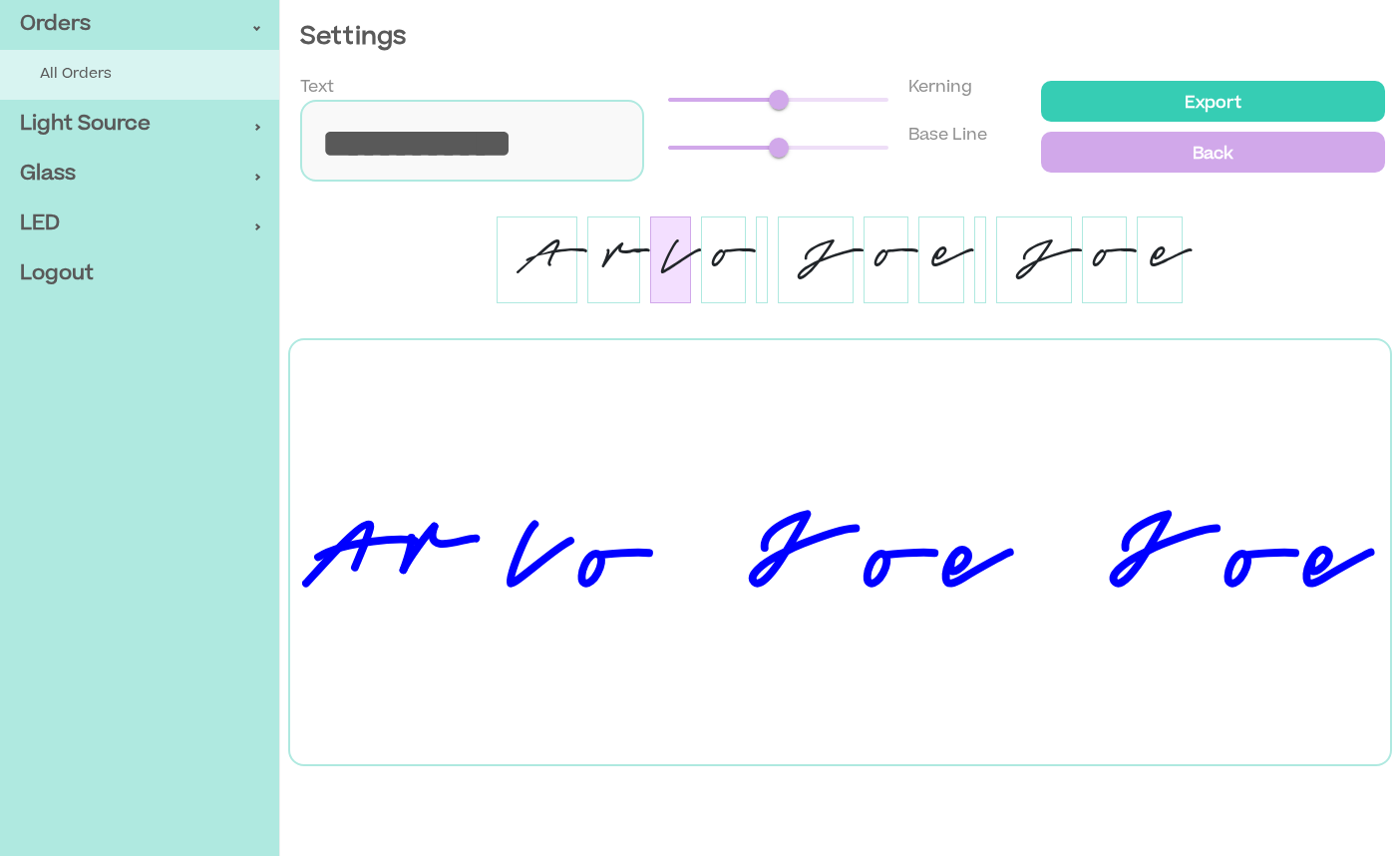 type on "*" 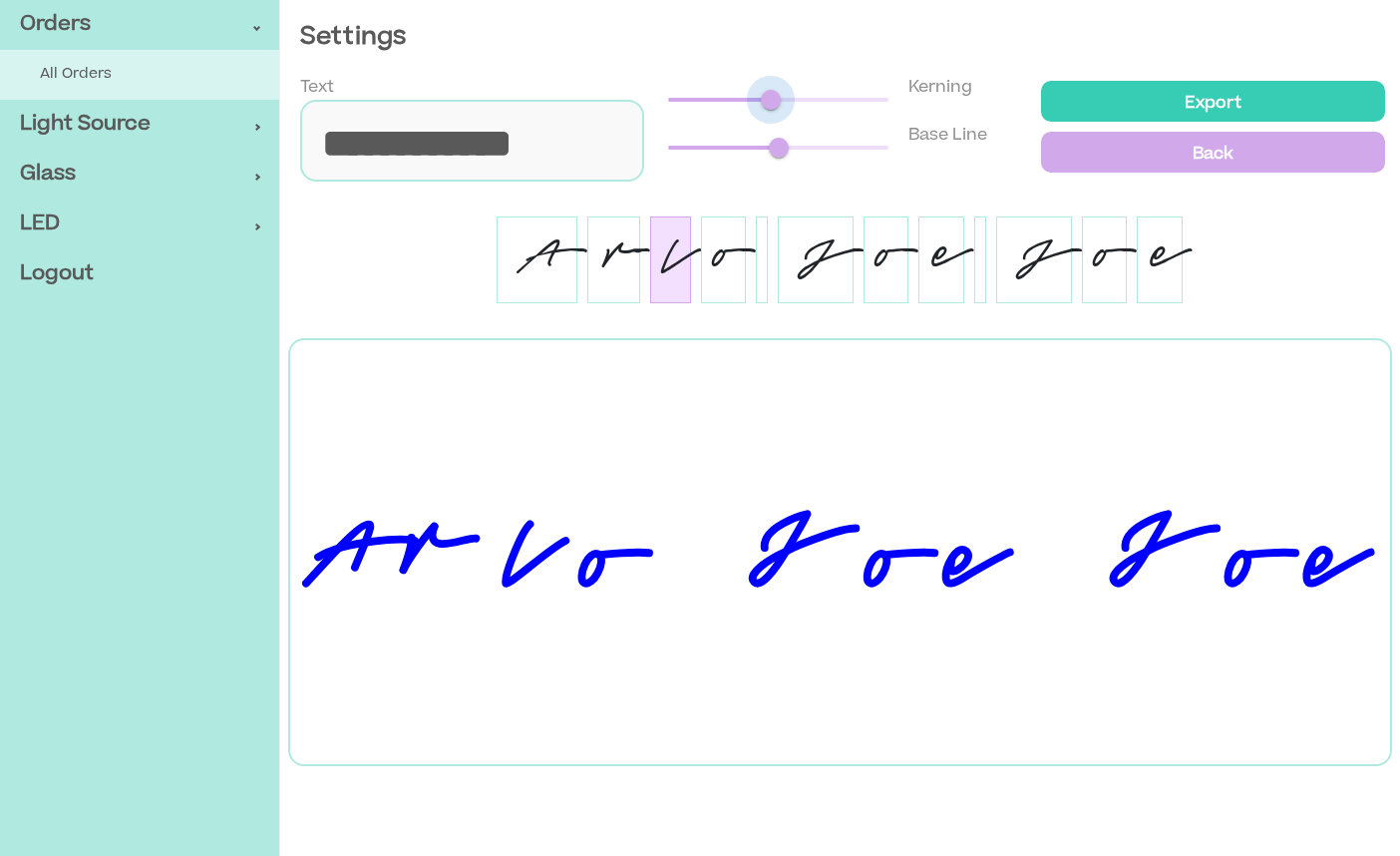 type on "***" 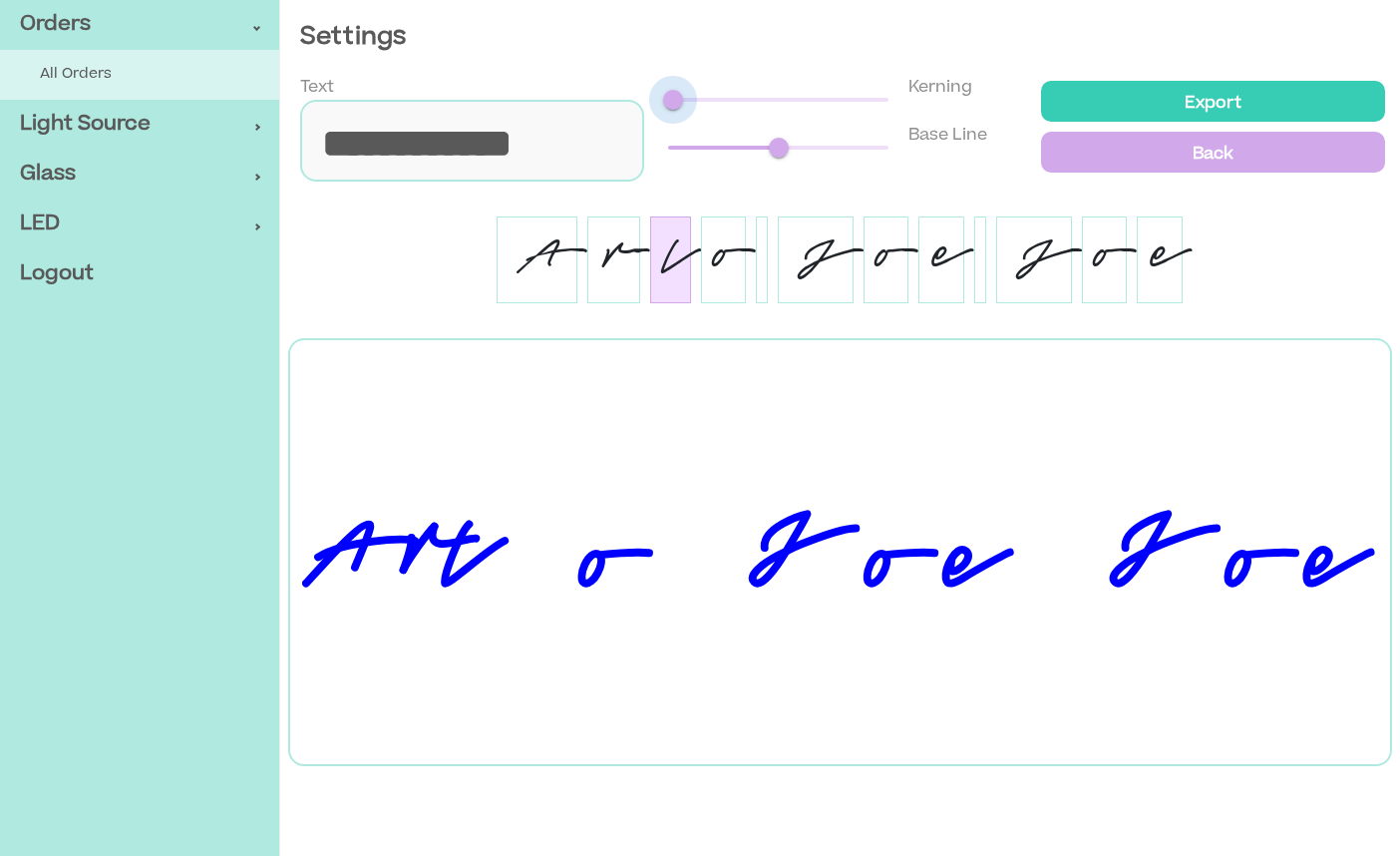 type on "****" 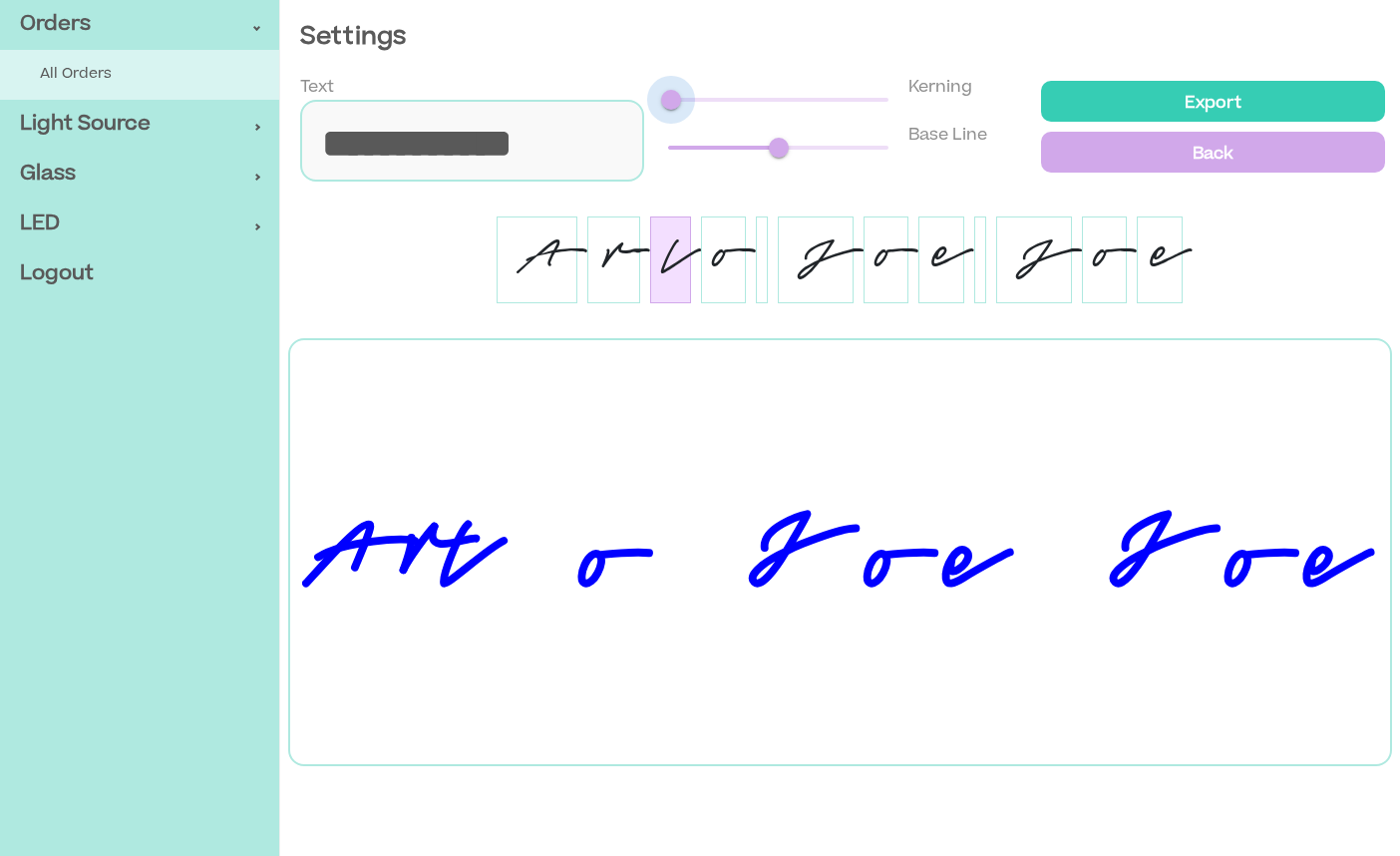 type on "****" 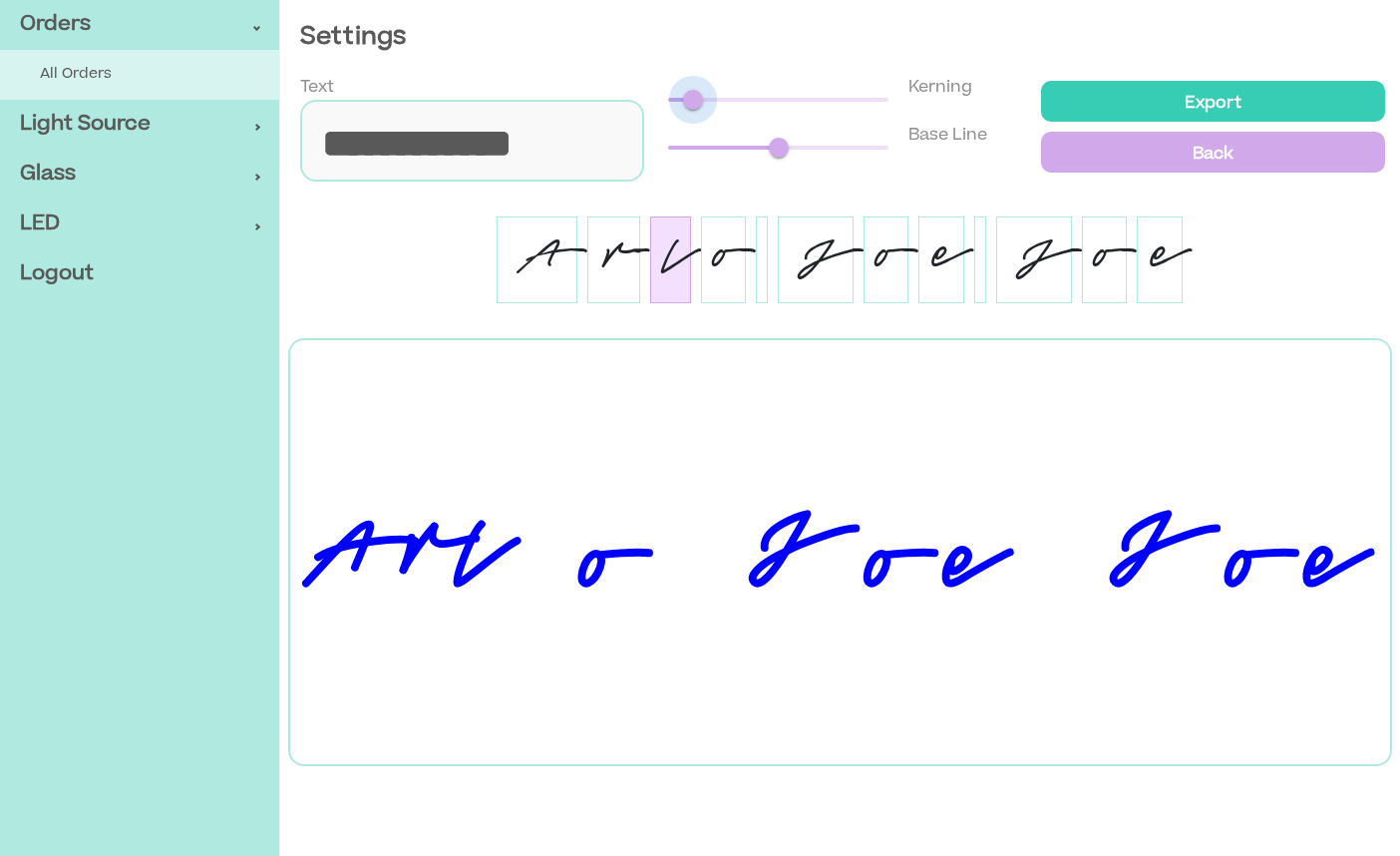 type on "****" 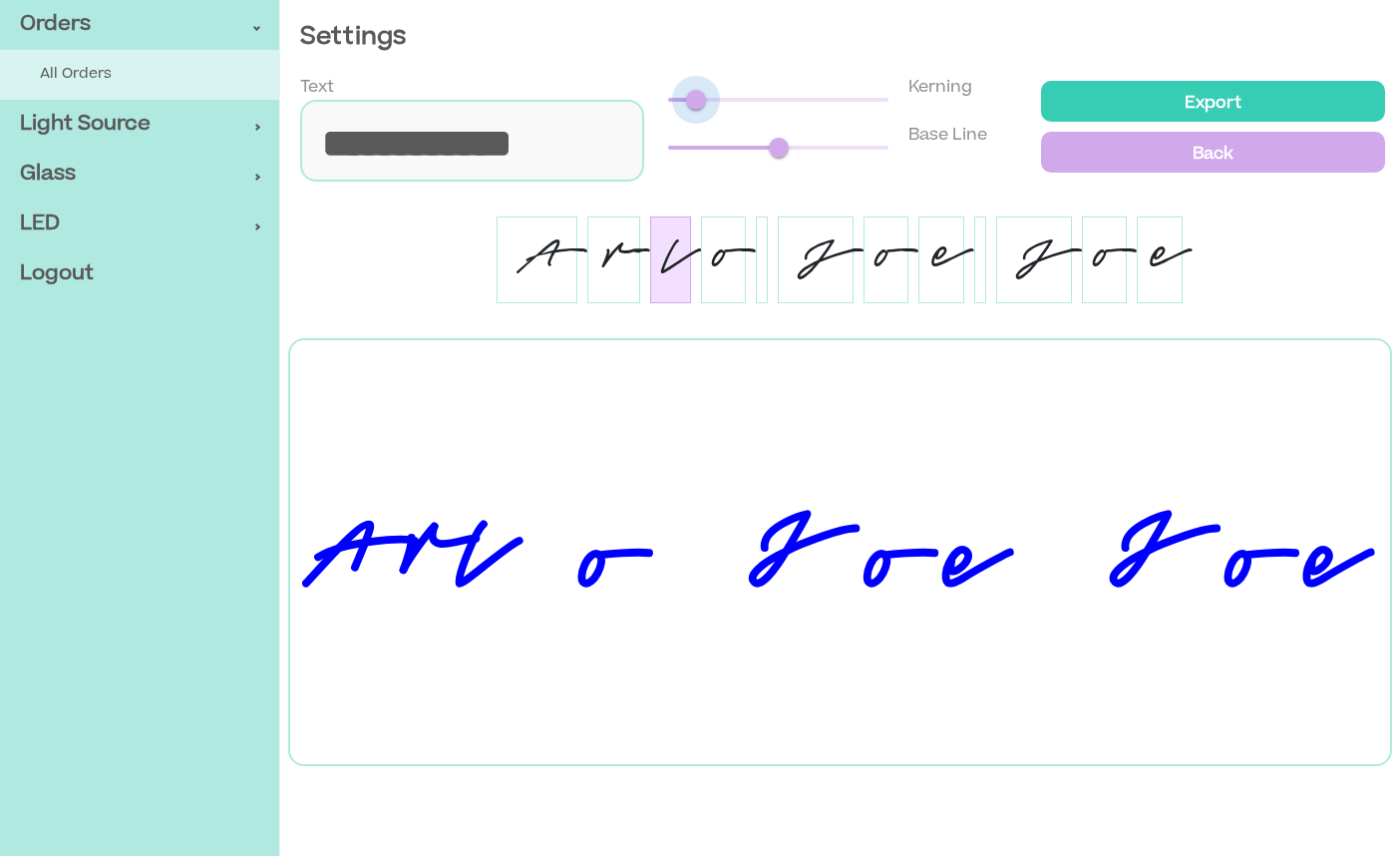type on "****" 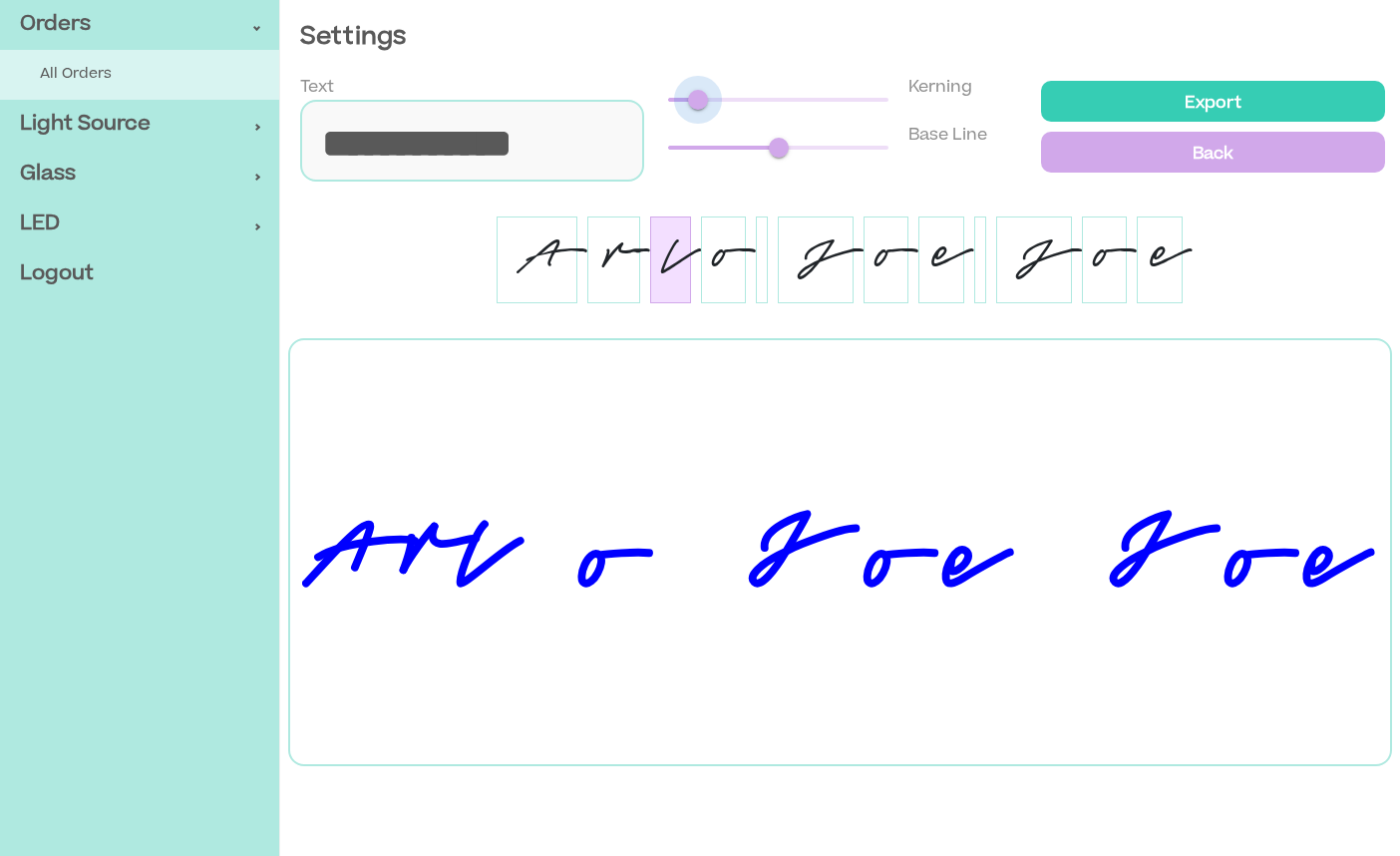 type on "****" 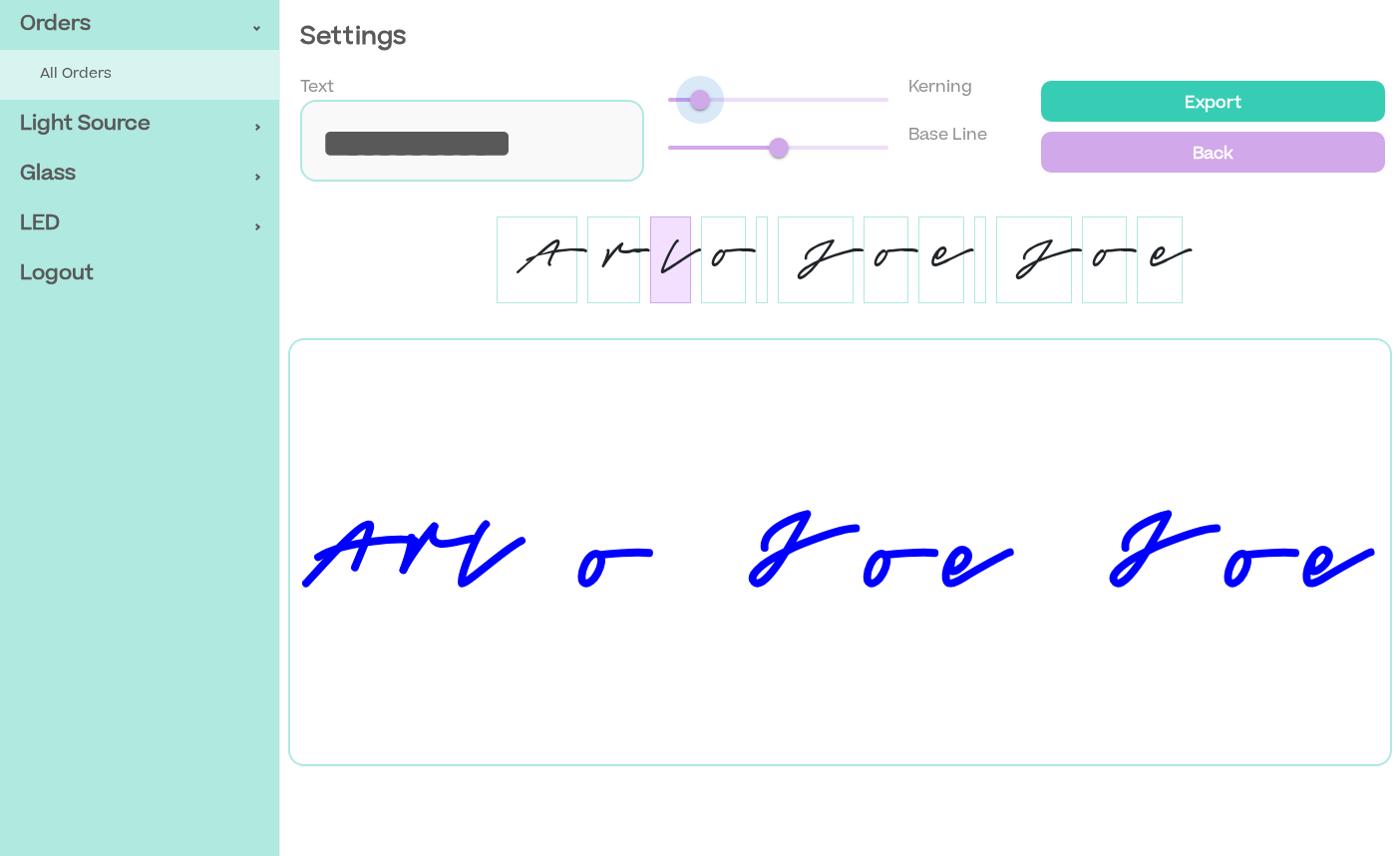 type on "****" 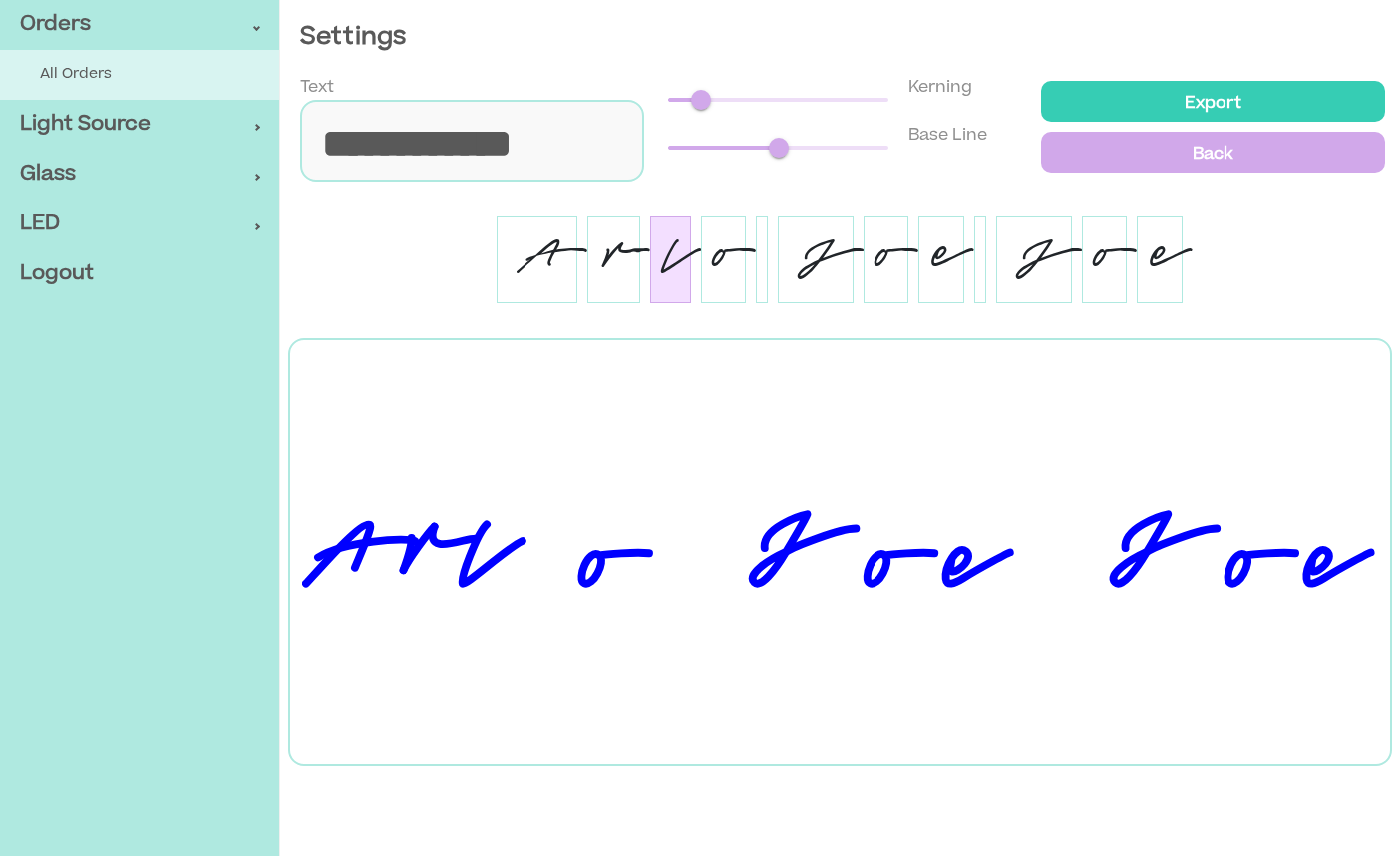 type on "***" 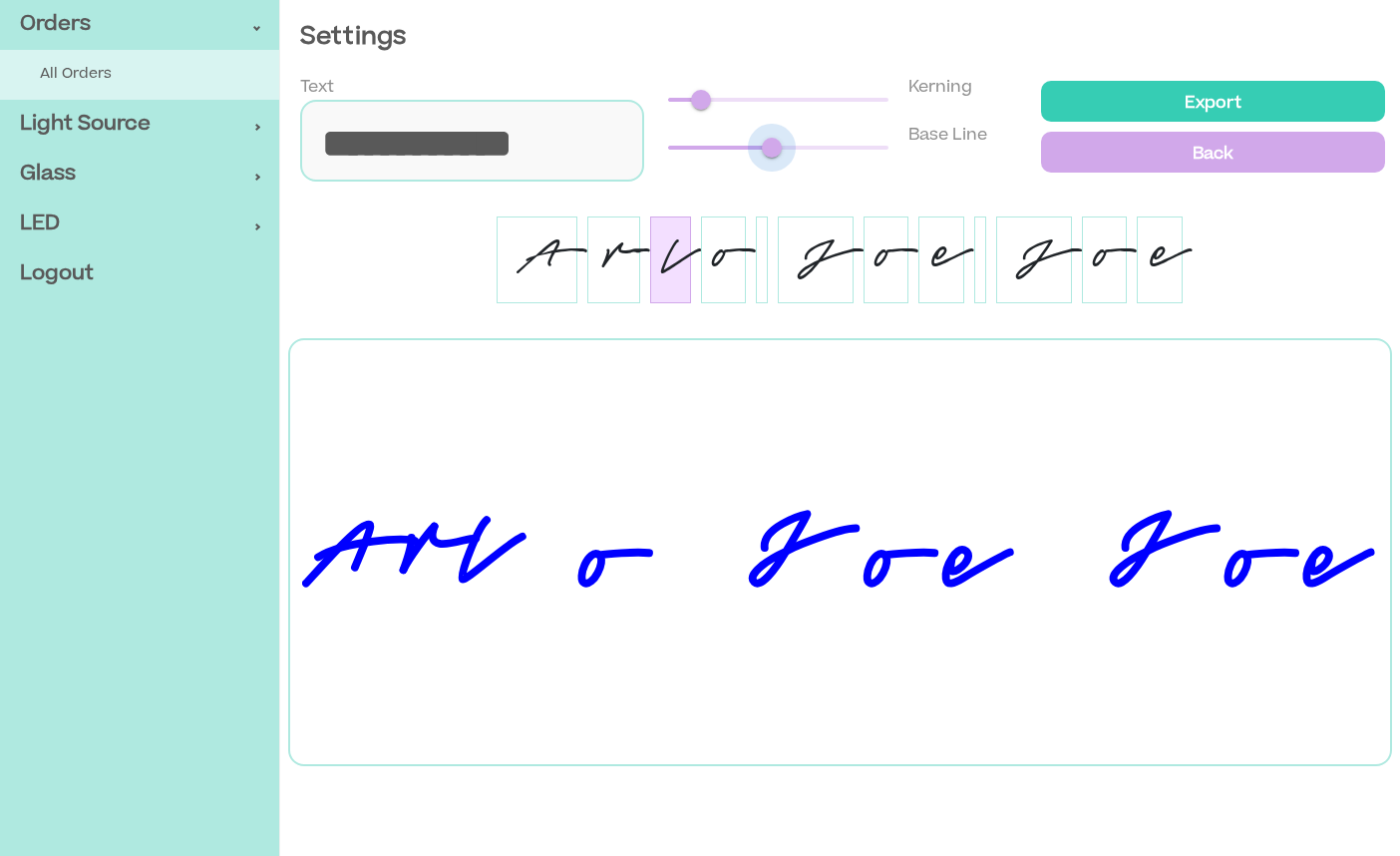 type on "***" 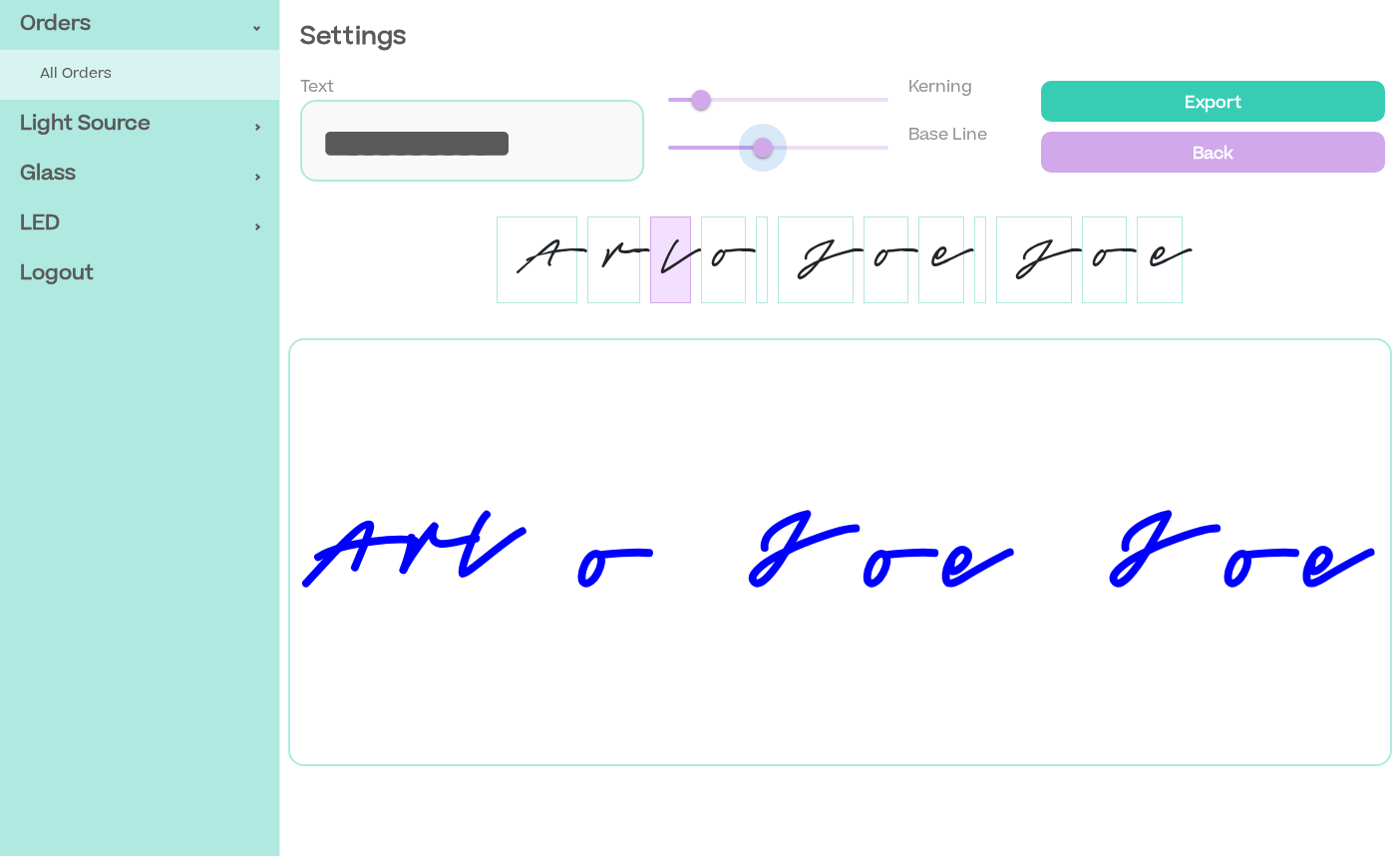 type on "***" 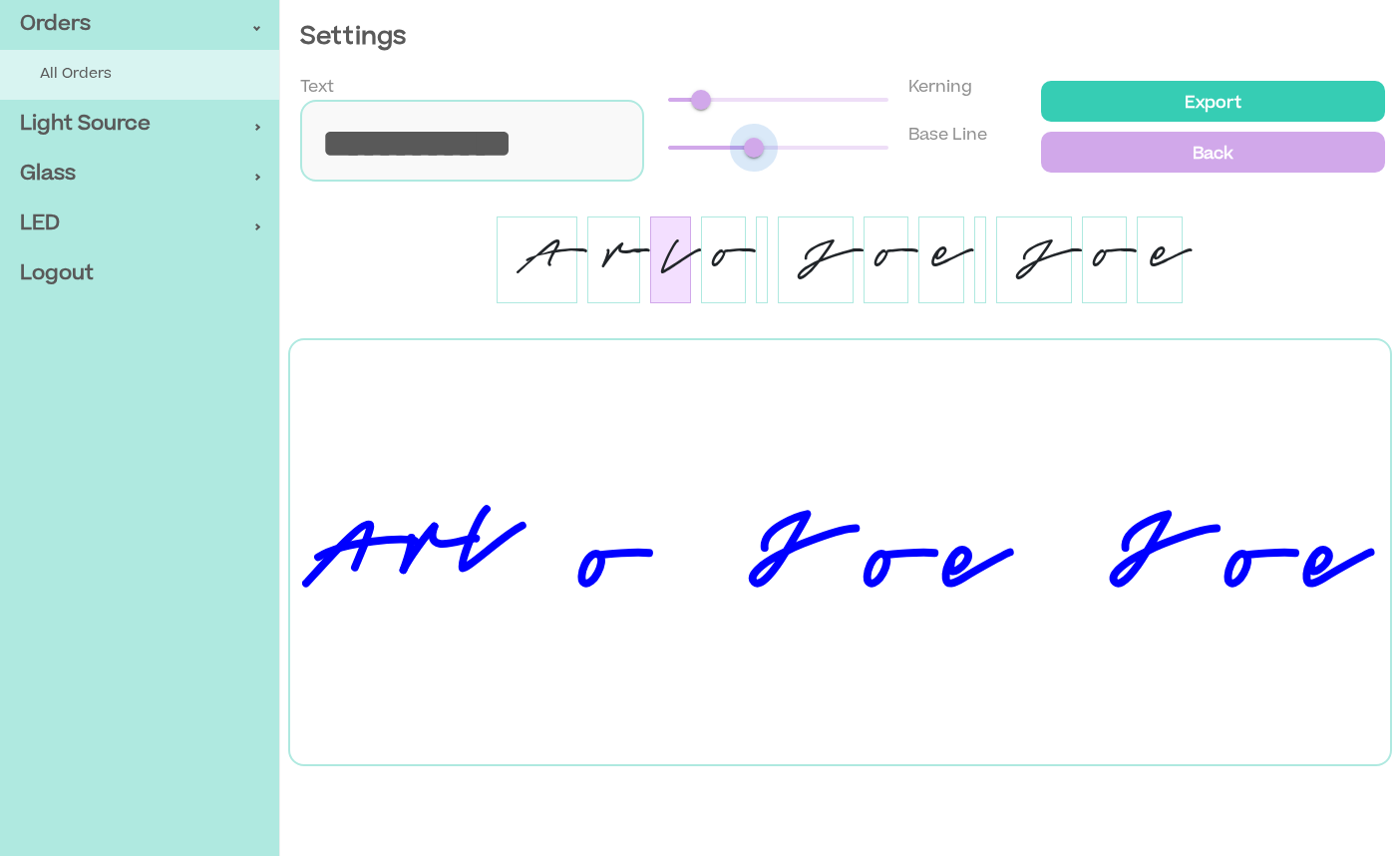 type on "***" 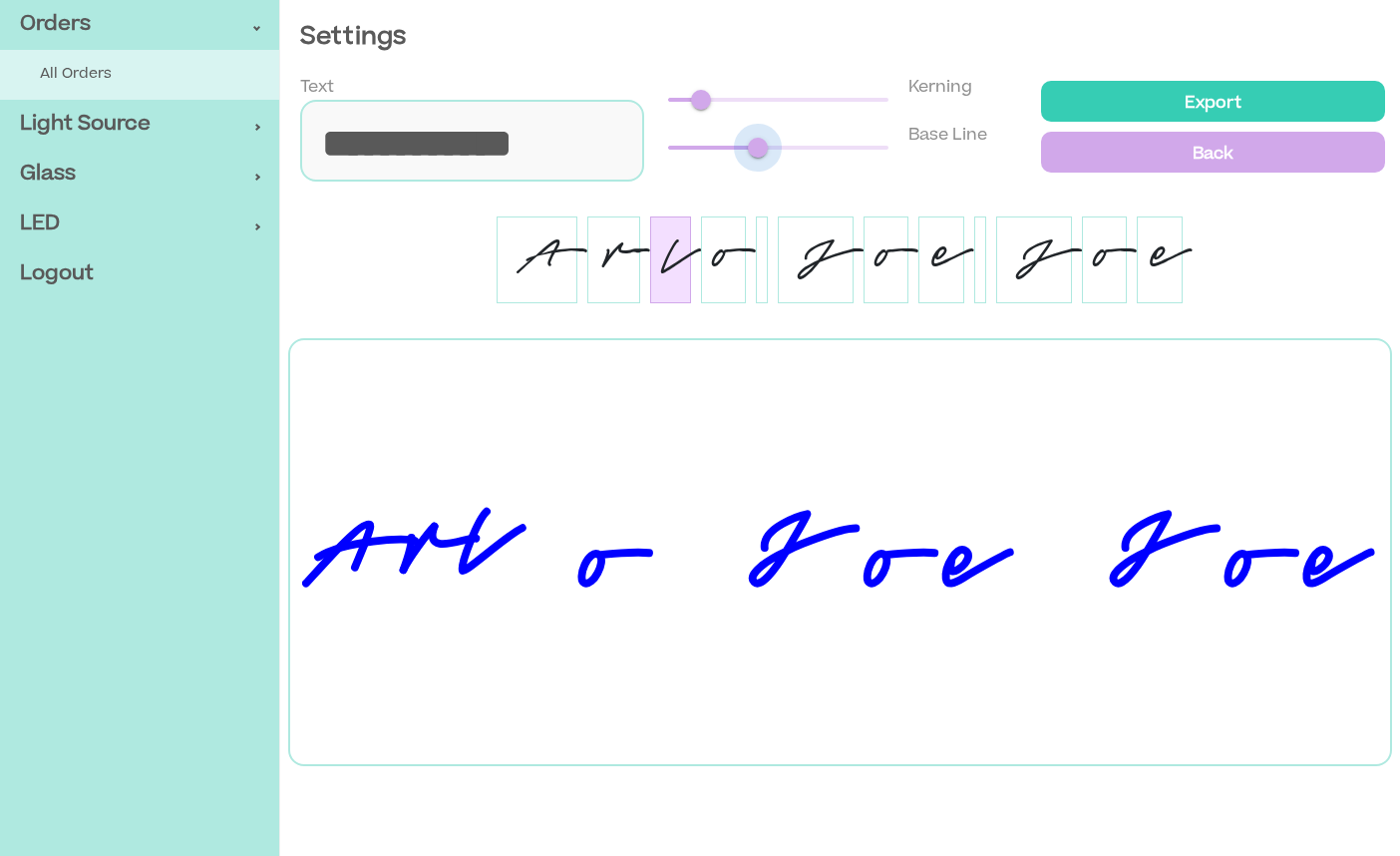 type on "***" 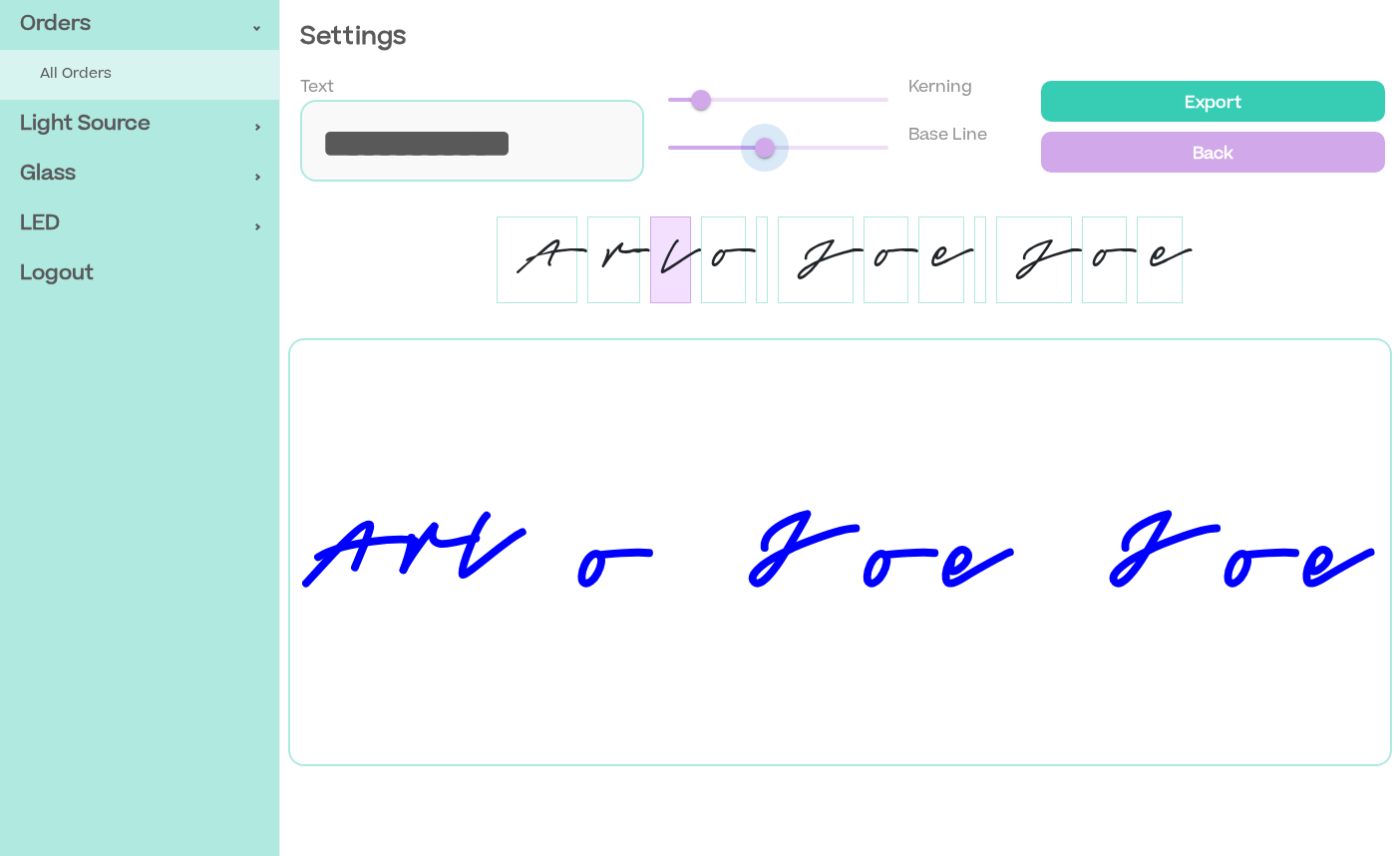 type on "***" 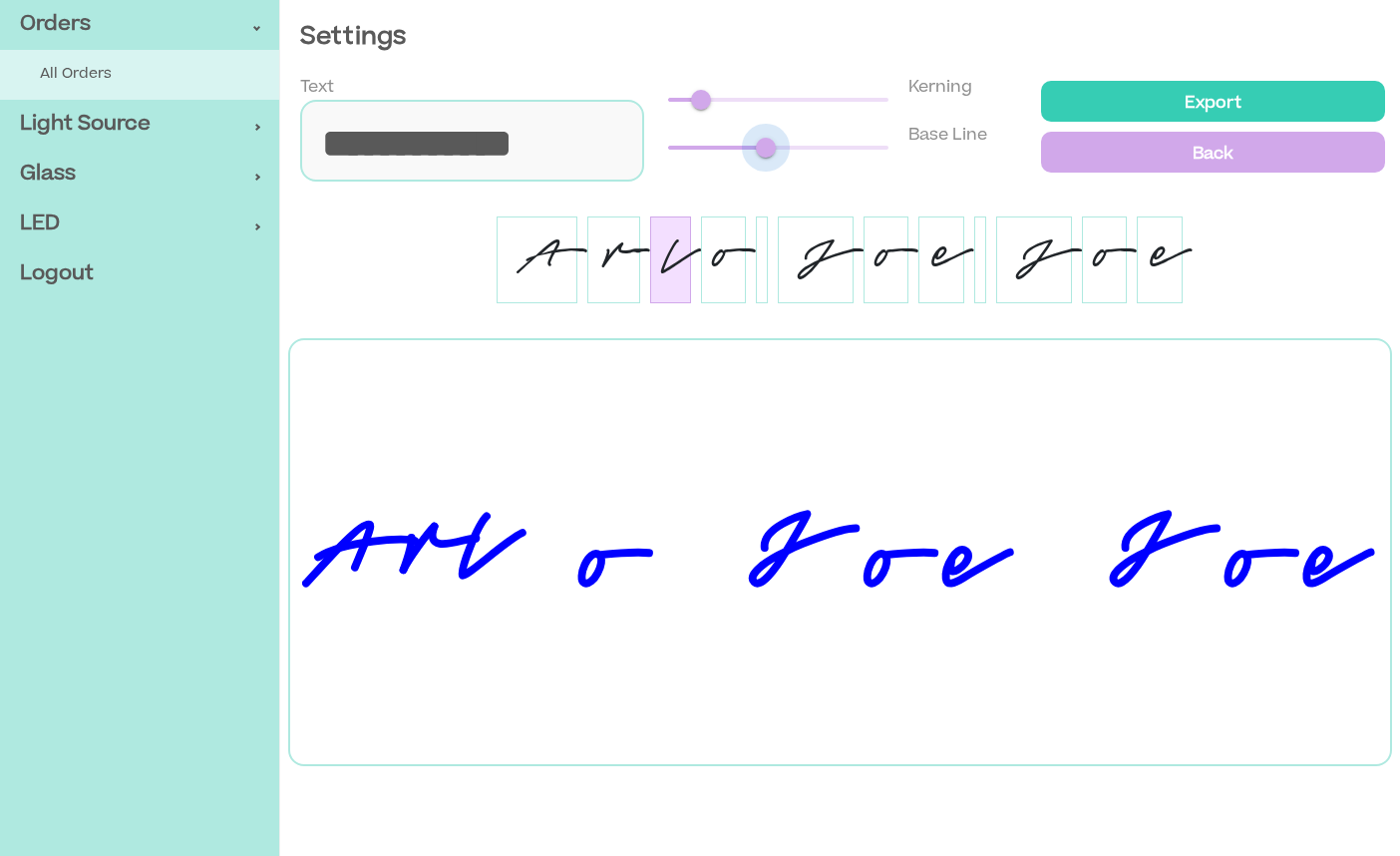 click at bounding box center [766, 148] 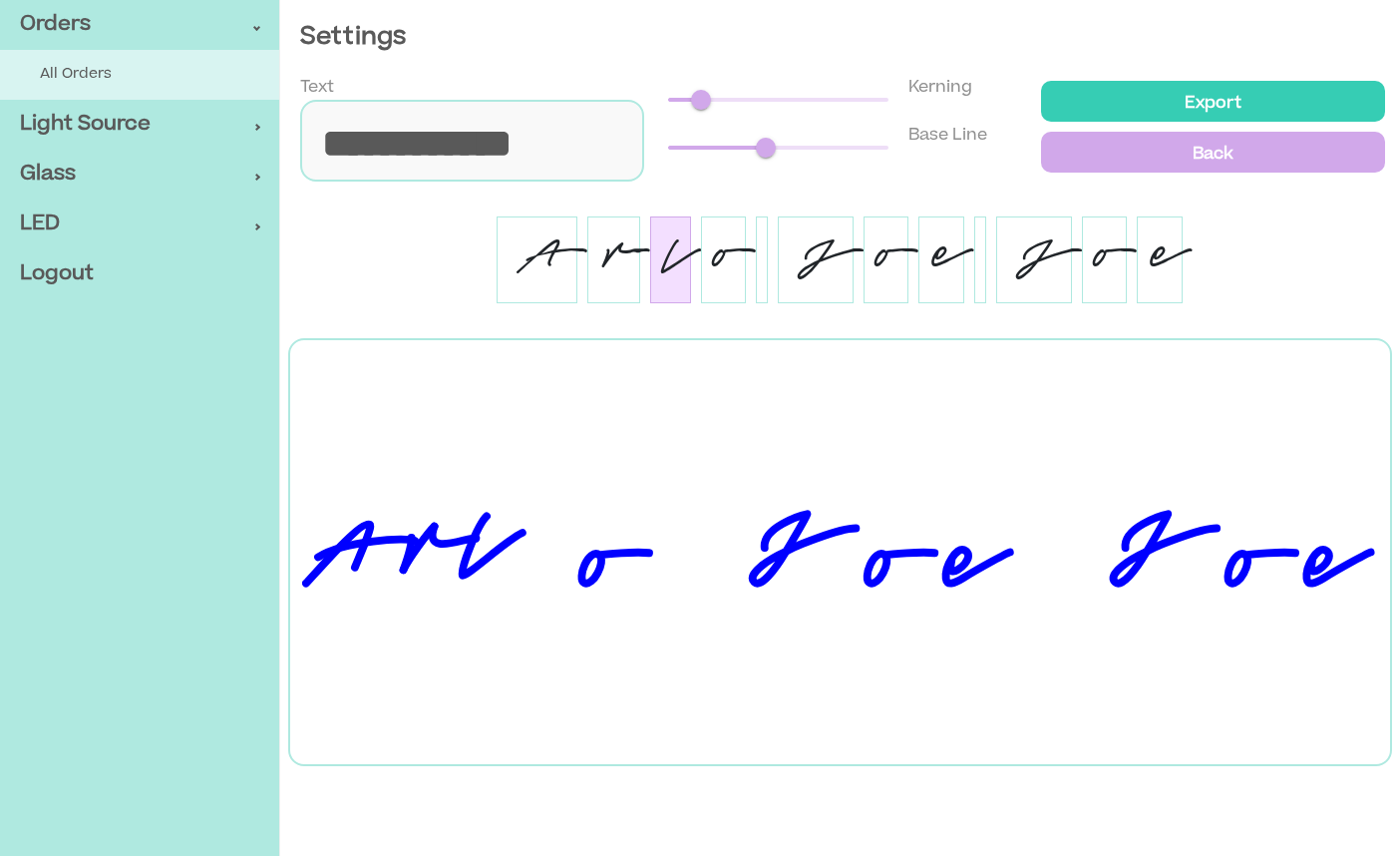 click on "o" at bounding box center (723, 259) 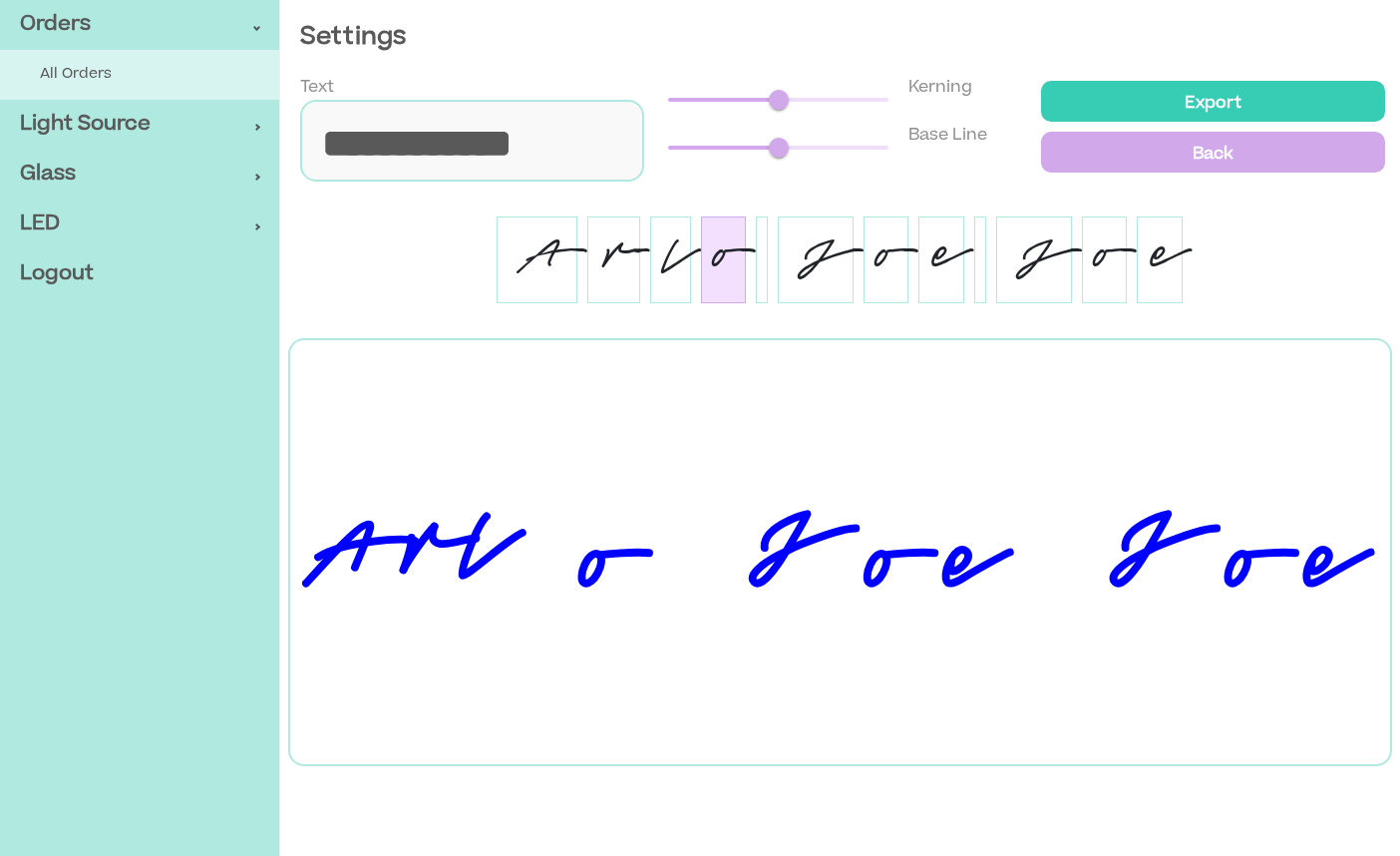 type on "***" 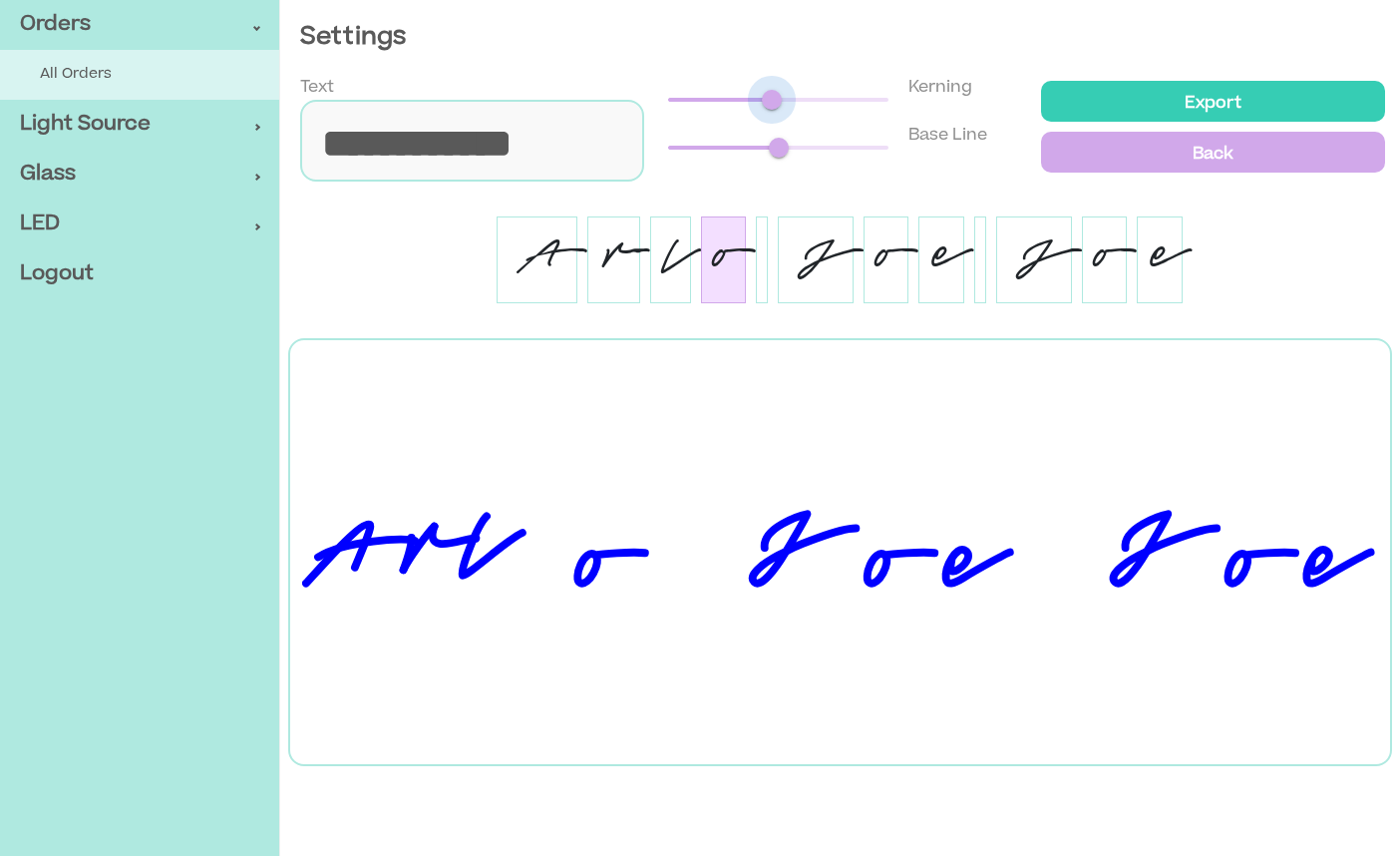 type on "***" 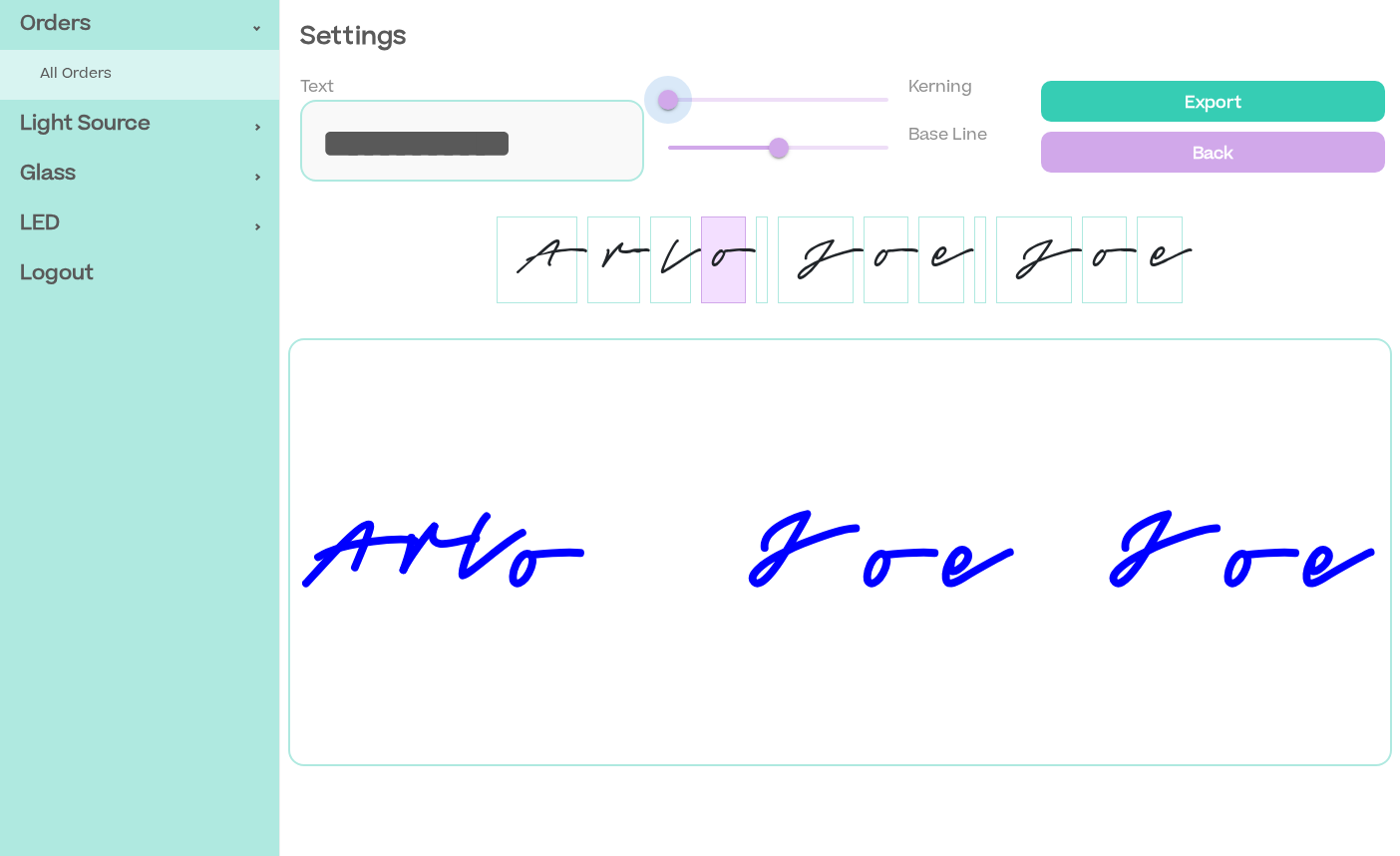 click on "**********" at bounding box center [840, 129] 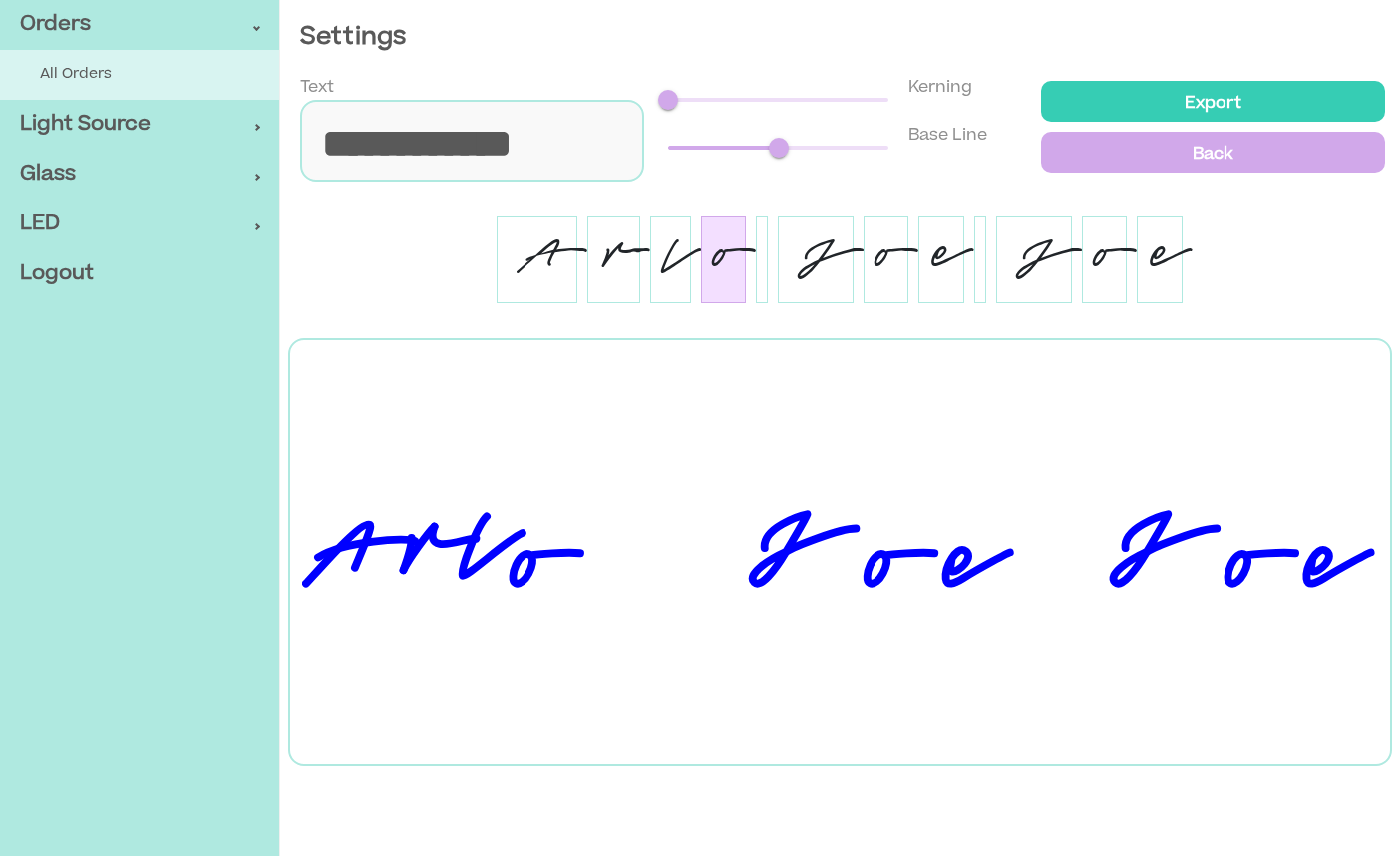 click on "J" at bounding box center (816, 259) 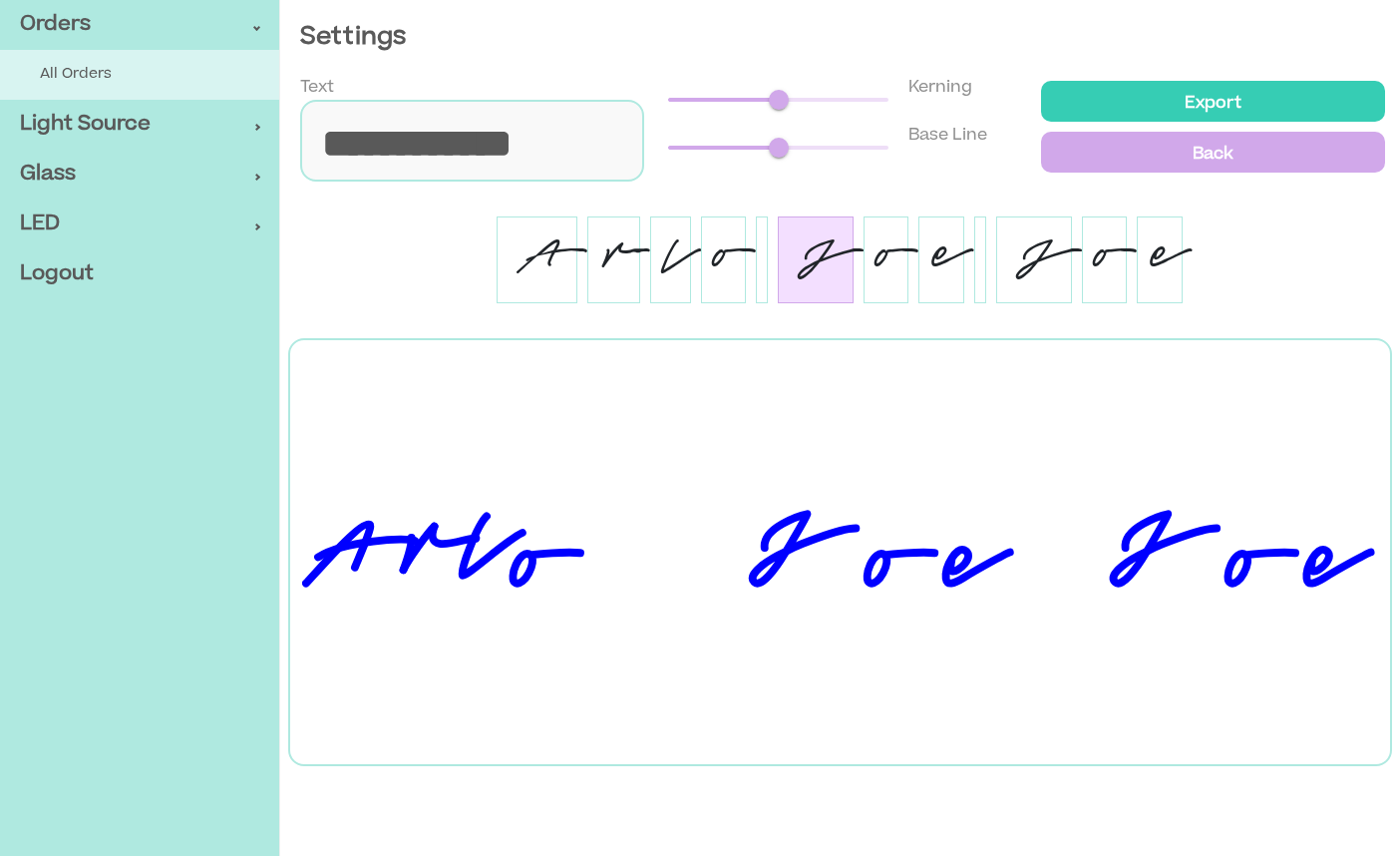 click on "o" at bounding box center (723, 259) 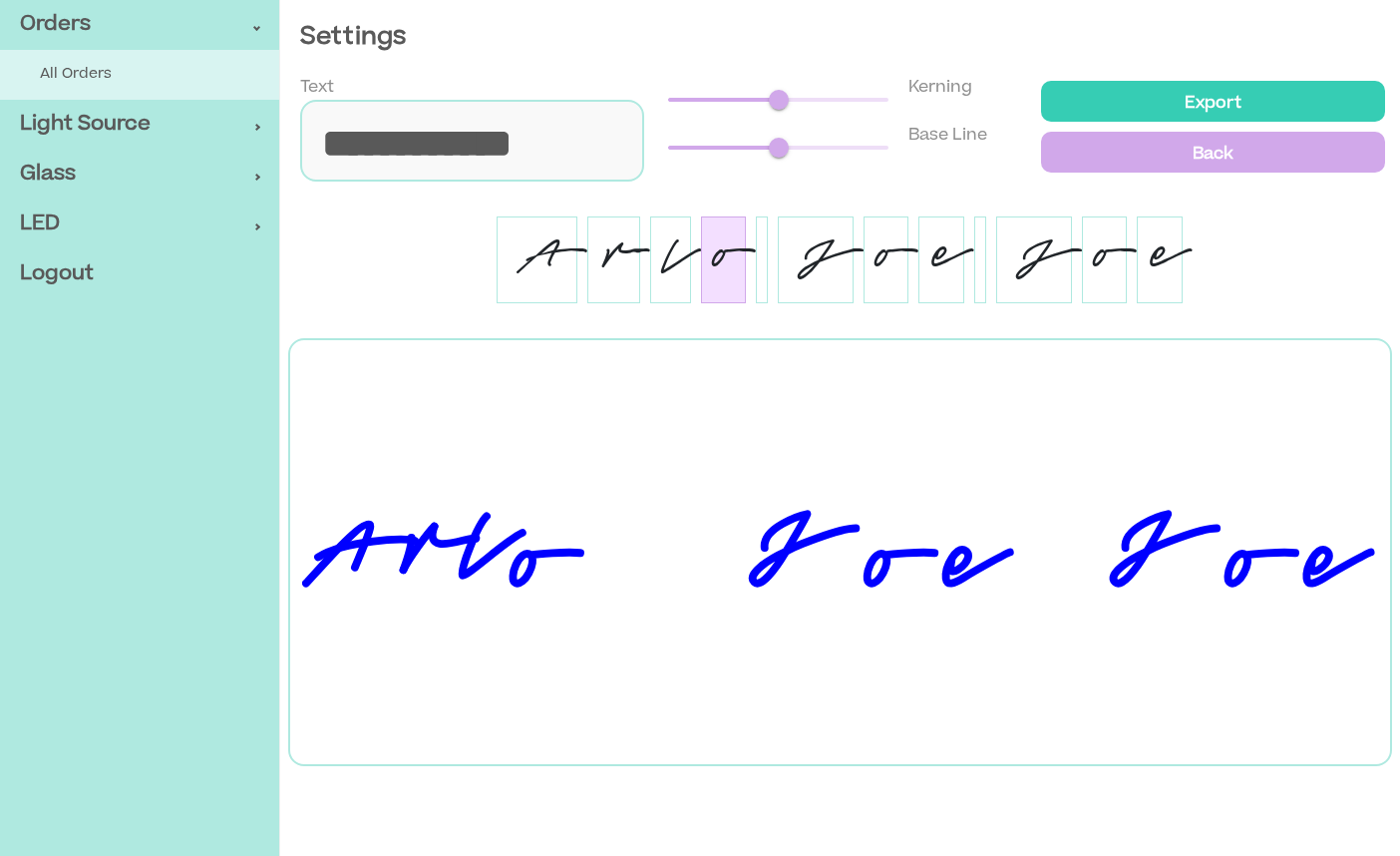 type on "**" 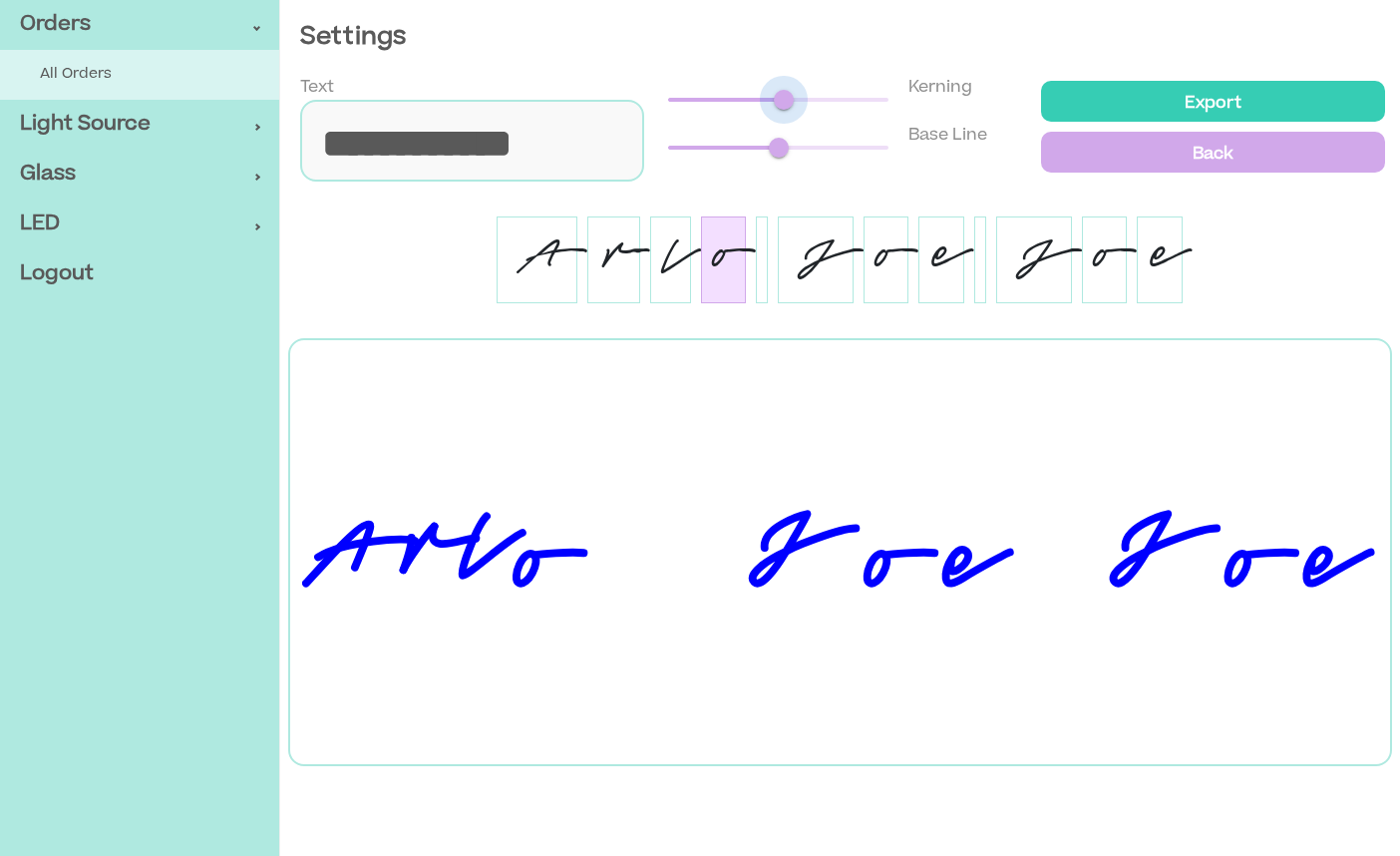 type on "*" 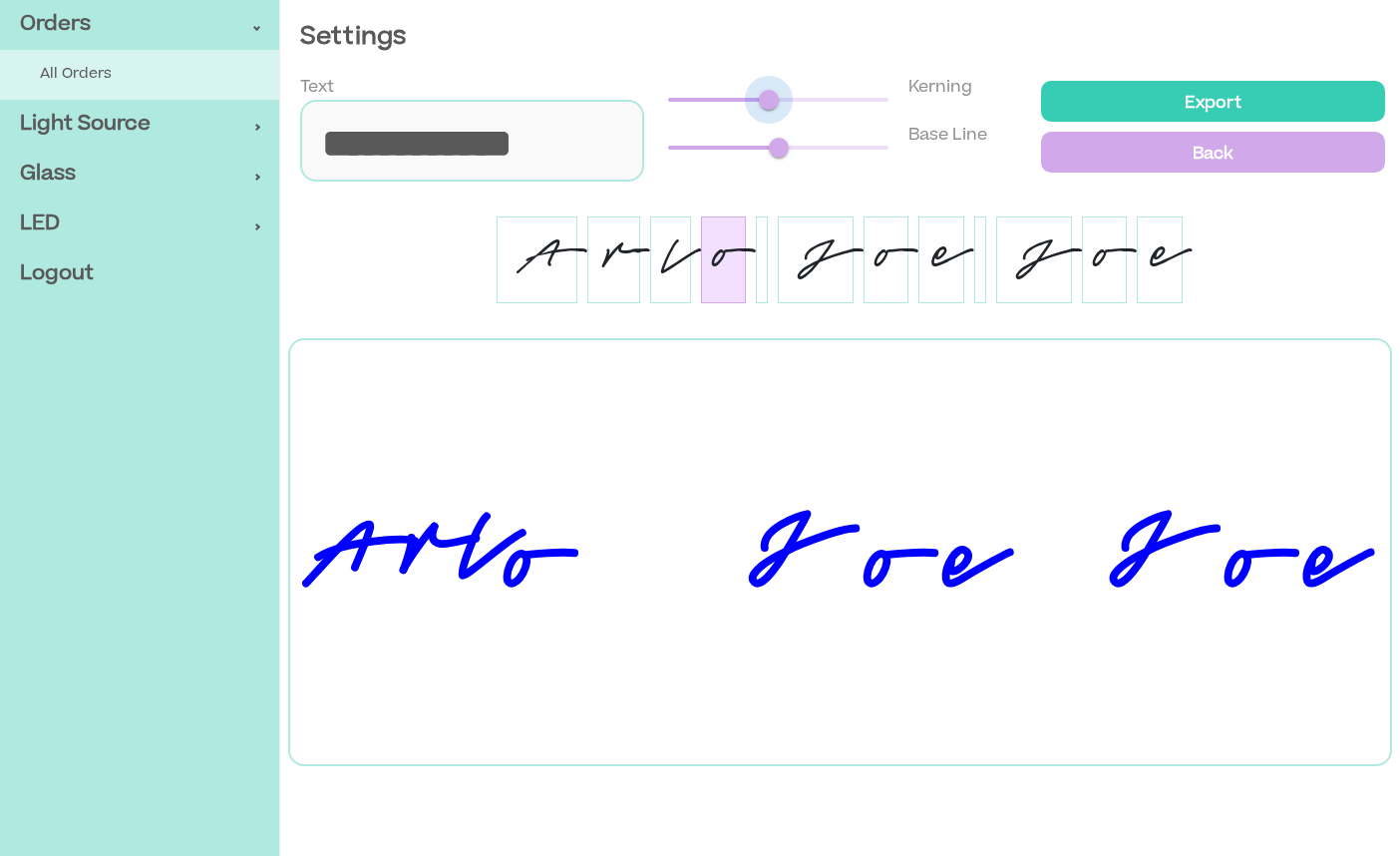 type on "***" 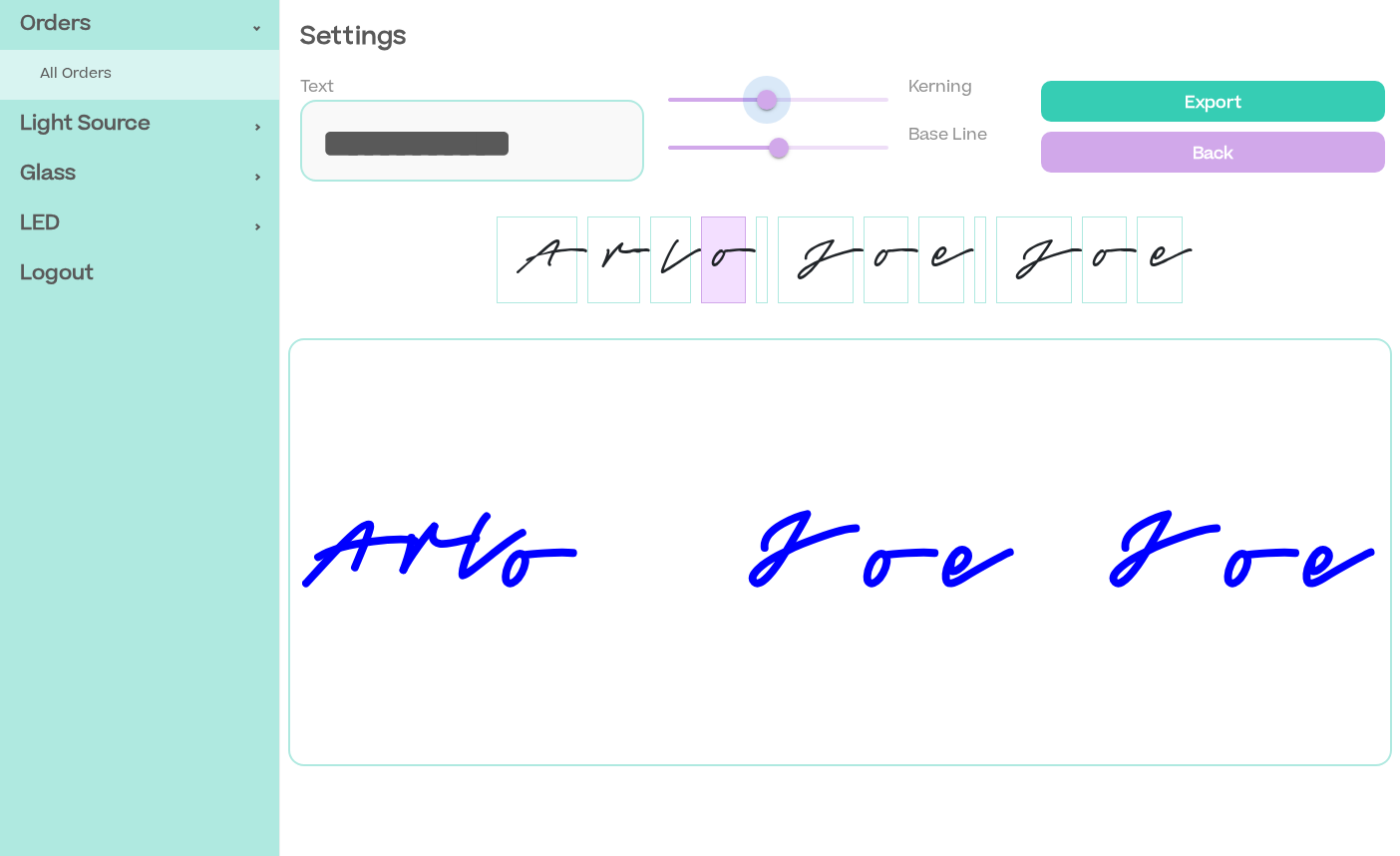 type on "***" 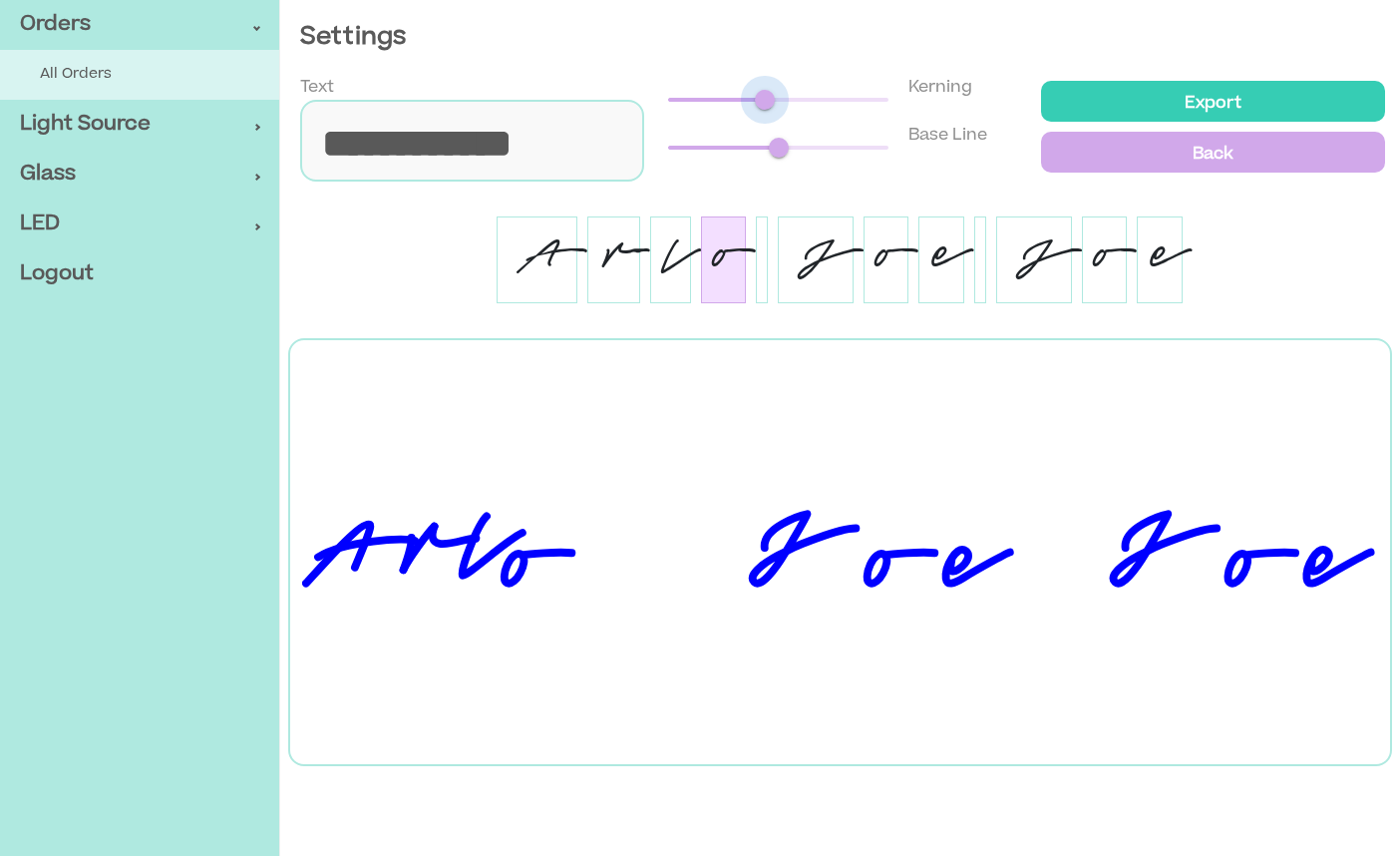 type on "***" 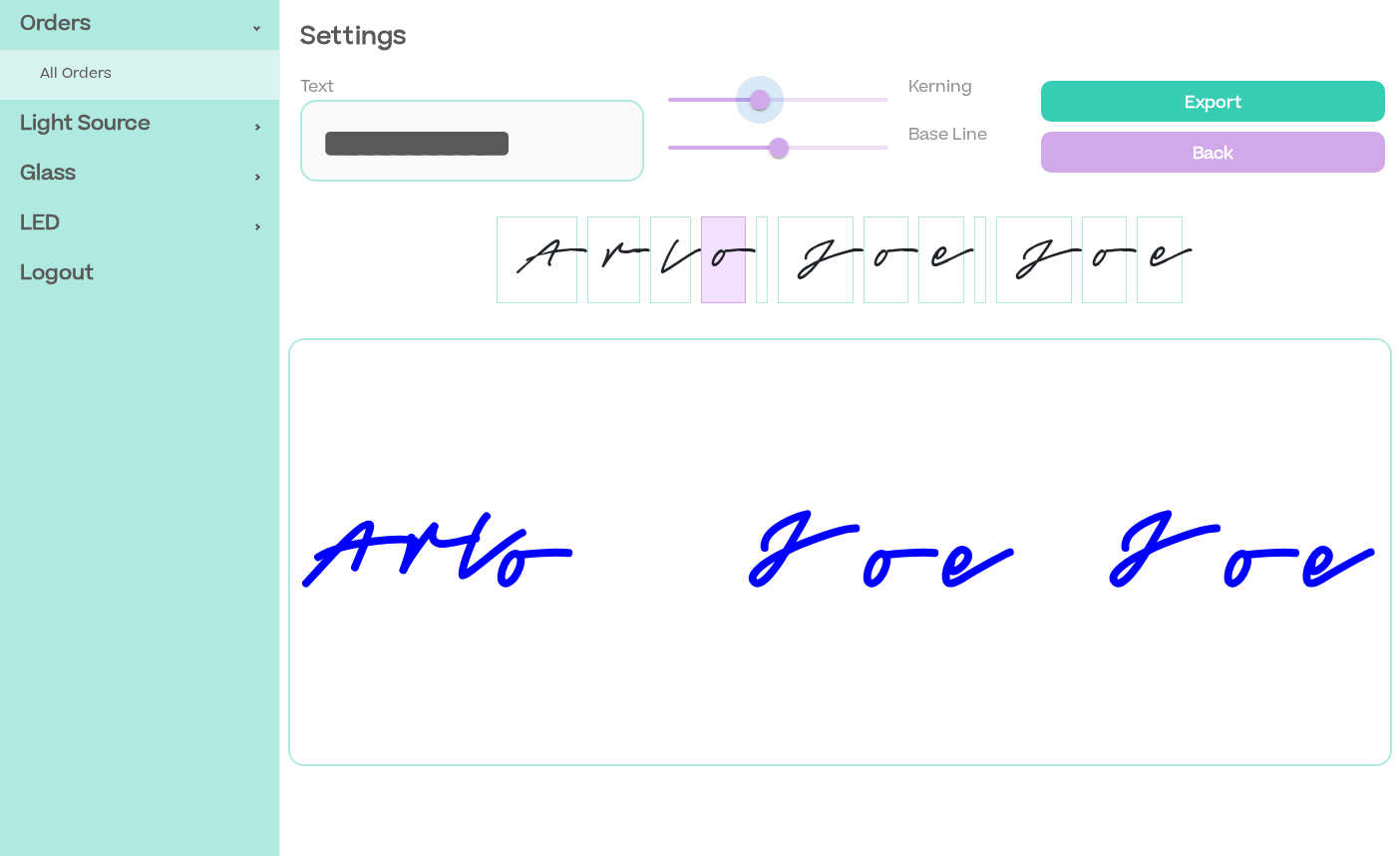 drag, startPoint x: 784, startPoint y: 99, endPoint x: 762, endPoint y: 98, distance: 22.022716 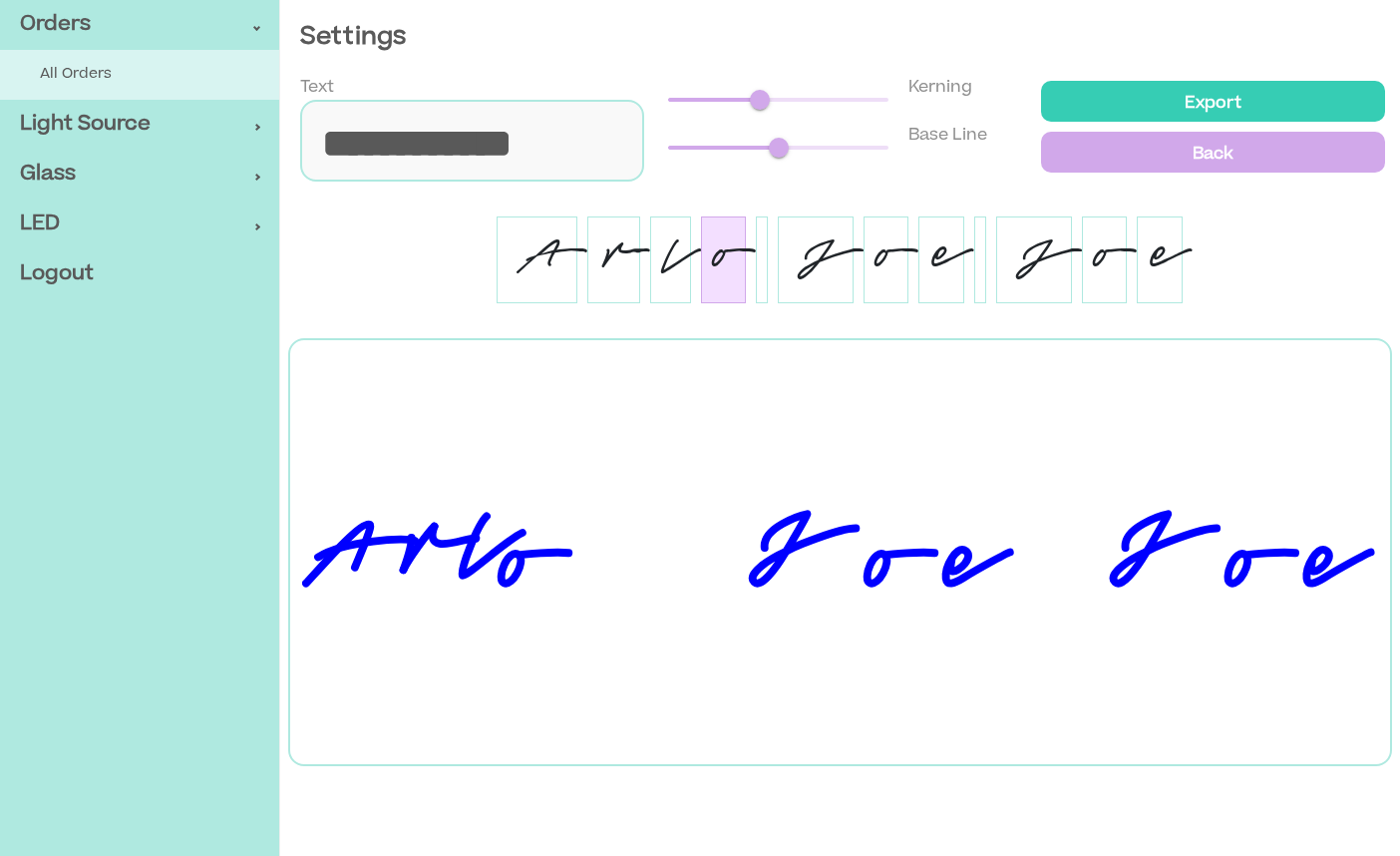 type on "*" 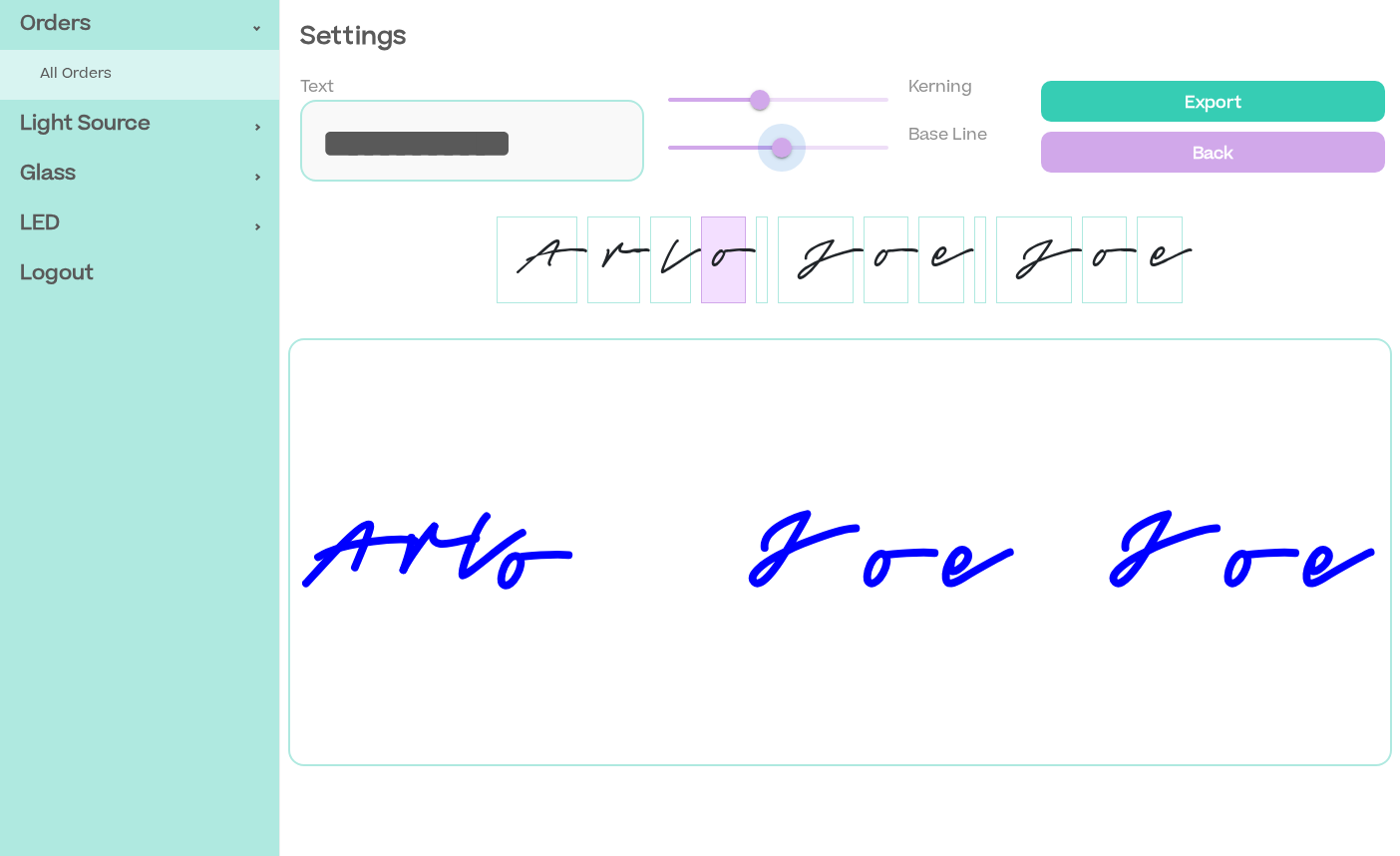 type on "*" 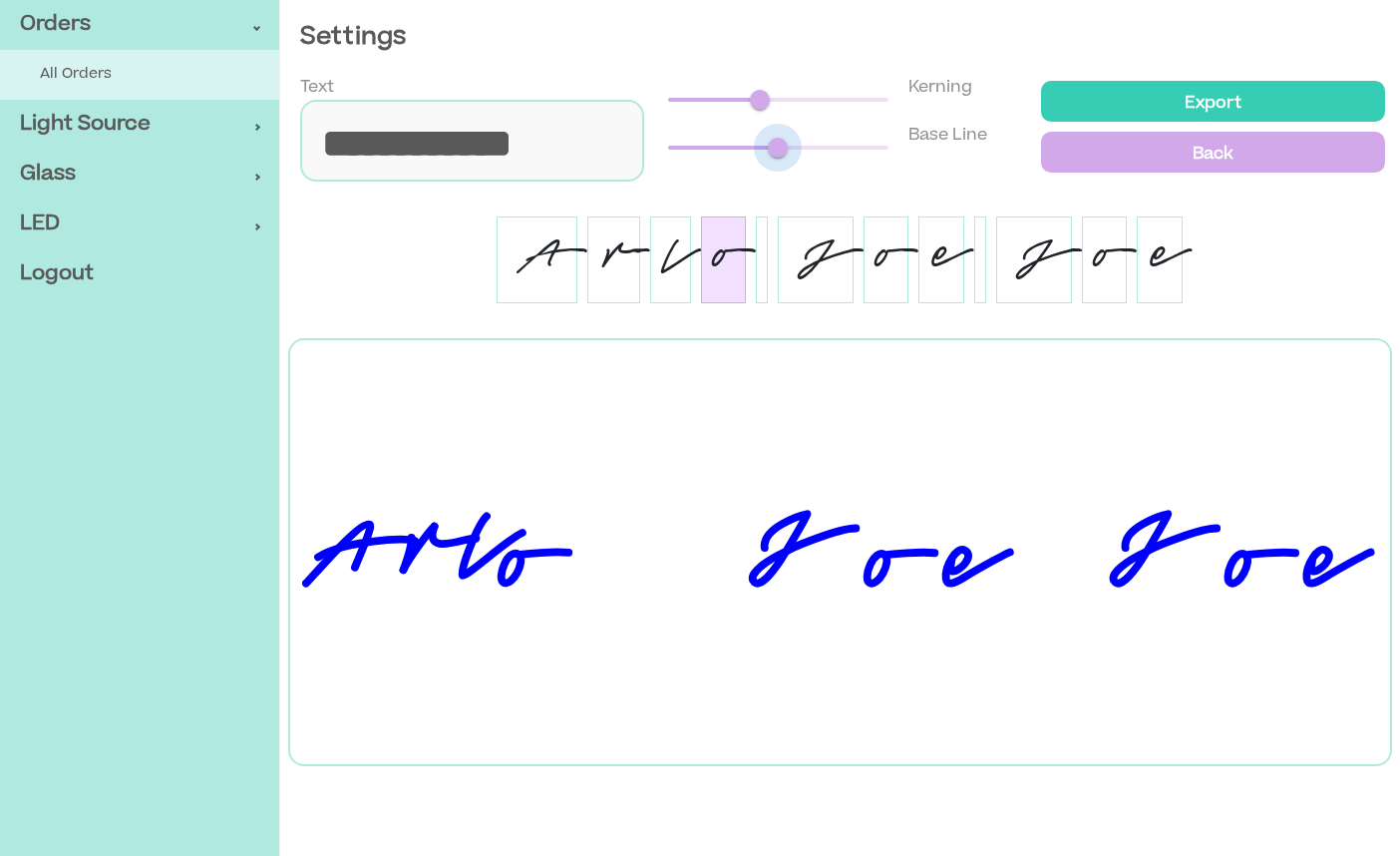 type on "**" 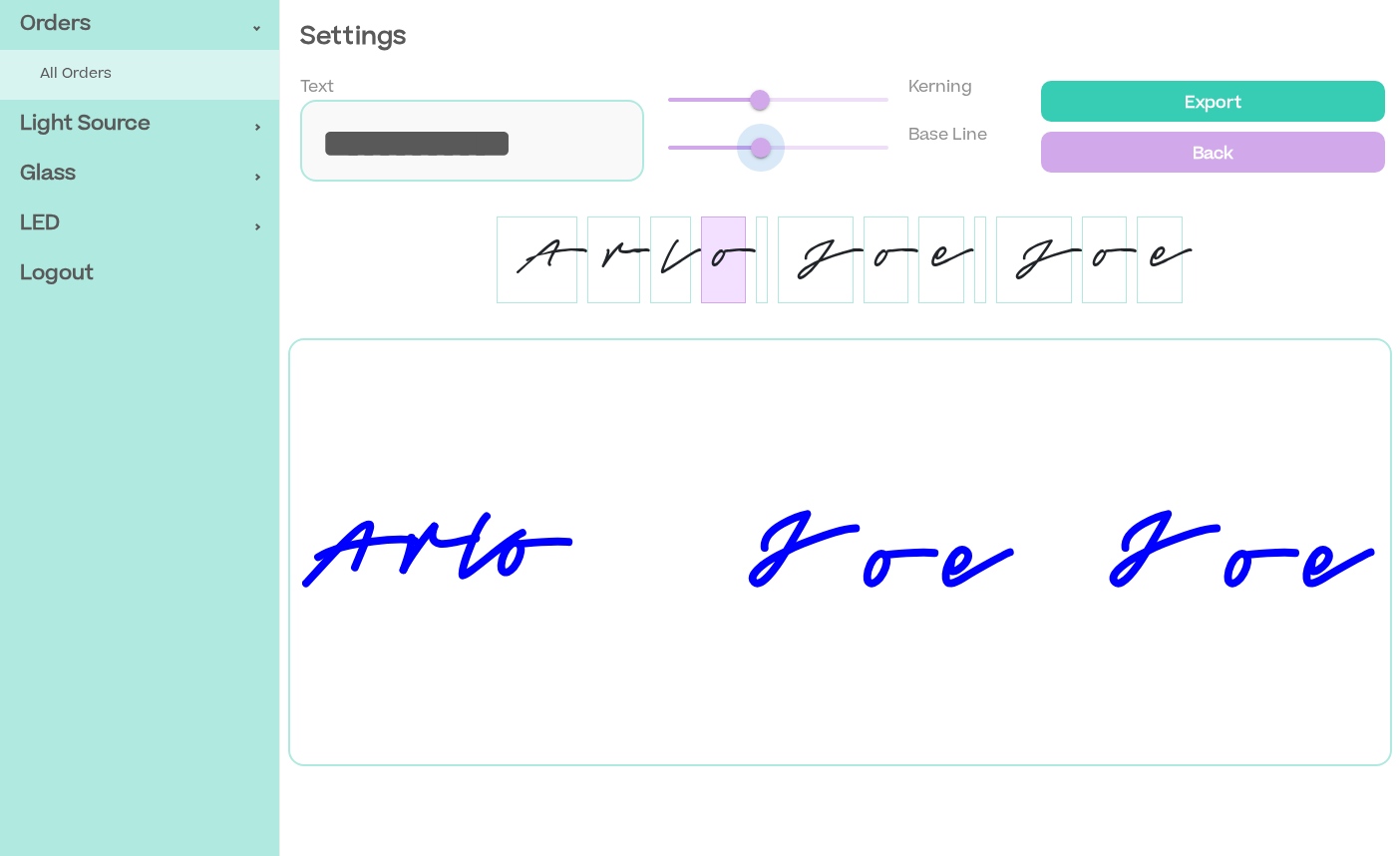drag, startPoint x: 782, startPoint y: 161, endPoint x: 761, endPoint y: 155, distance: 21.84033 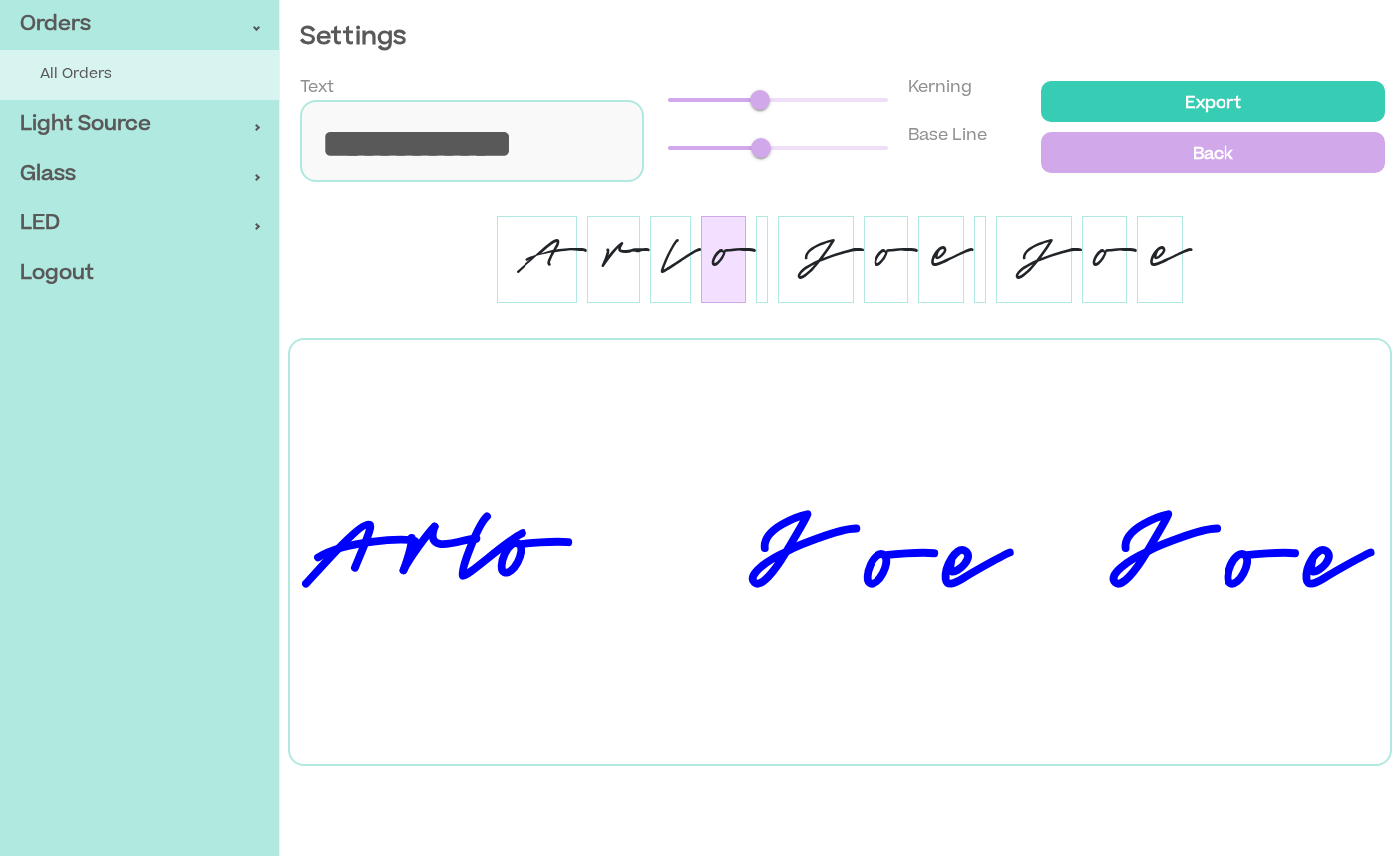 click on "o" at bounding box center [885, 259] 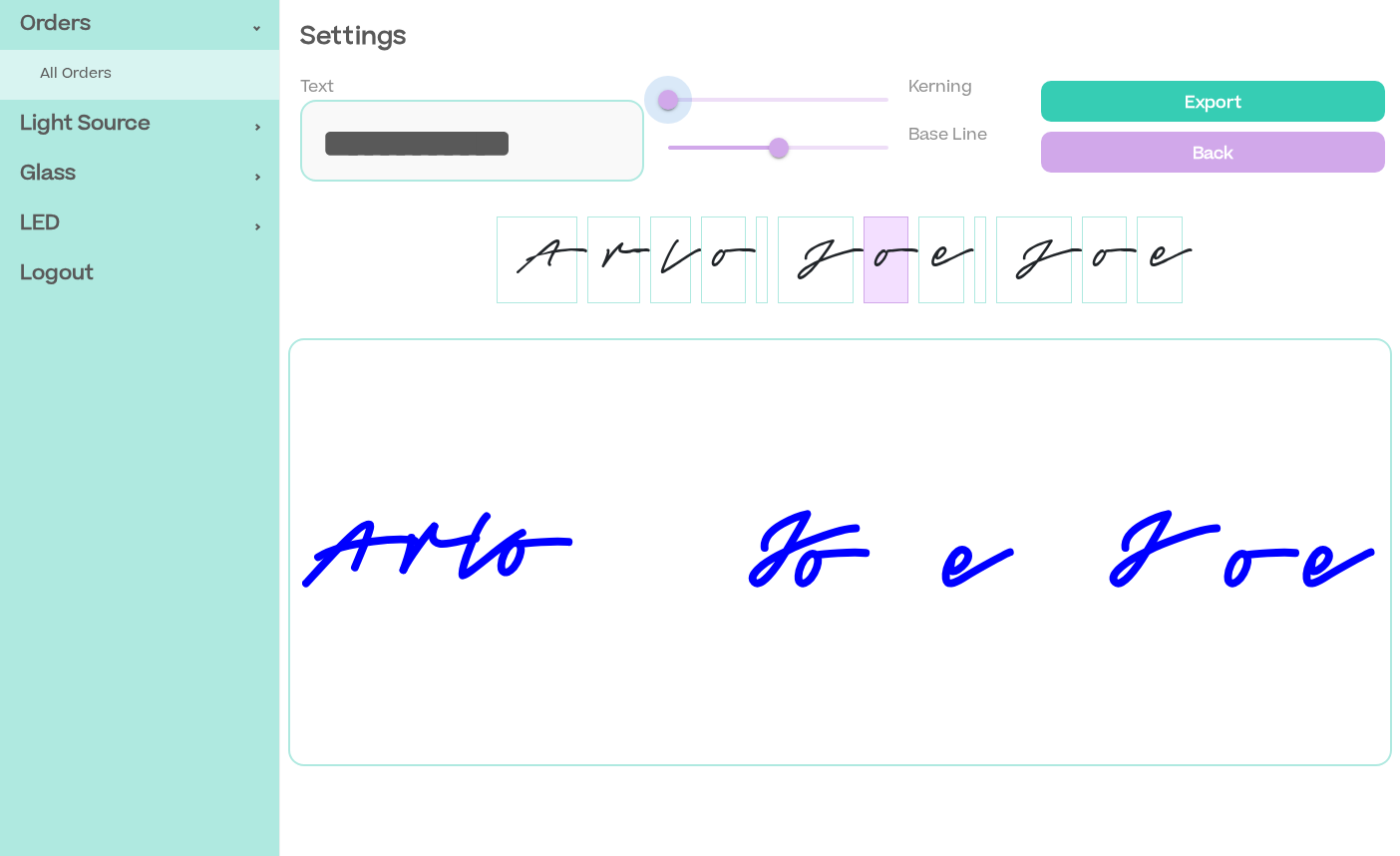 drag, startPoint x: 779, startPoint y: 101, endPoint x: 659, endPoint y: 116, distance: 120.93387 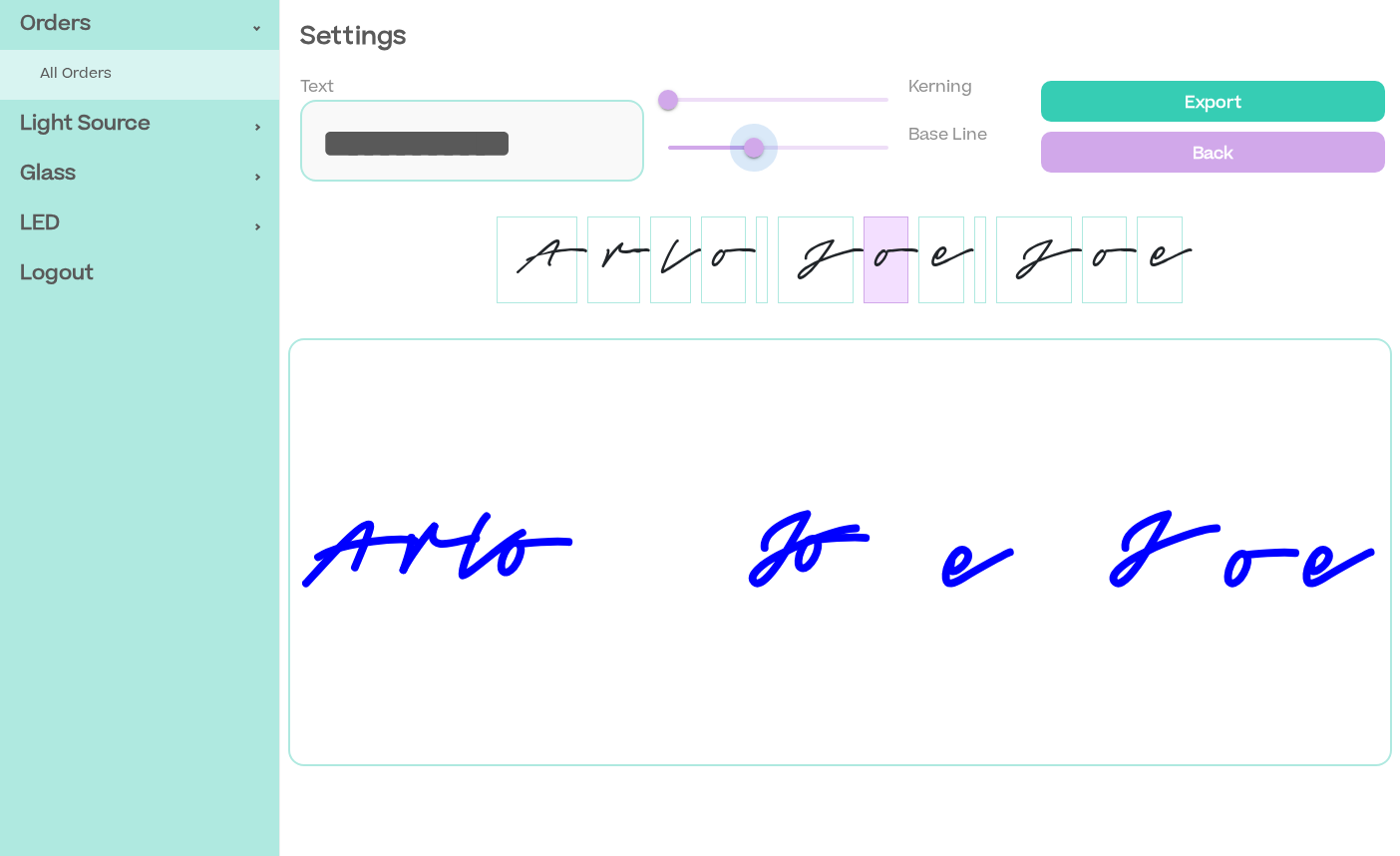 drag, startPoint x: 778, startPoint y: 153, endPoint x: 759, endPoint y: 144, distance: 21.023796 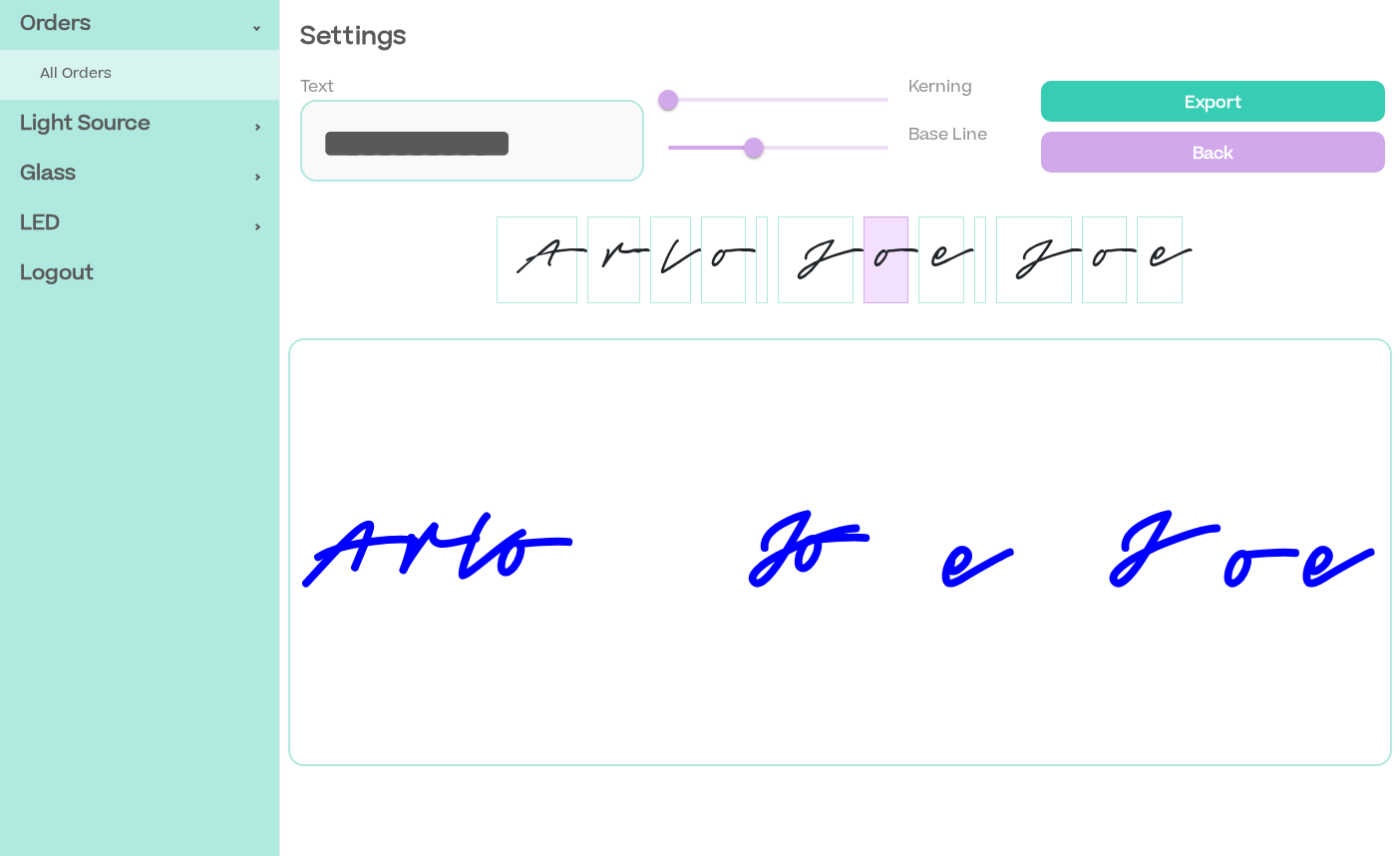 click on "e" at bounding box center (941, 259) 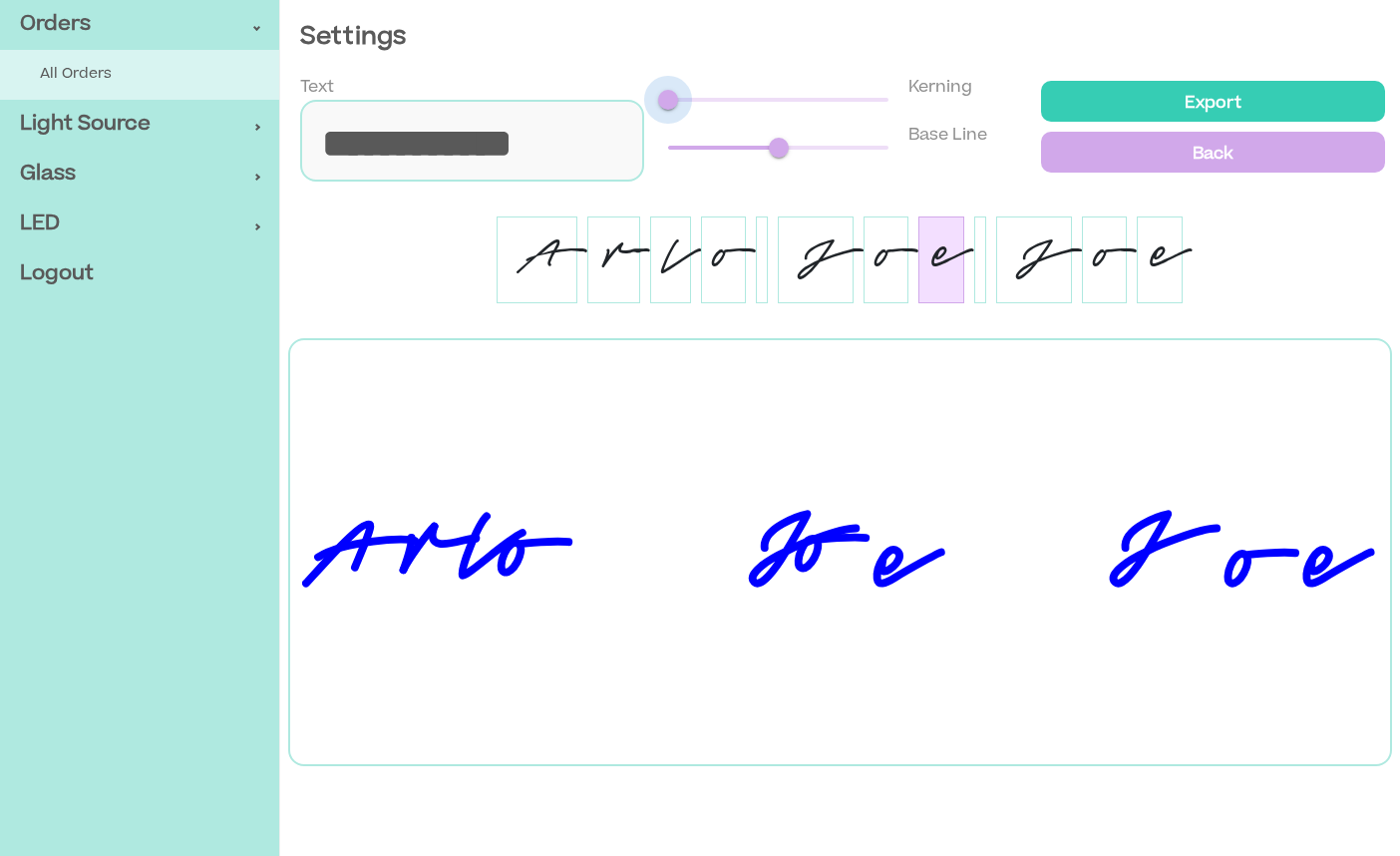 drag, startPoint x: 776, startPoint y: 104, endPoint x: 608, endPoint y: 81, distance: 169.5671 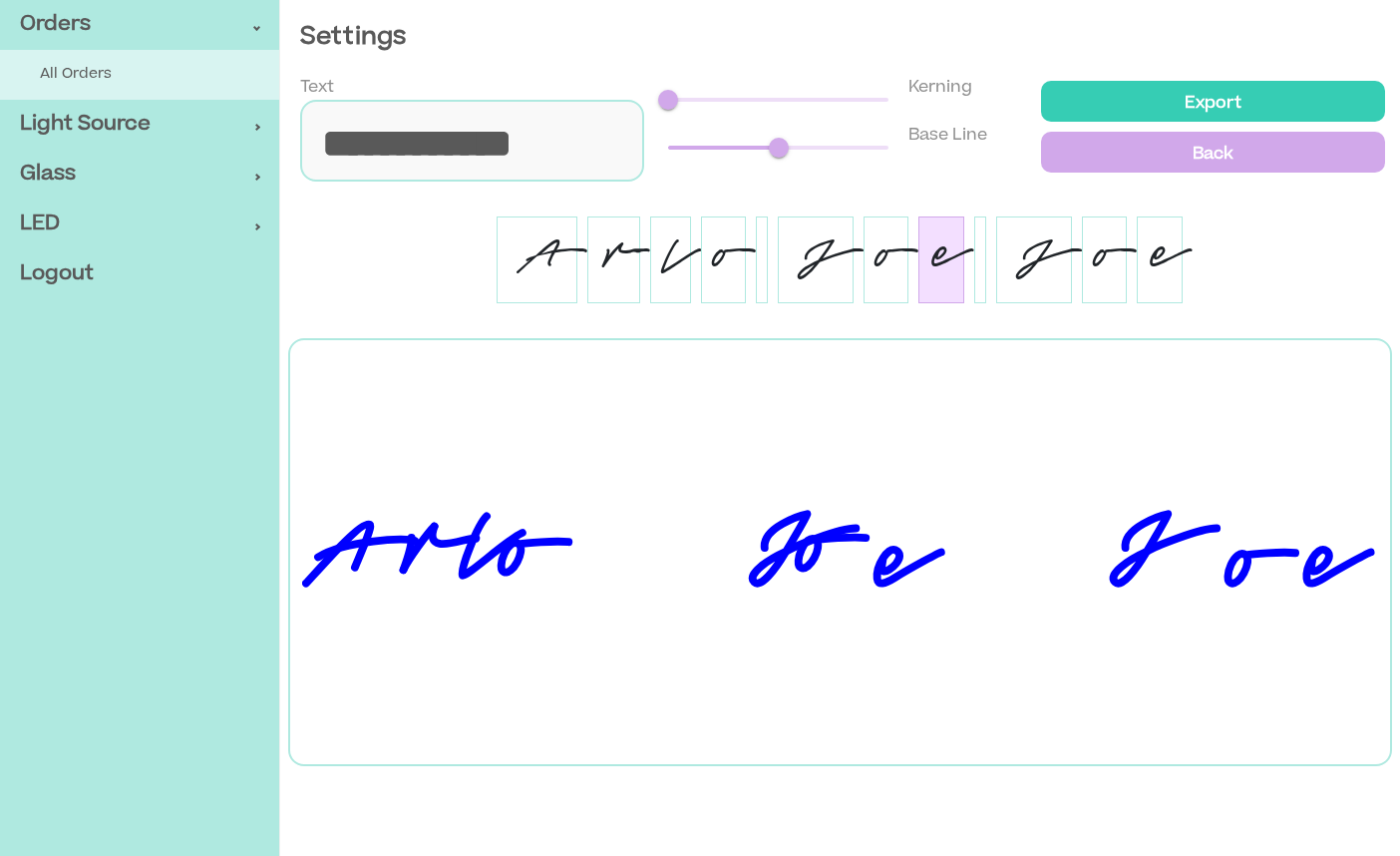 click on "o" at bounding box center (885, 259) 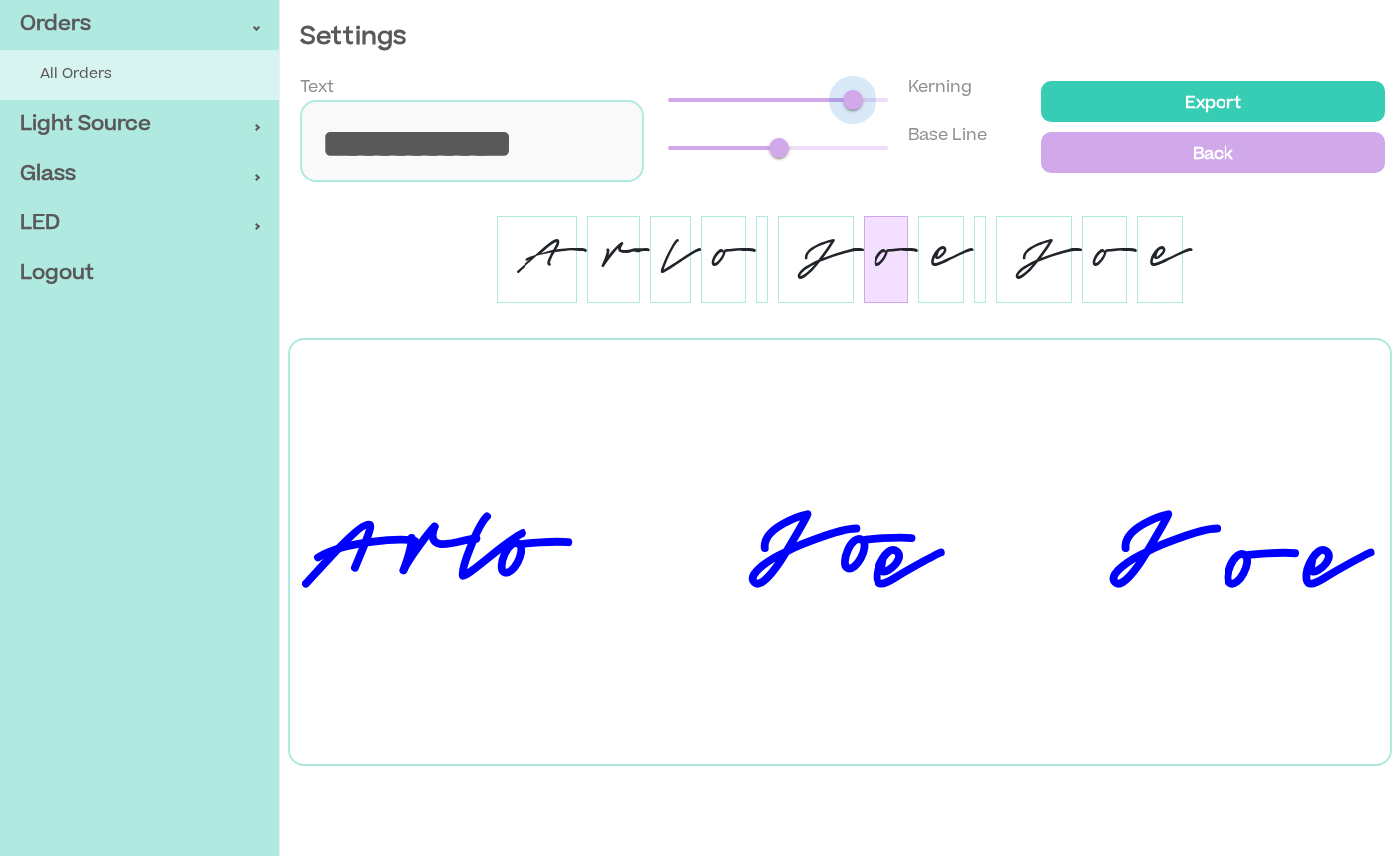 drag, startPoint x: 775, startPoint y: 96, endPoint x: 853, endPoint y: 95, distance: 78.00641 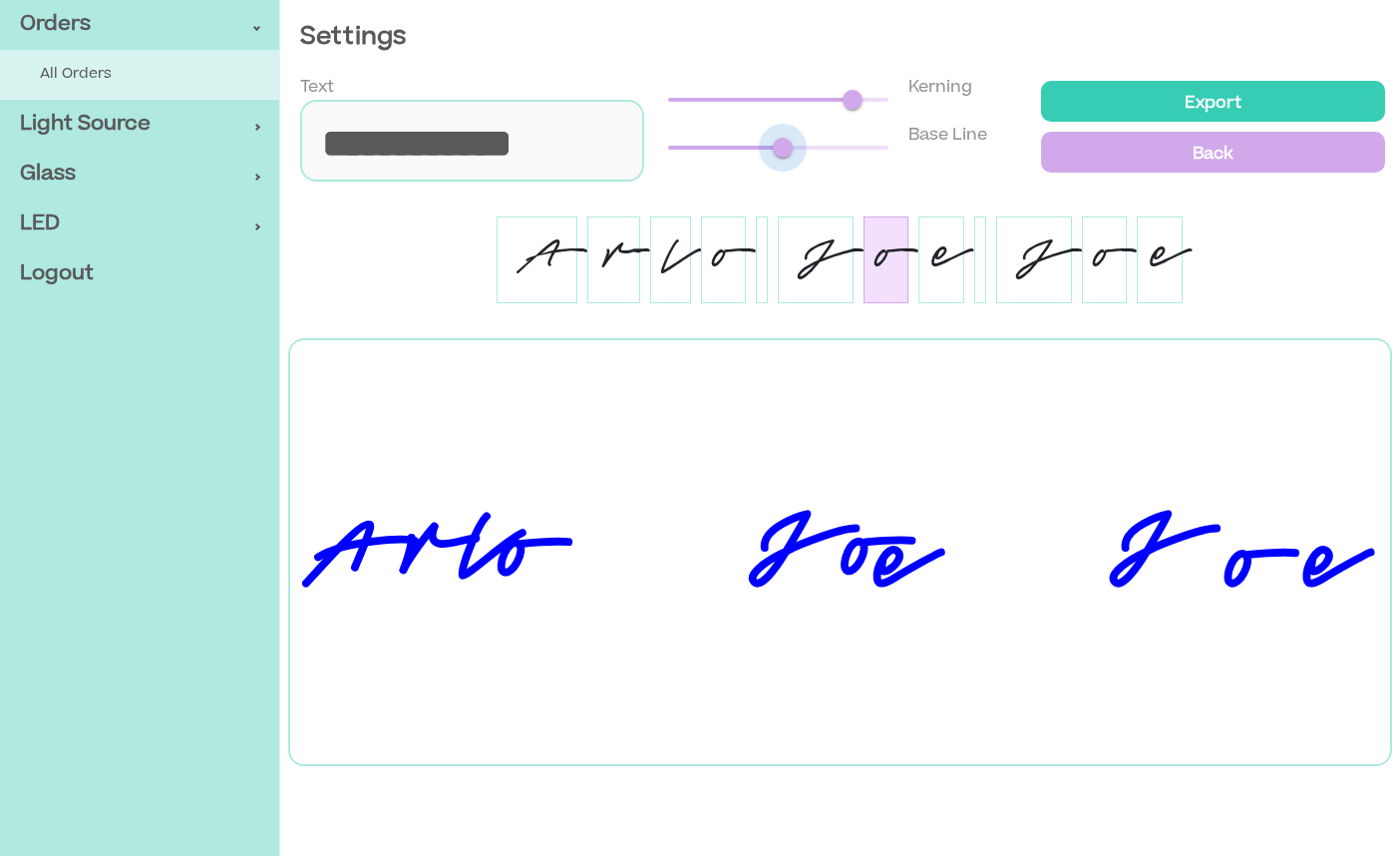 drag, startPoint x: 775, startPoint y: 152, endPoint x: 783, endPoint y: 137, distance: 17 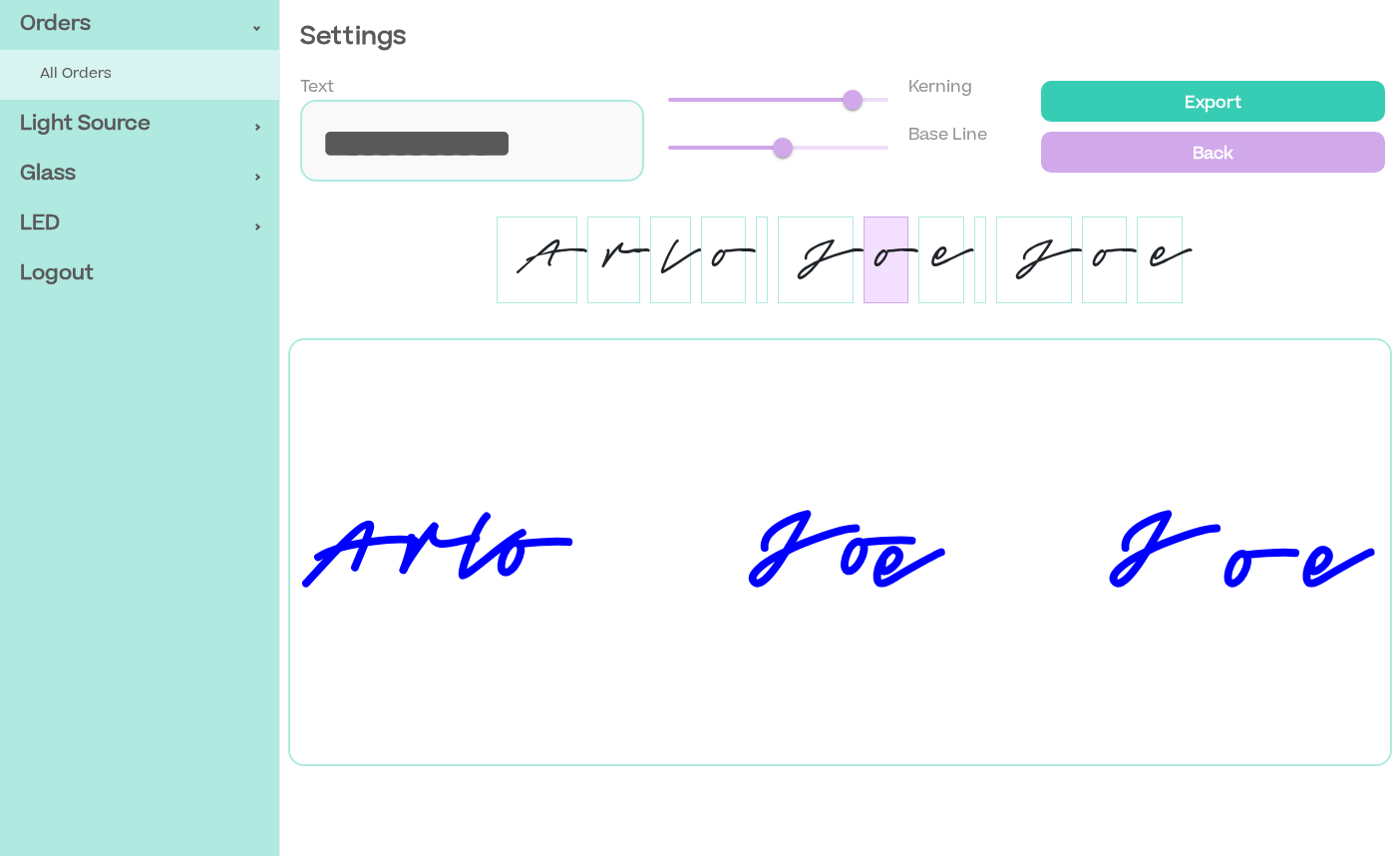 click on "e" at bounding box center (941, 259) 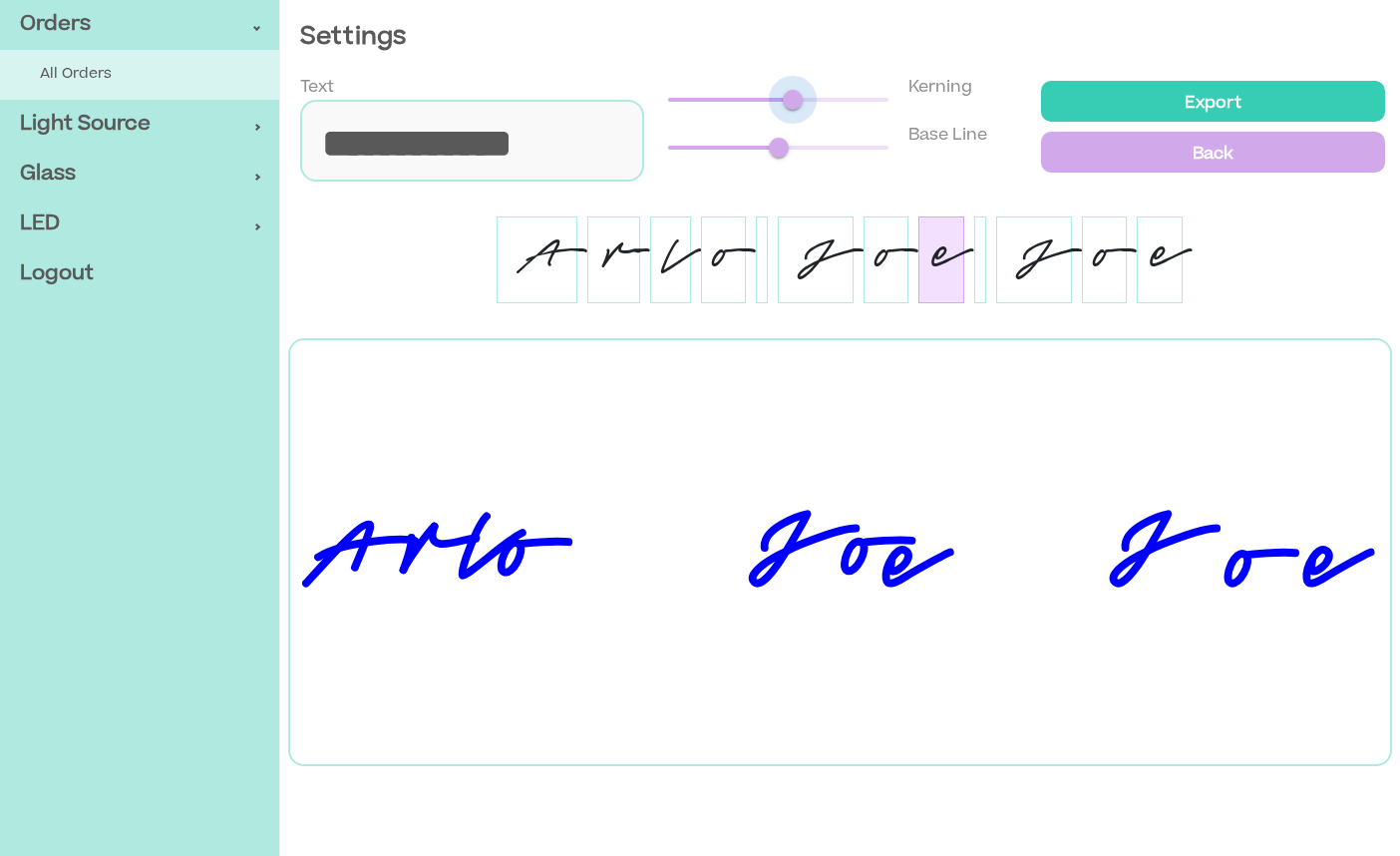 click at bounding box center (793, 100) 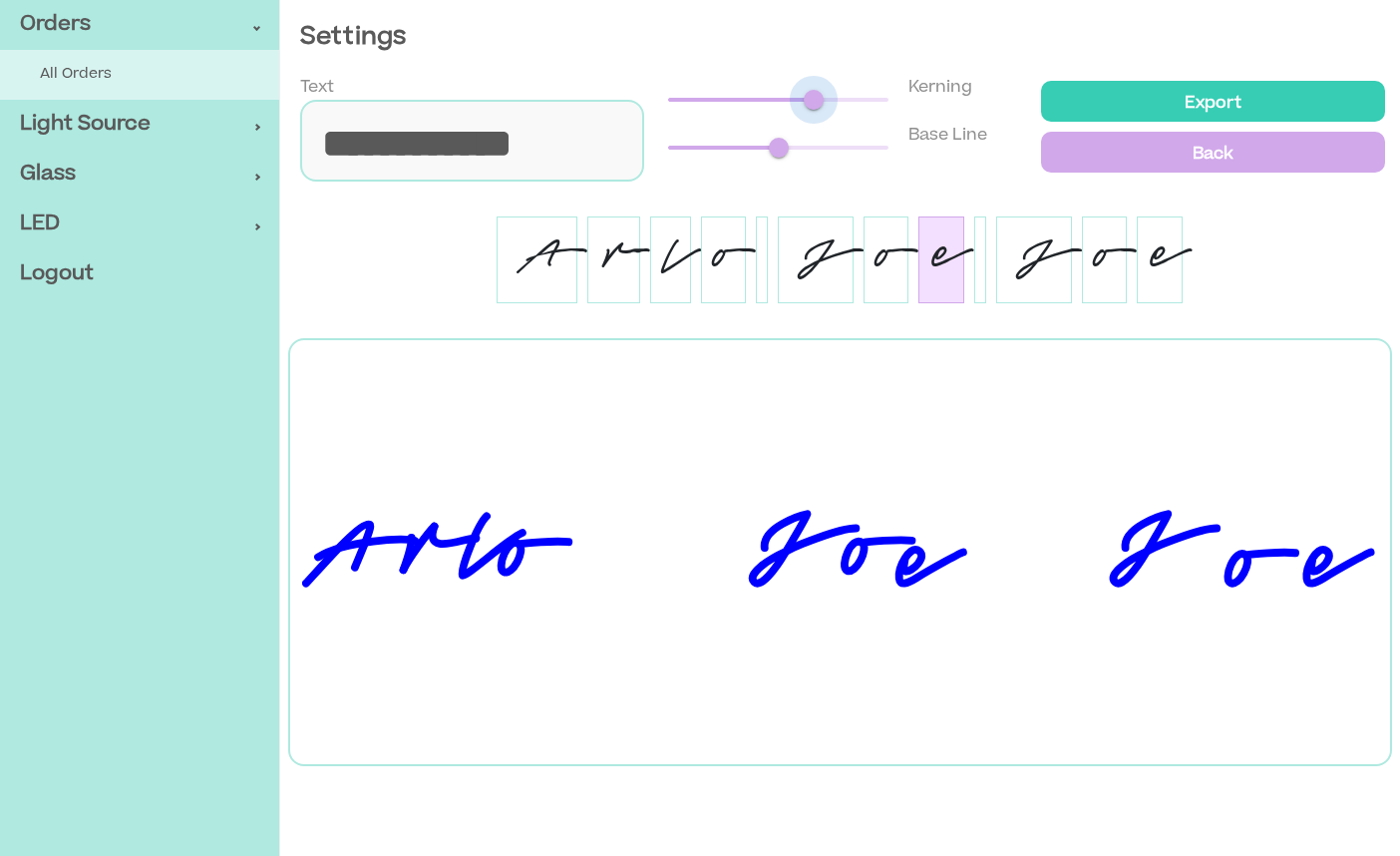 drag, startPoint x: 791, startPoint y: 100, endPoint x: 814, endPoint y: 94, distance: 23.769729 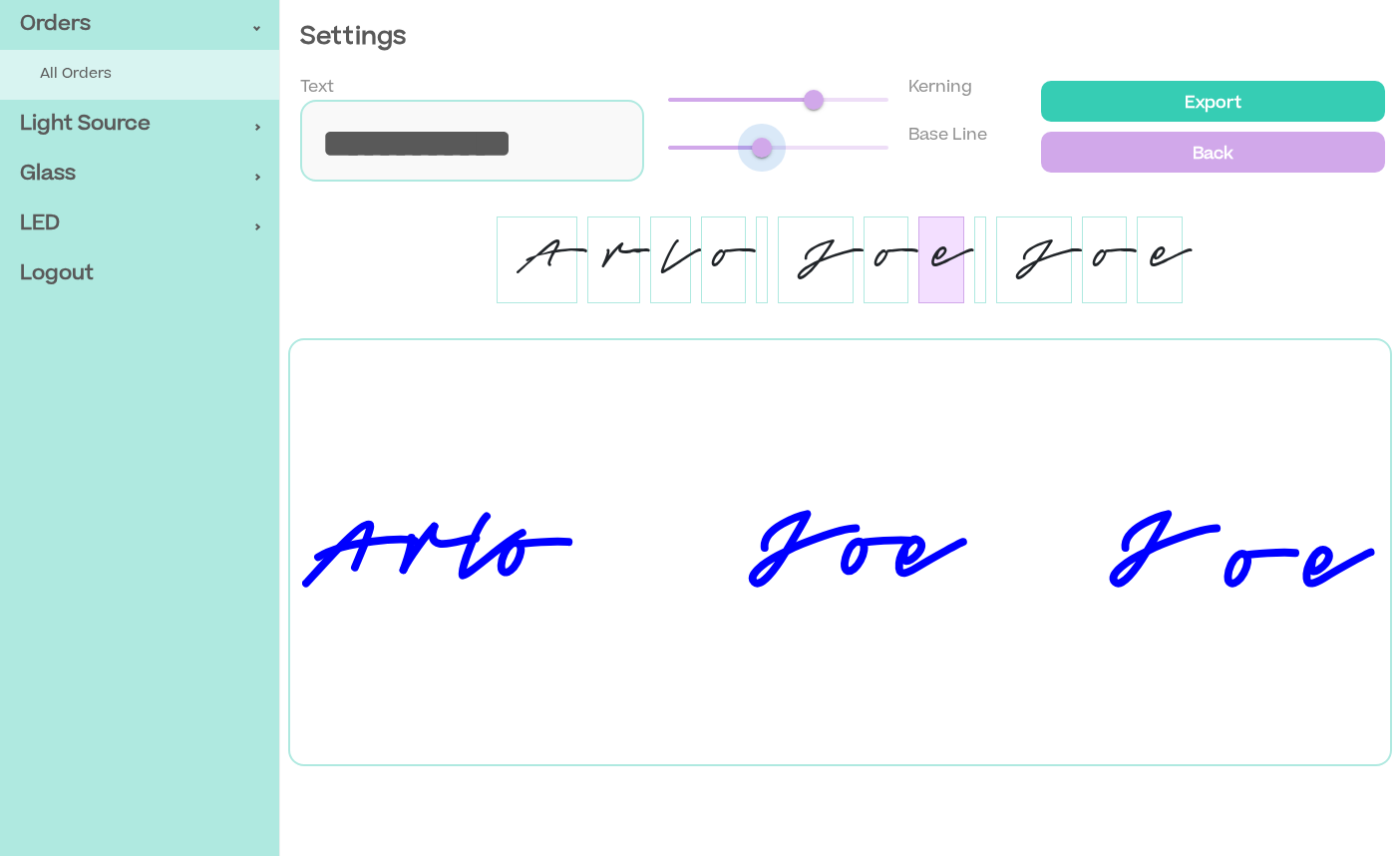 drag, startPoint x: 775, startPoint y: 151, endPoint x: 762, endPoint y: 150, distance: 13.038405 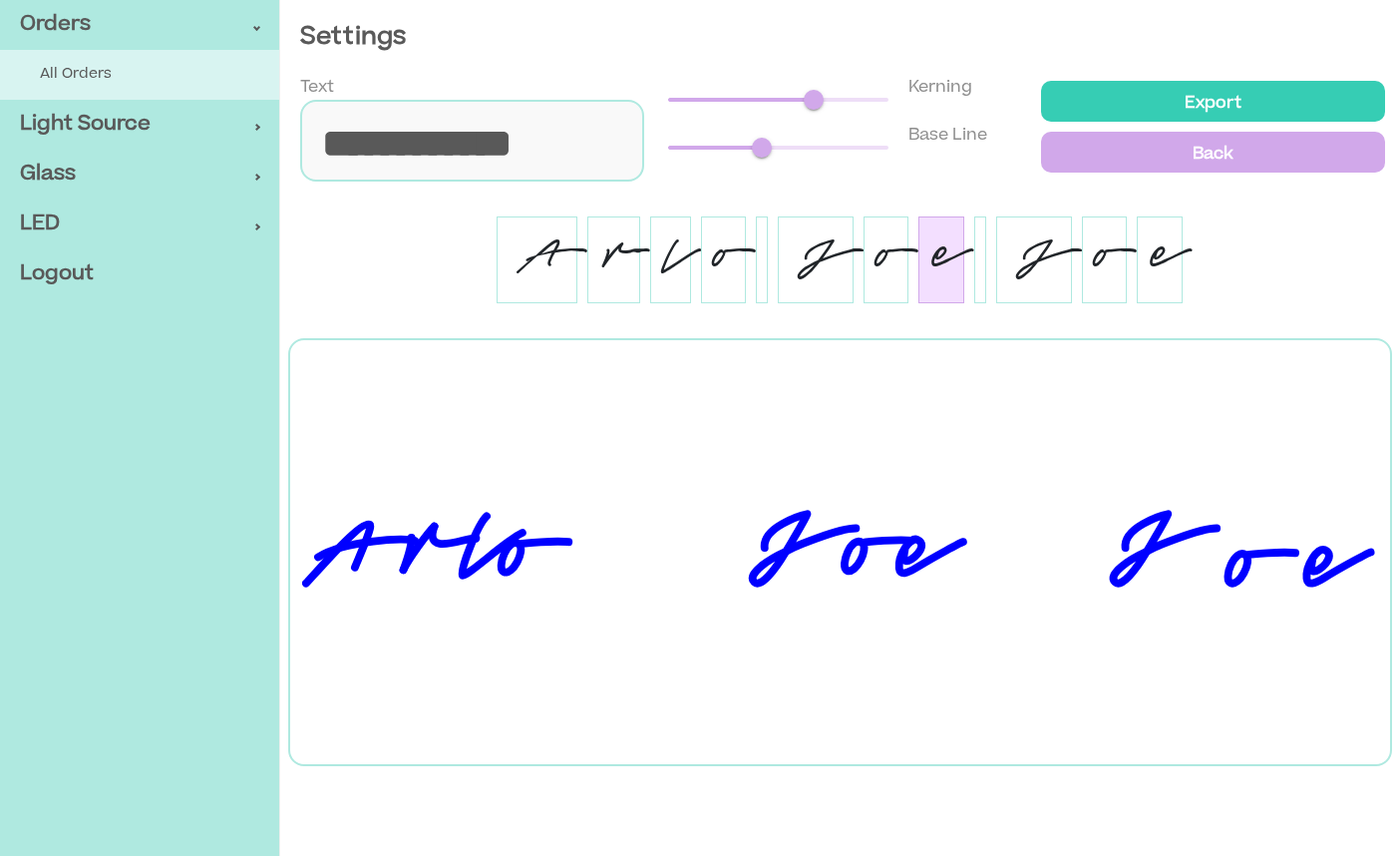 click on "Export" at bounding box center [1213, 101] 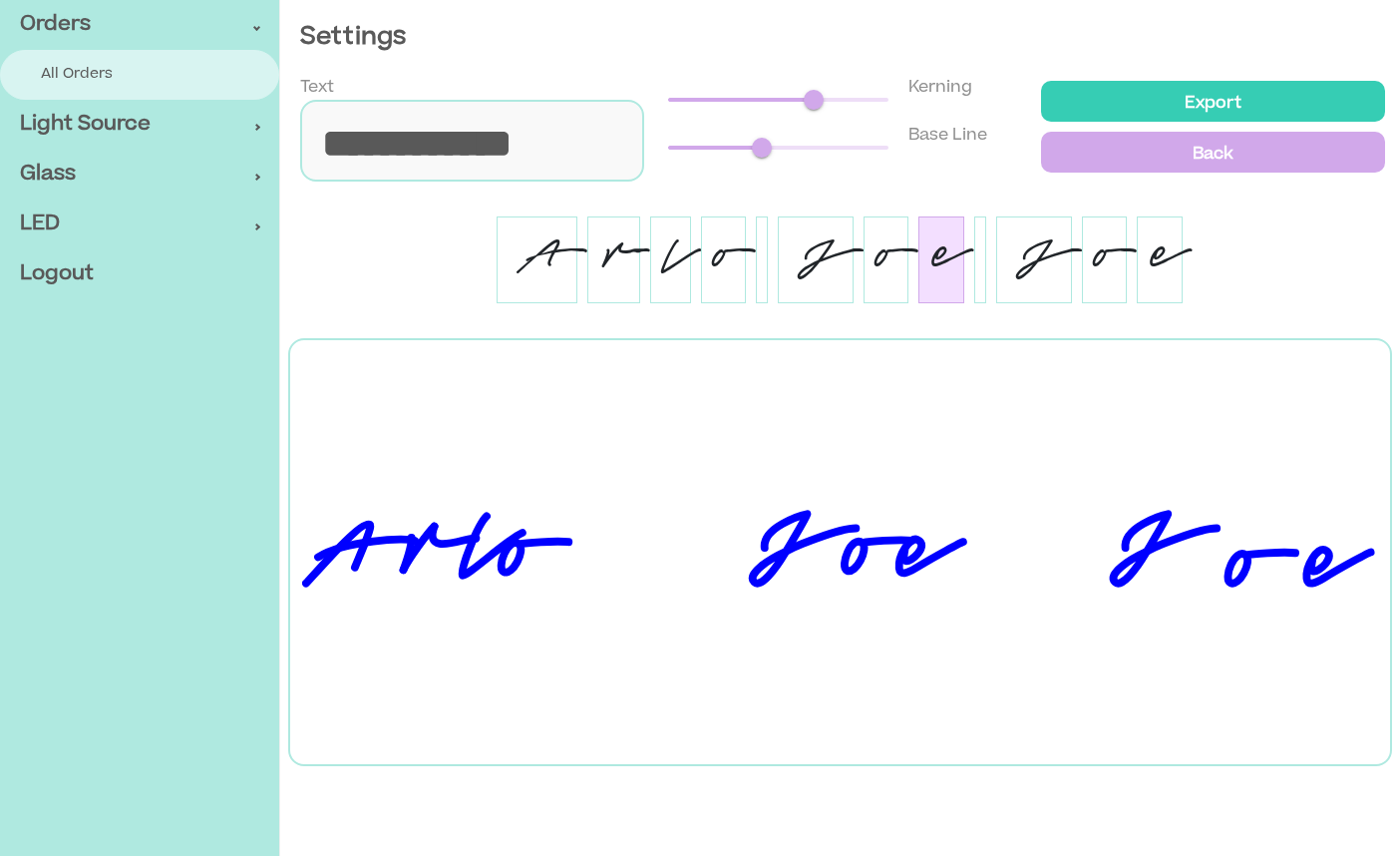click on "All Orders" at bounding box center (150, 75) 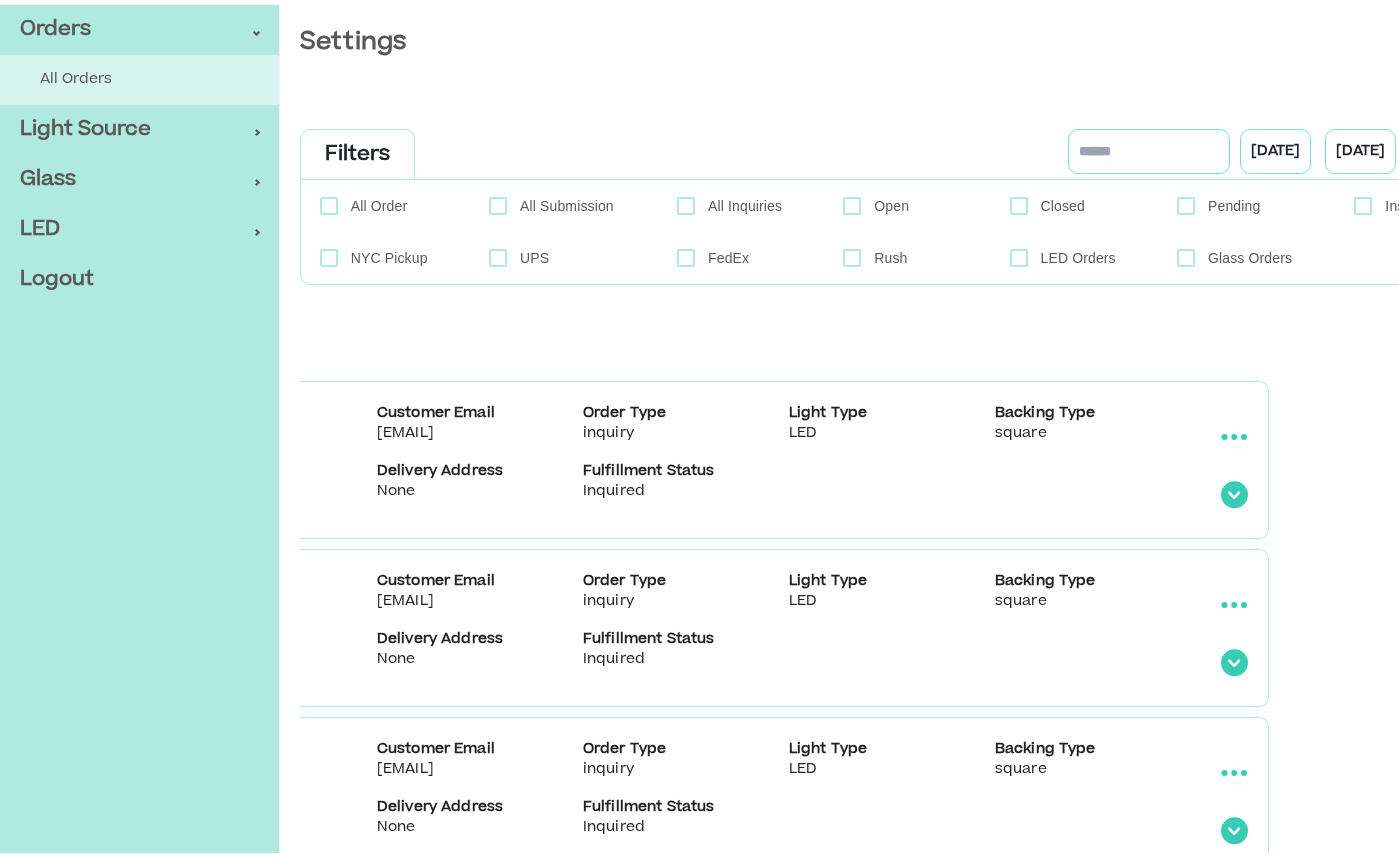 scroll, scrollTop: 0, scrollLeft: 512, axis: horizontal 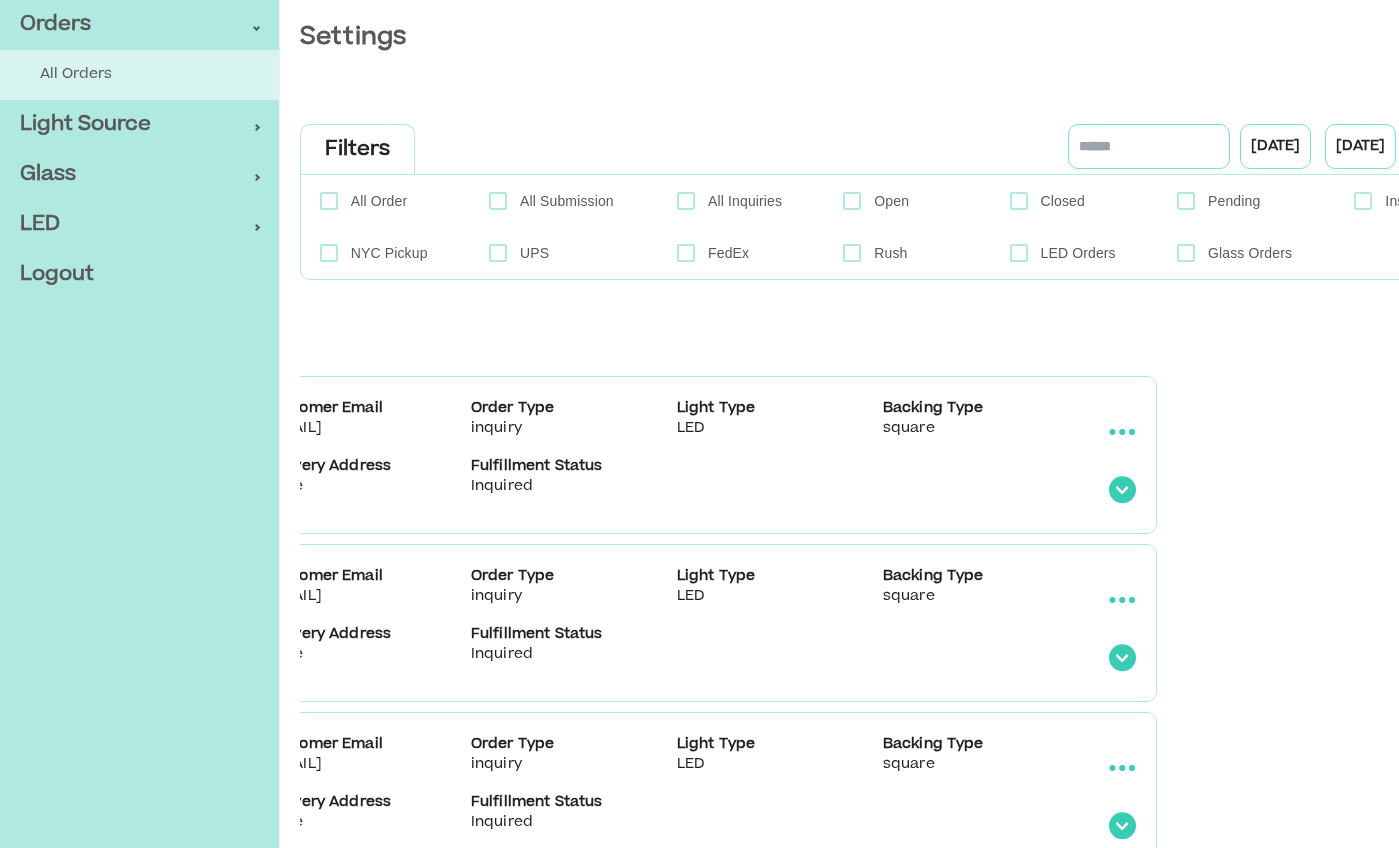 click 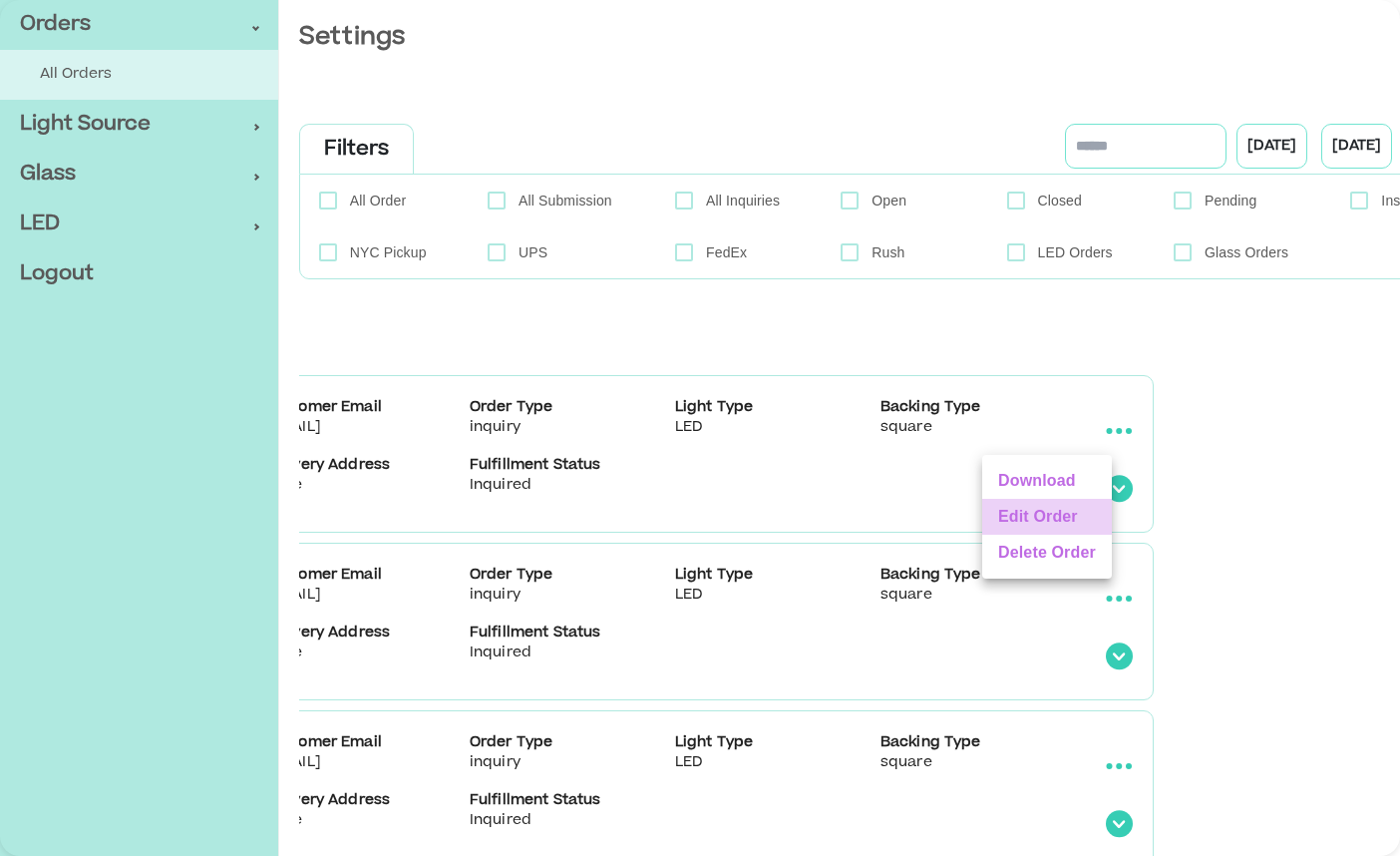 click on "Edit Order" at bounding box center (1047, 517) 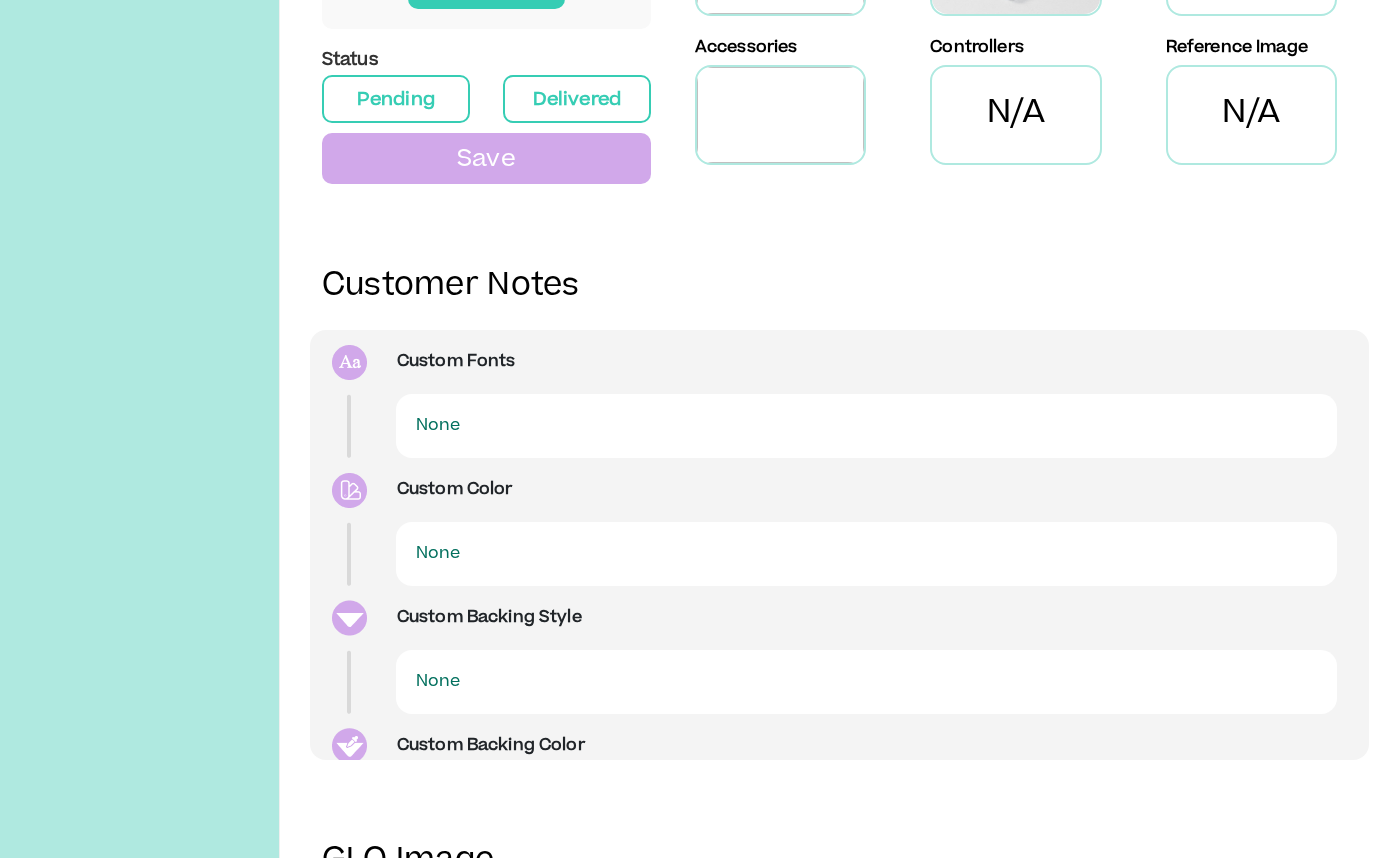 scroll, scrollTop: 660, scrollLeft: 0, axis: vertical 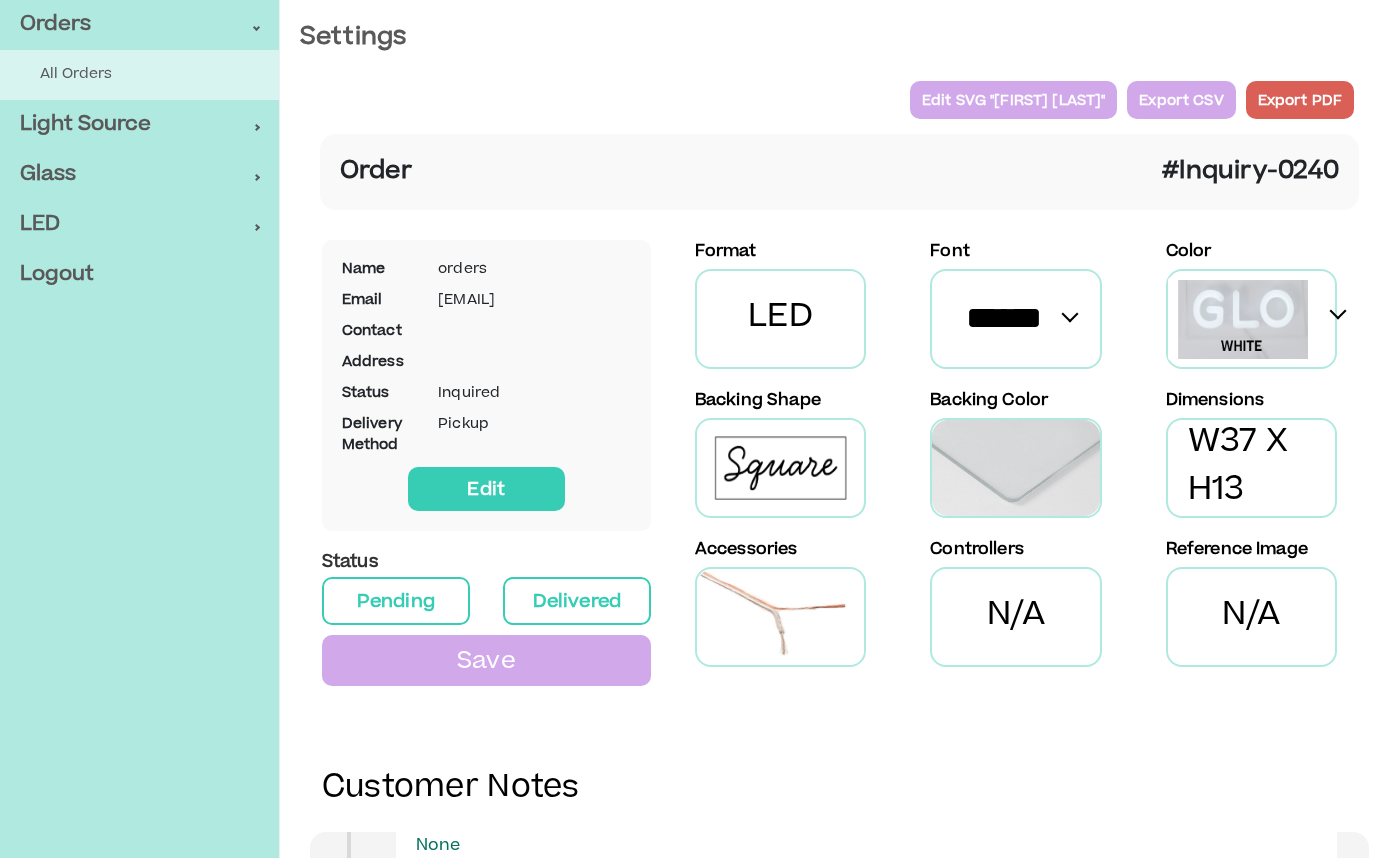 click on "Edit SVG " [FIRST] [LAST] "" at bounding box center [1013, 100] 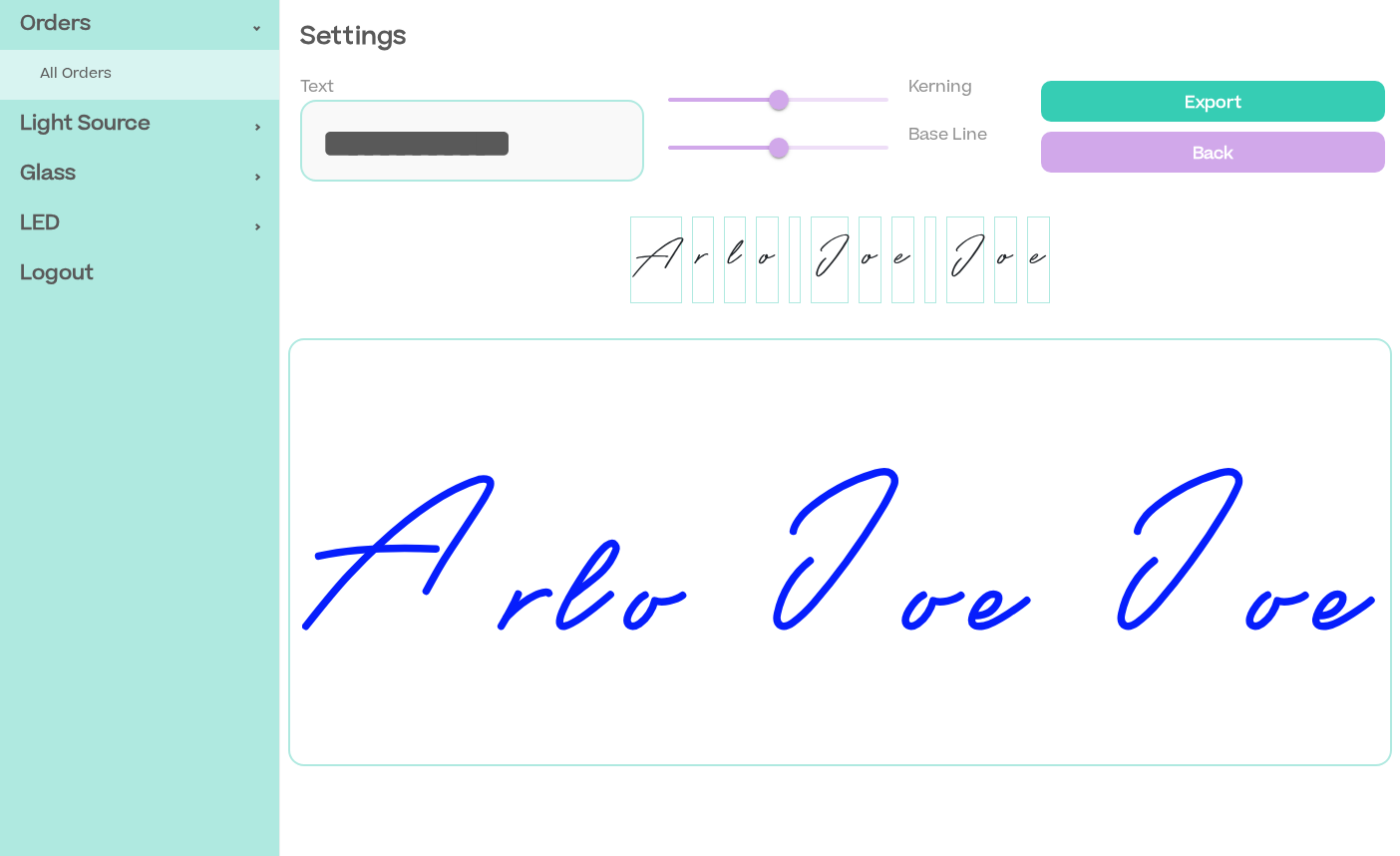 click on "r" at bounding box center (703, 259) 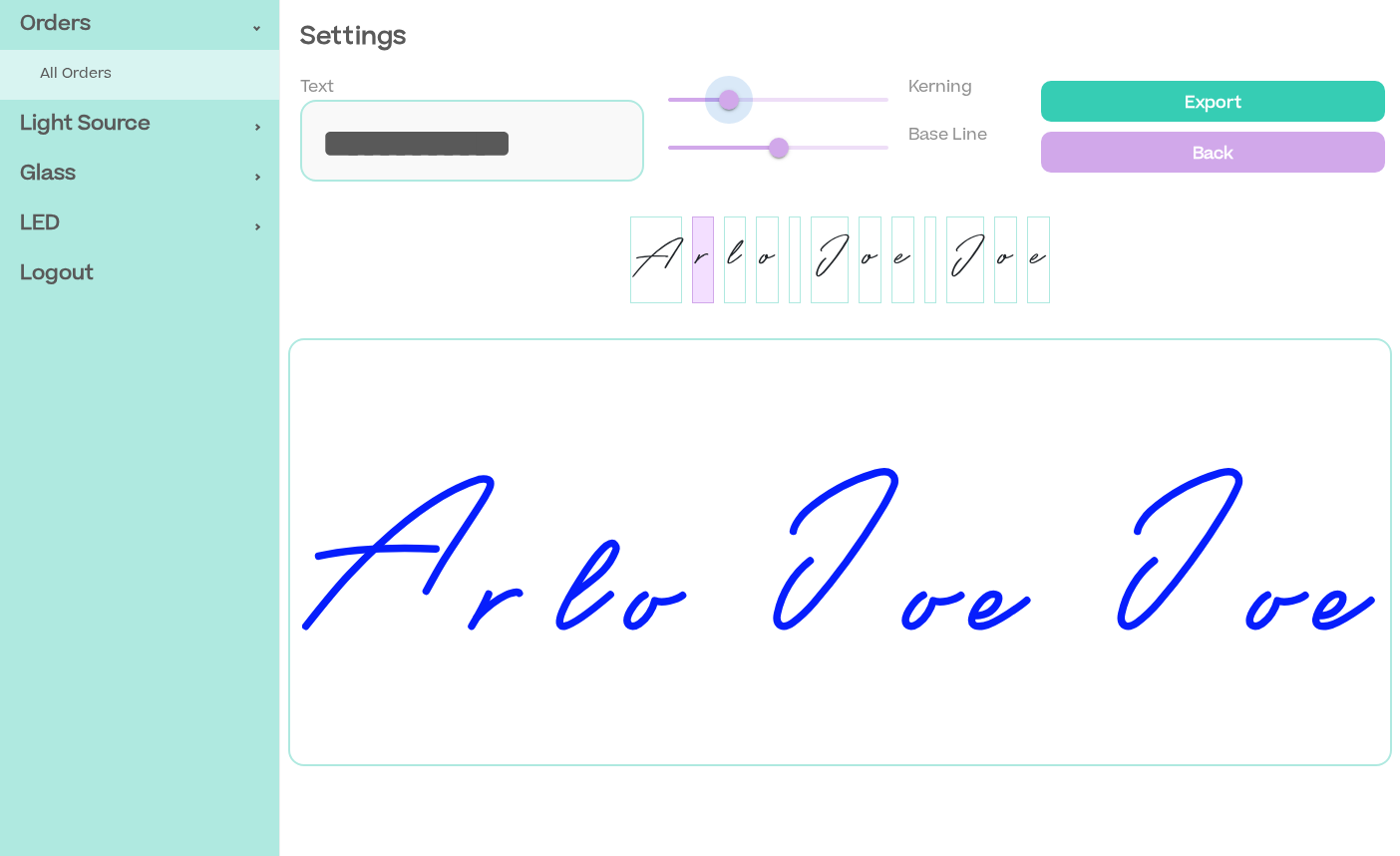 drag, startPoint x: 775, startPoint y: 100, endPoint x: 729, endPoint y: 99, distance: 46.010868 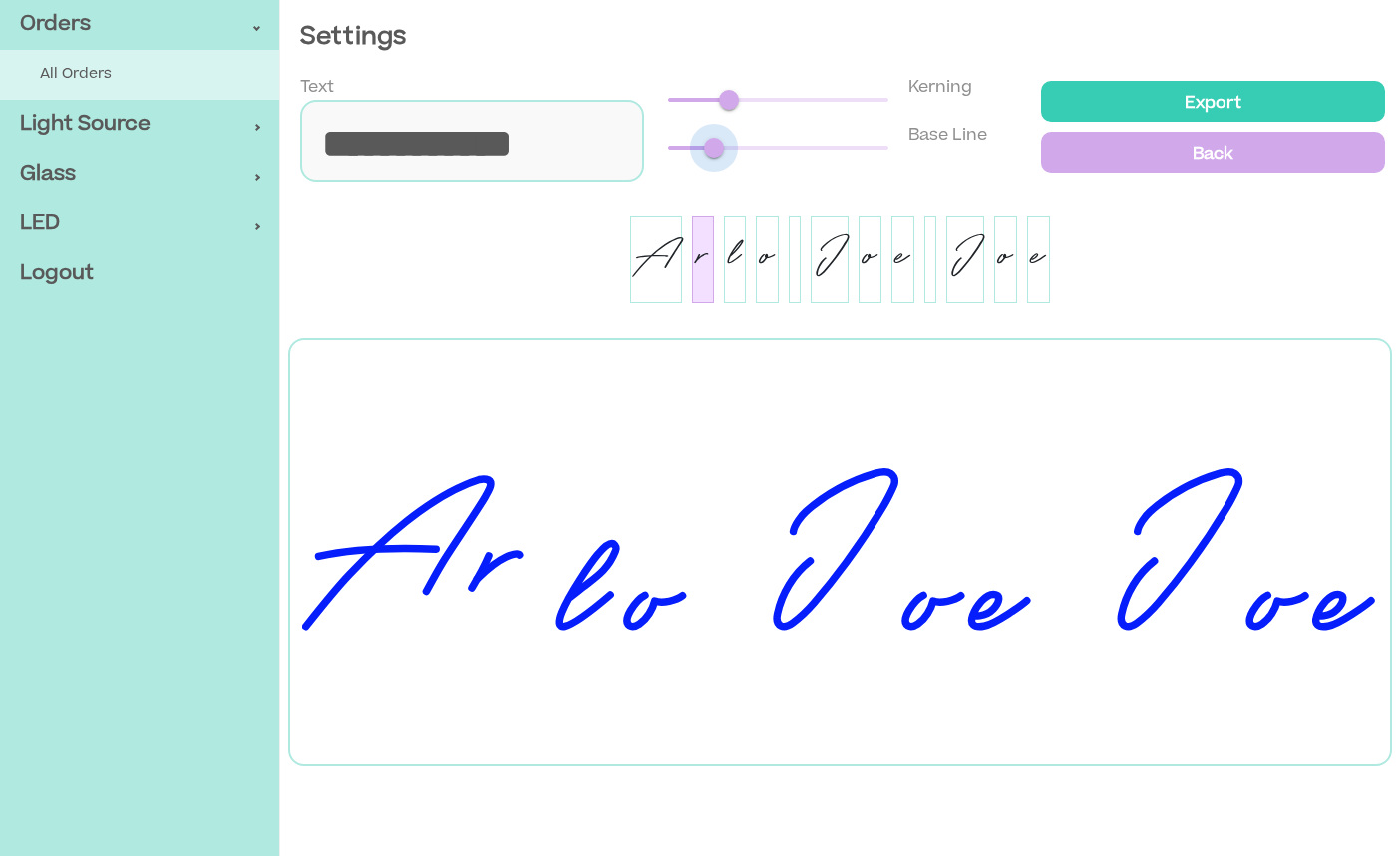 drag, startPoint x: 773, startPoint y: 144, endPoint x: 714, endPoint y: 143, distance: 59.008474 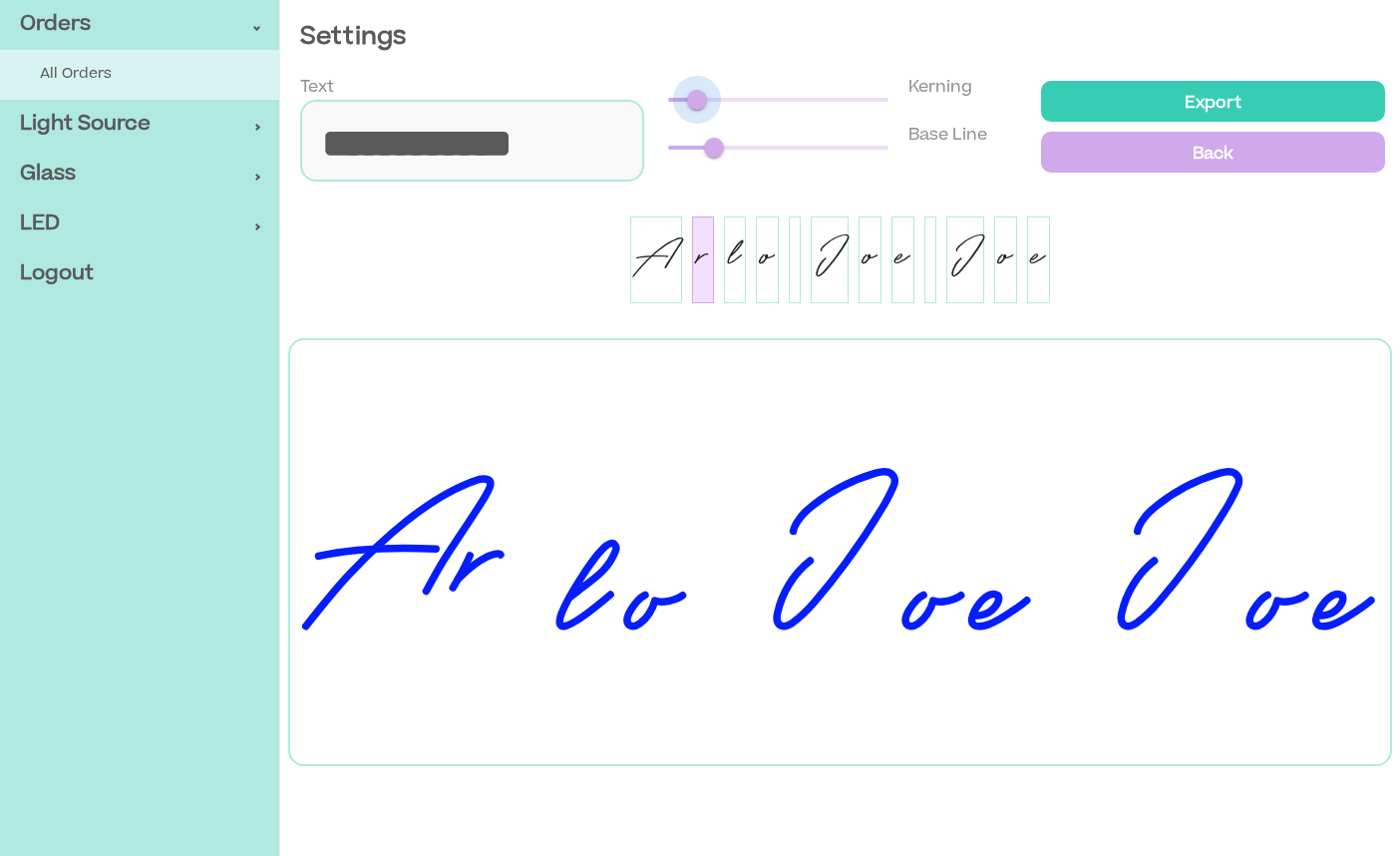 drag, startPoint x: 734, startPoint y: 91, endPoint x: 697, endPoint y: 93, distance: 37.054015 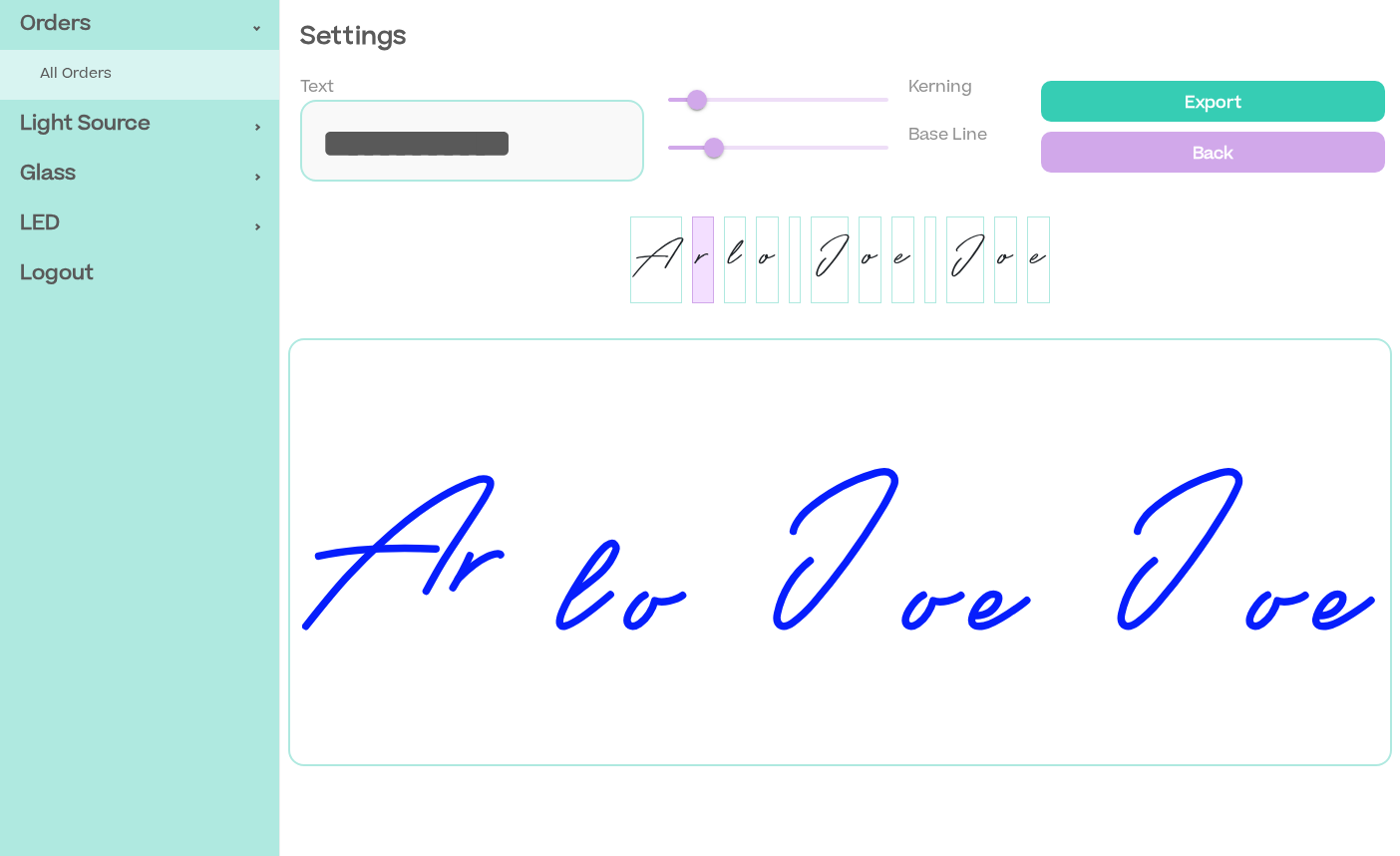 click on "l" at bounding box center [735, 259] 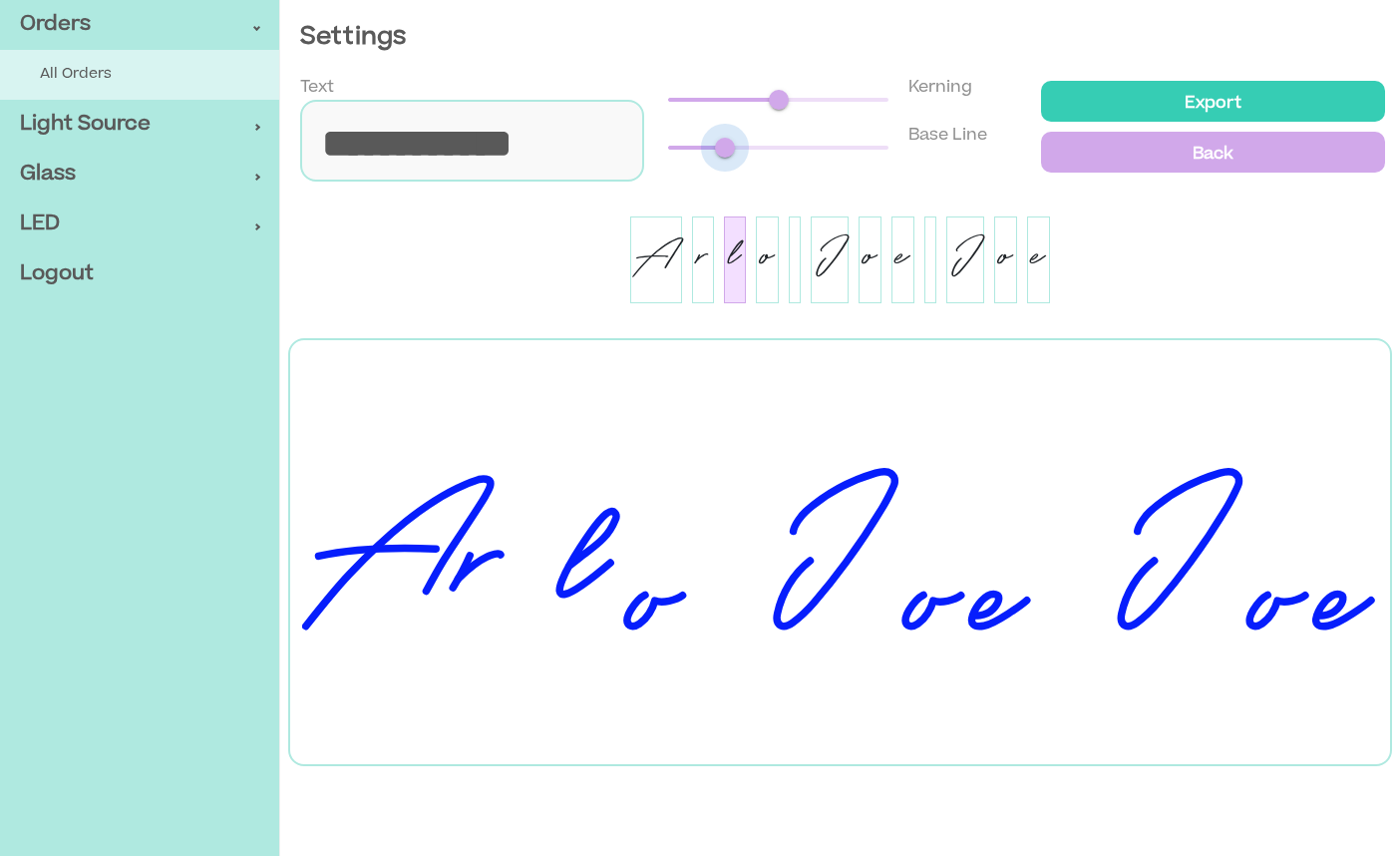 drag, startPoint x: 781, startPoint y: 146, endPoint x: 725, endPoint y: 144, distance: 56.0357 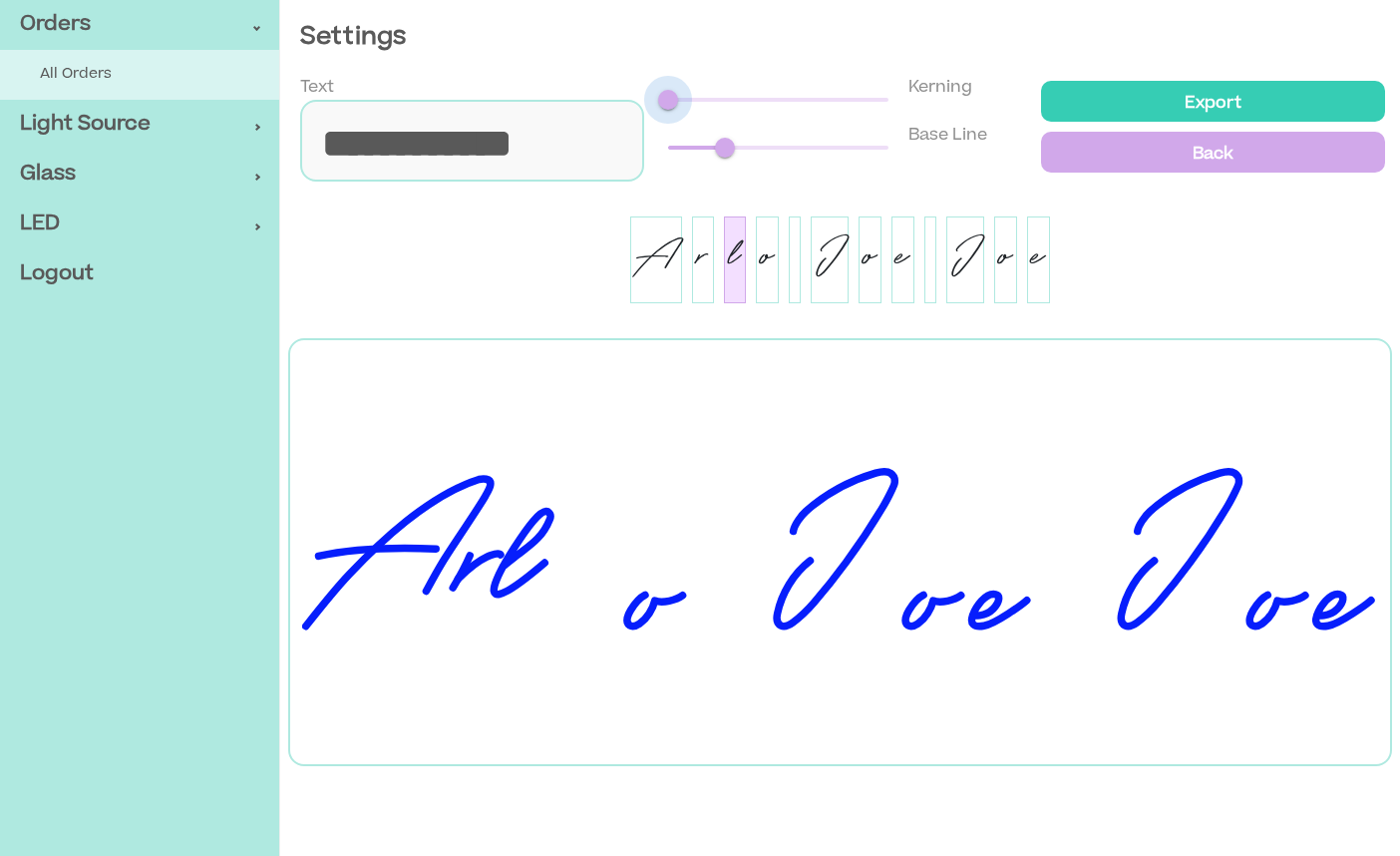 click on "**********" at bounding box center (840, 129) 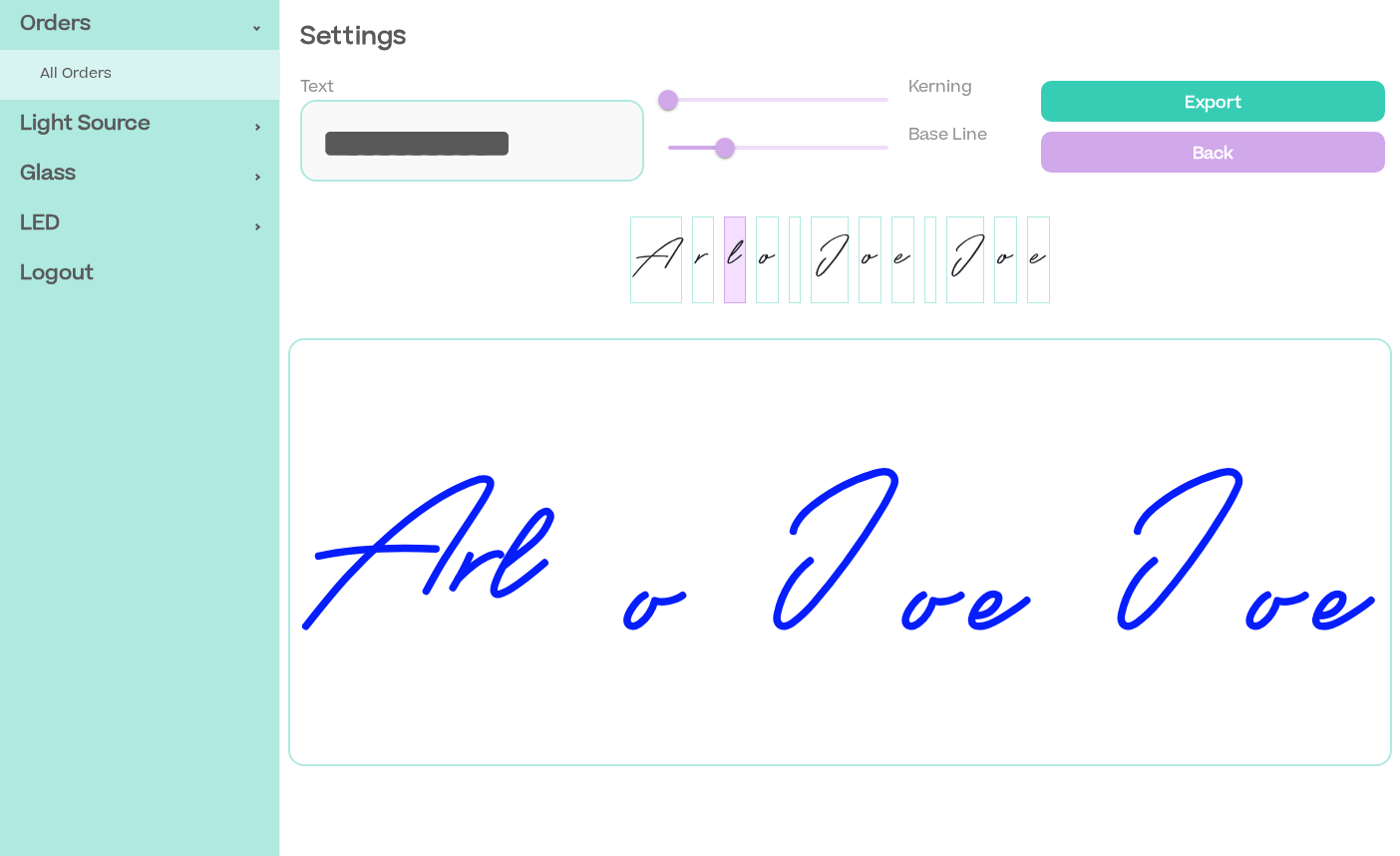 click on "o" at bounding box center [767, 259] 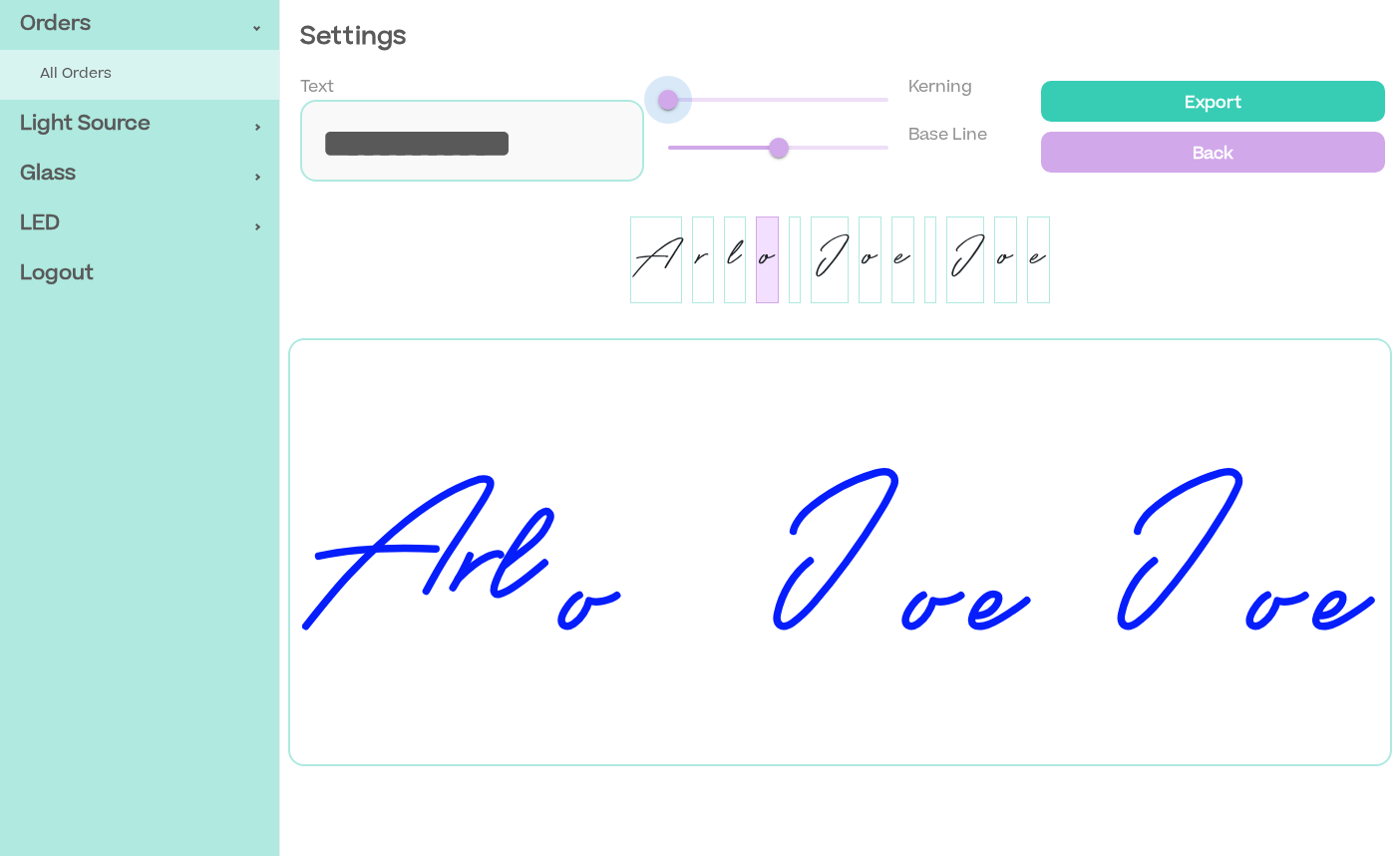click on "**********" at bounding box center (840, 129) 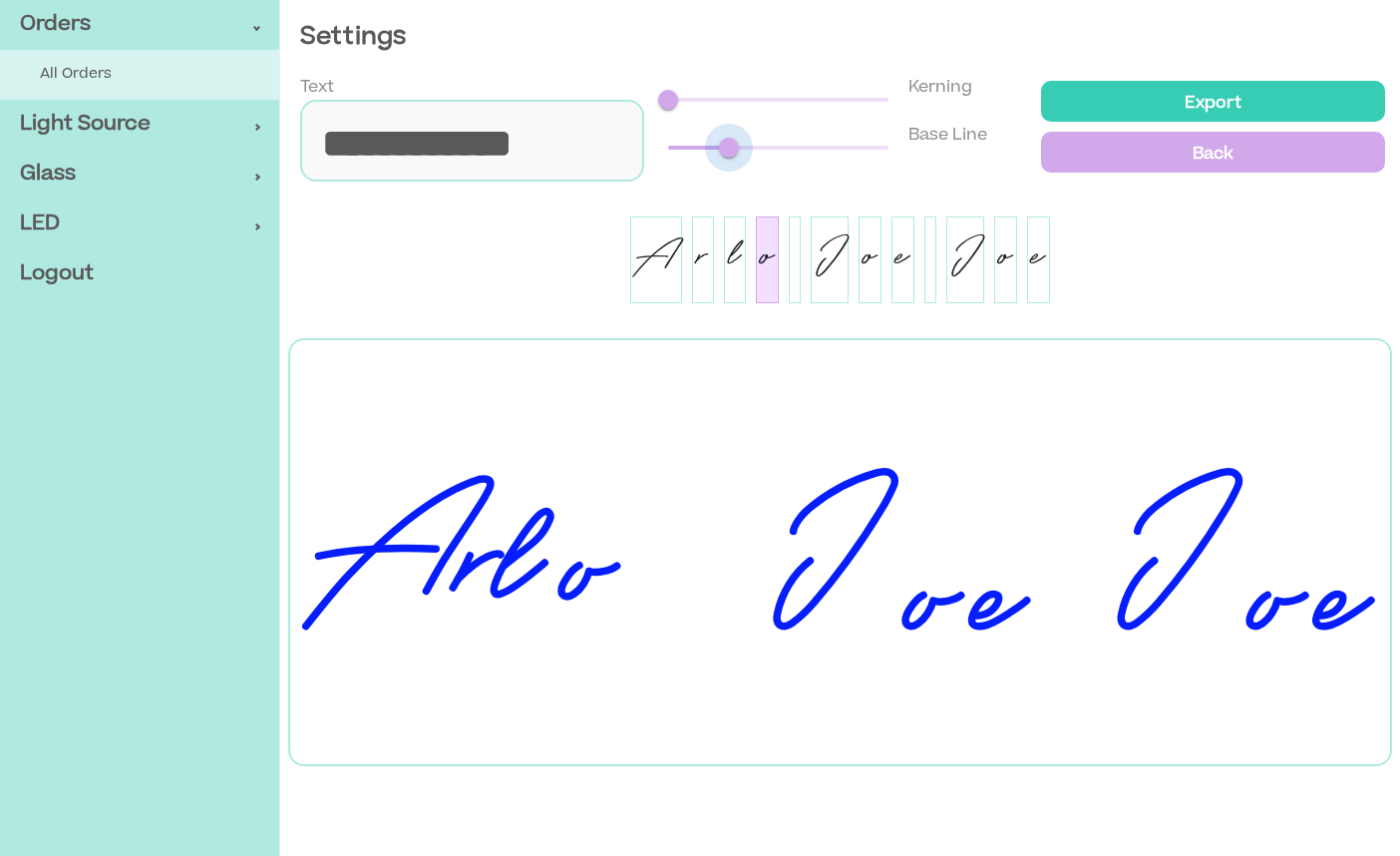 drag, startPoint x: 780, startPoint y: 148, endPoint x: 729, endPoint y: 145, distance: 51.088159 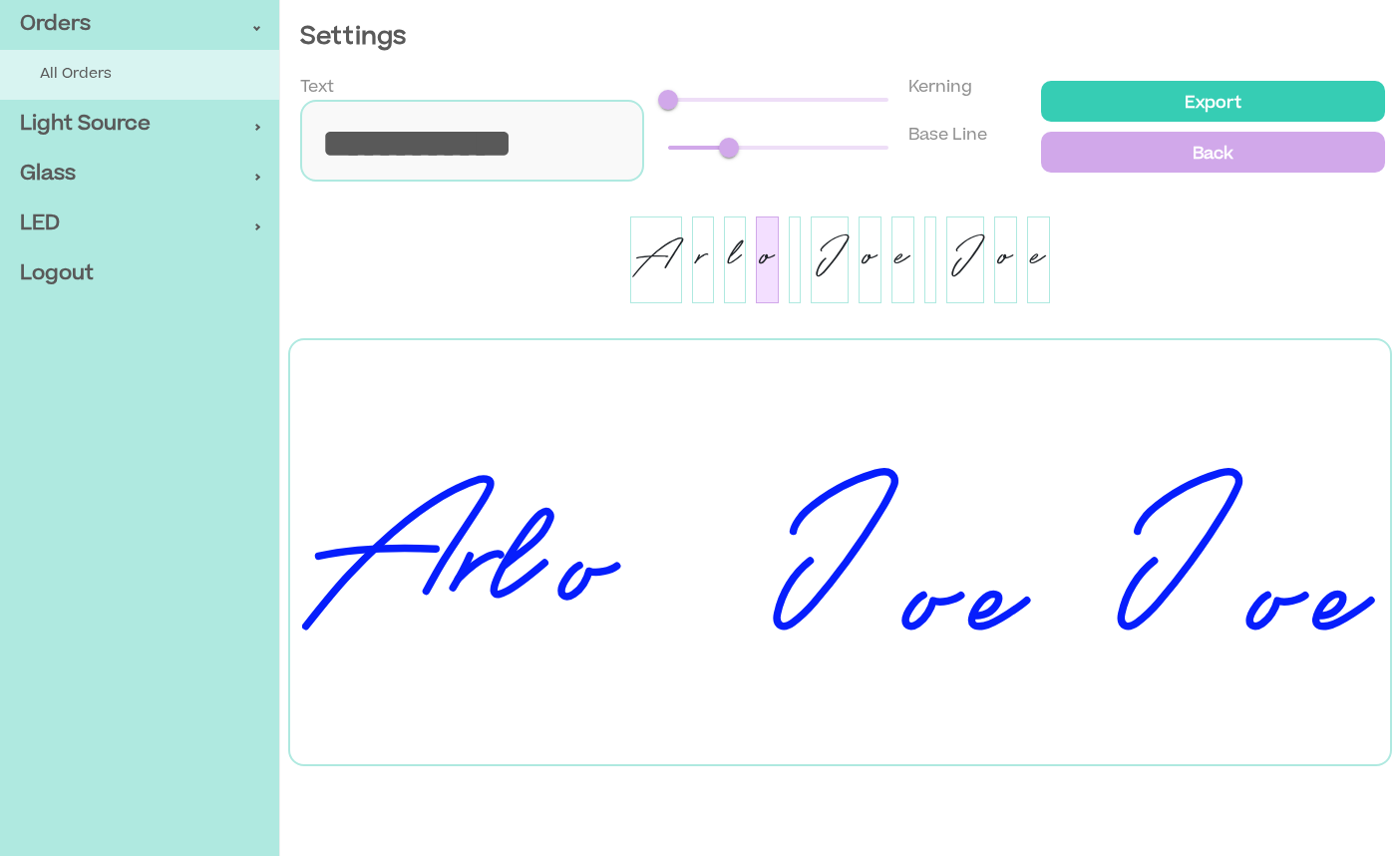 click on "l" at bounding box center (735, 259) 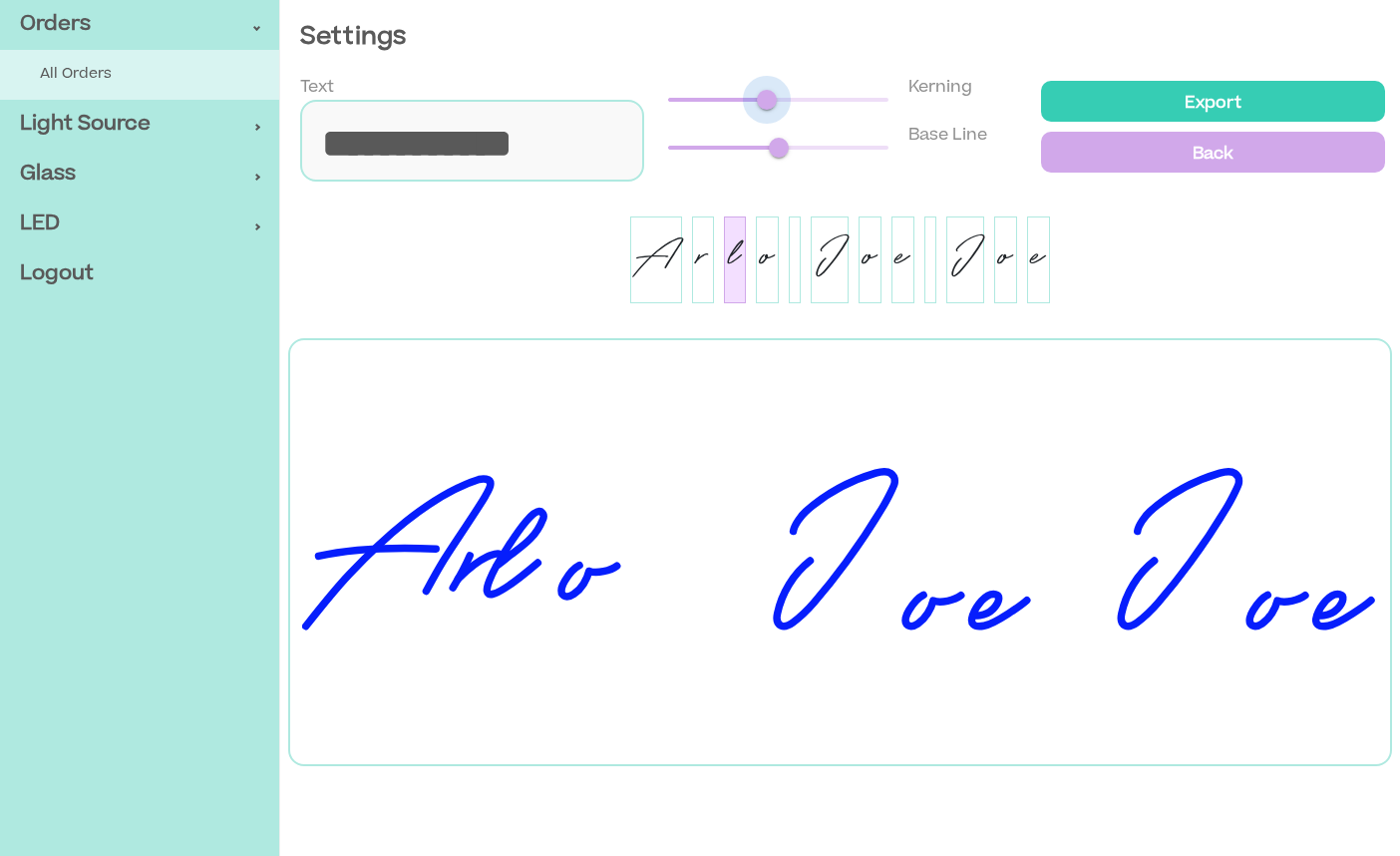 click at bounding box center [767, 100] 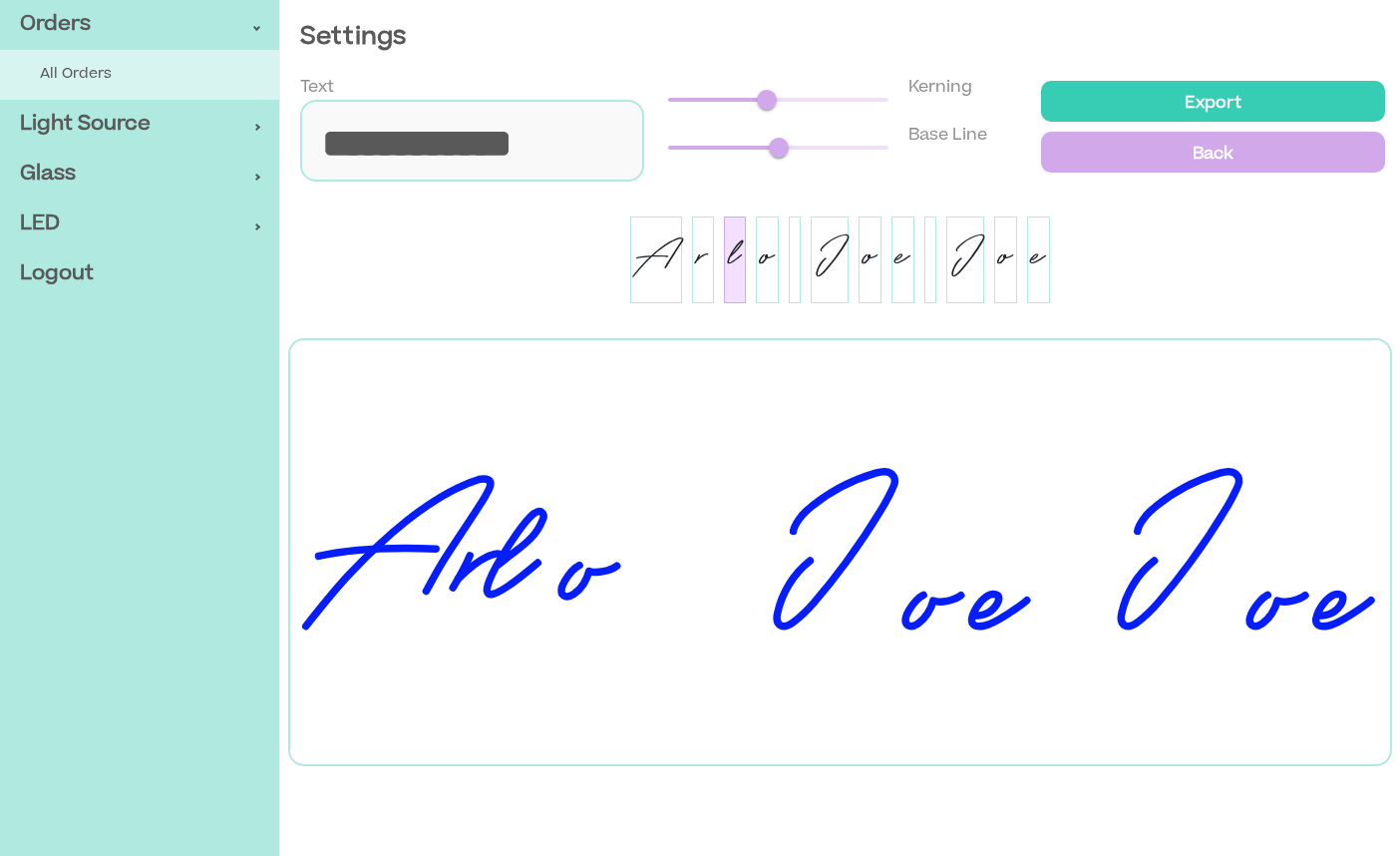click on "o" at bounding box center [767, 259] 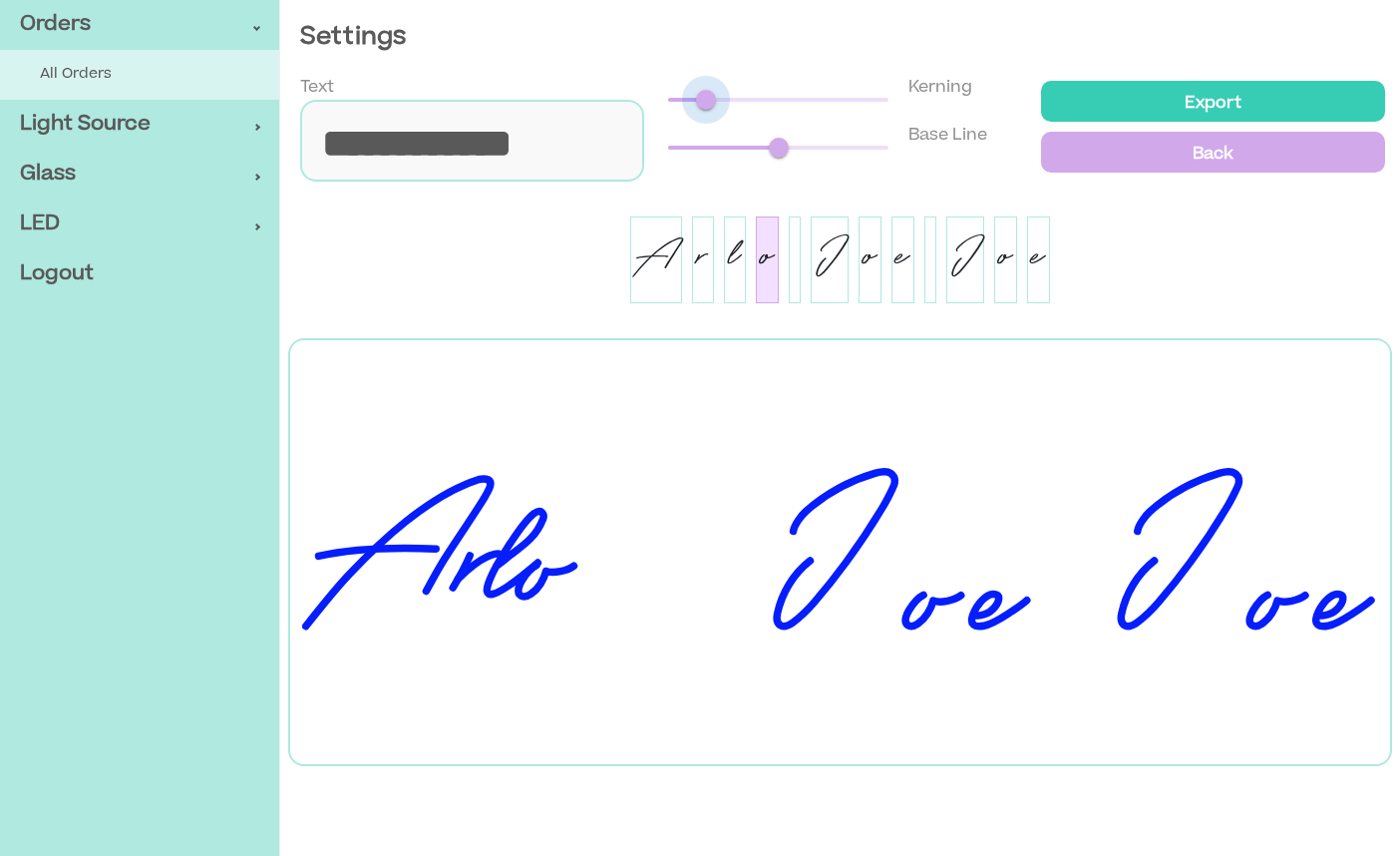 drag, startPoint x: 777, startPoint y: 99, endPoint x: 706, endPoint y: 98, distance: 71.00704 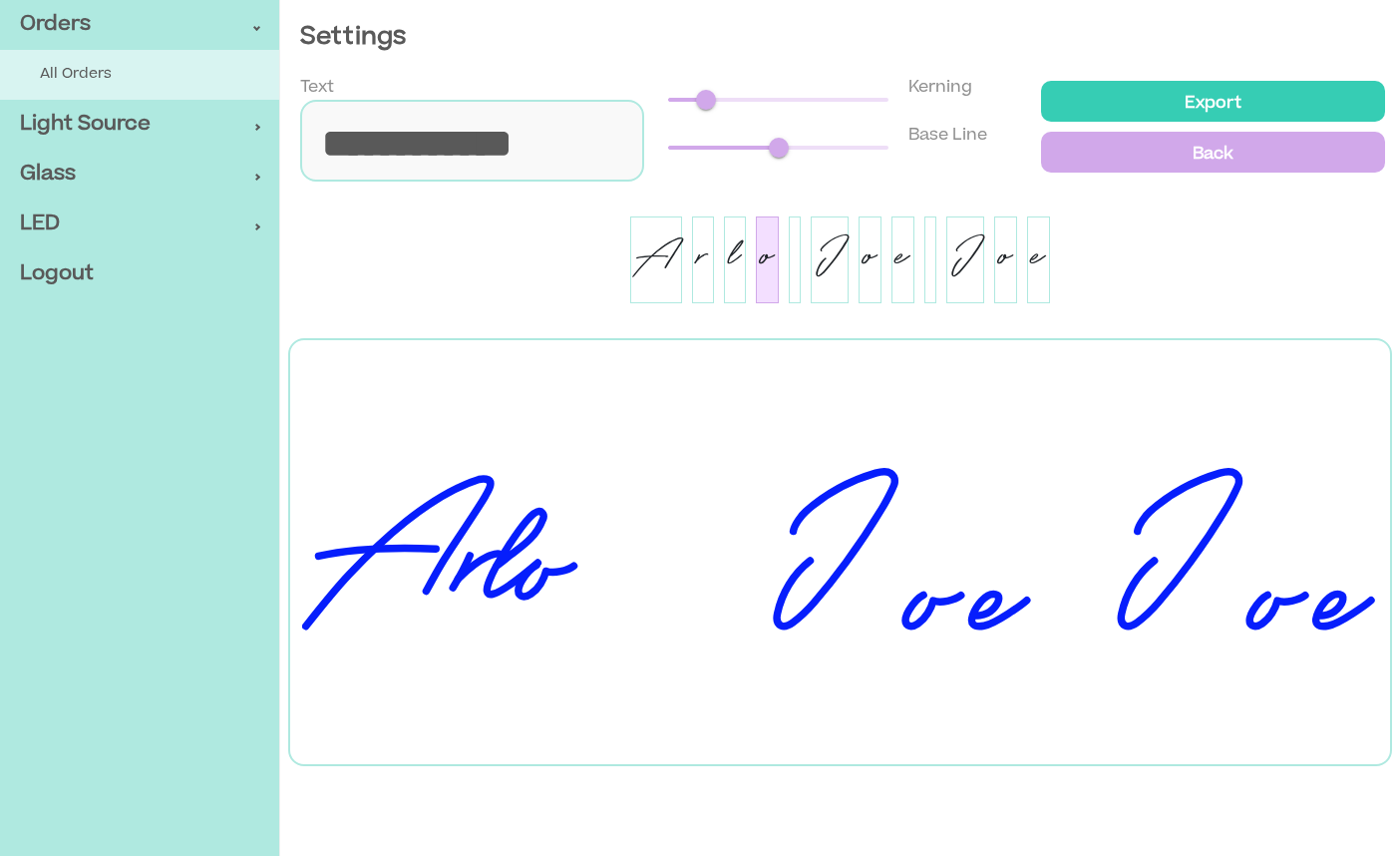 click on "J" at bounding box center [830, 259] 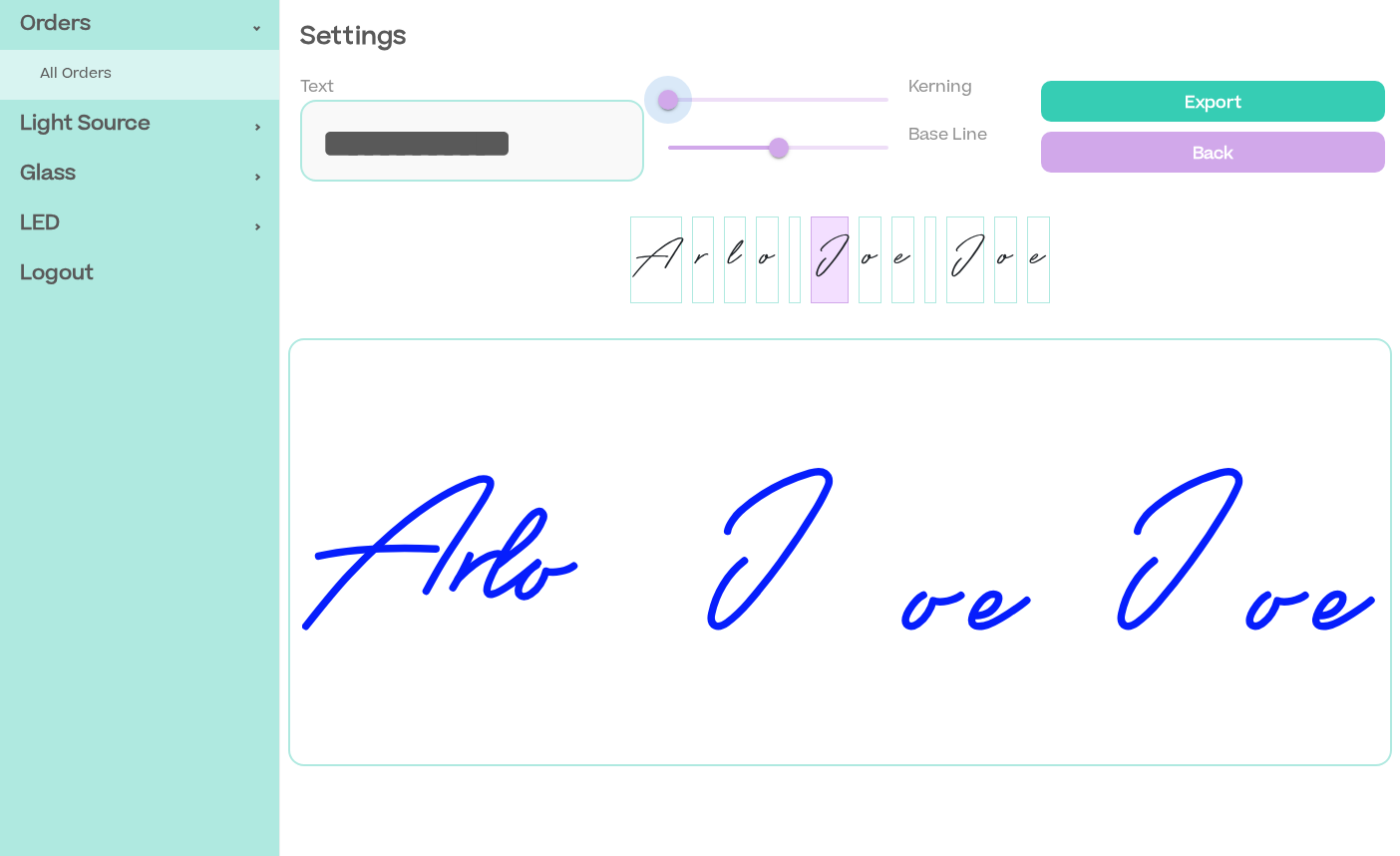 click on "**********" at bounding box center (840, 129) 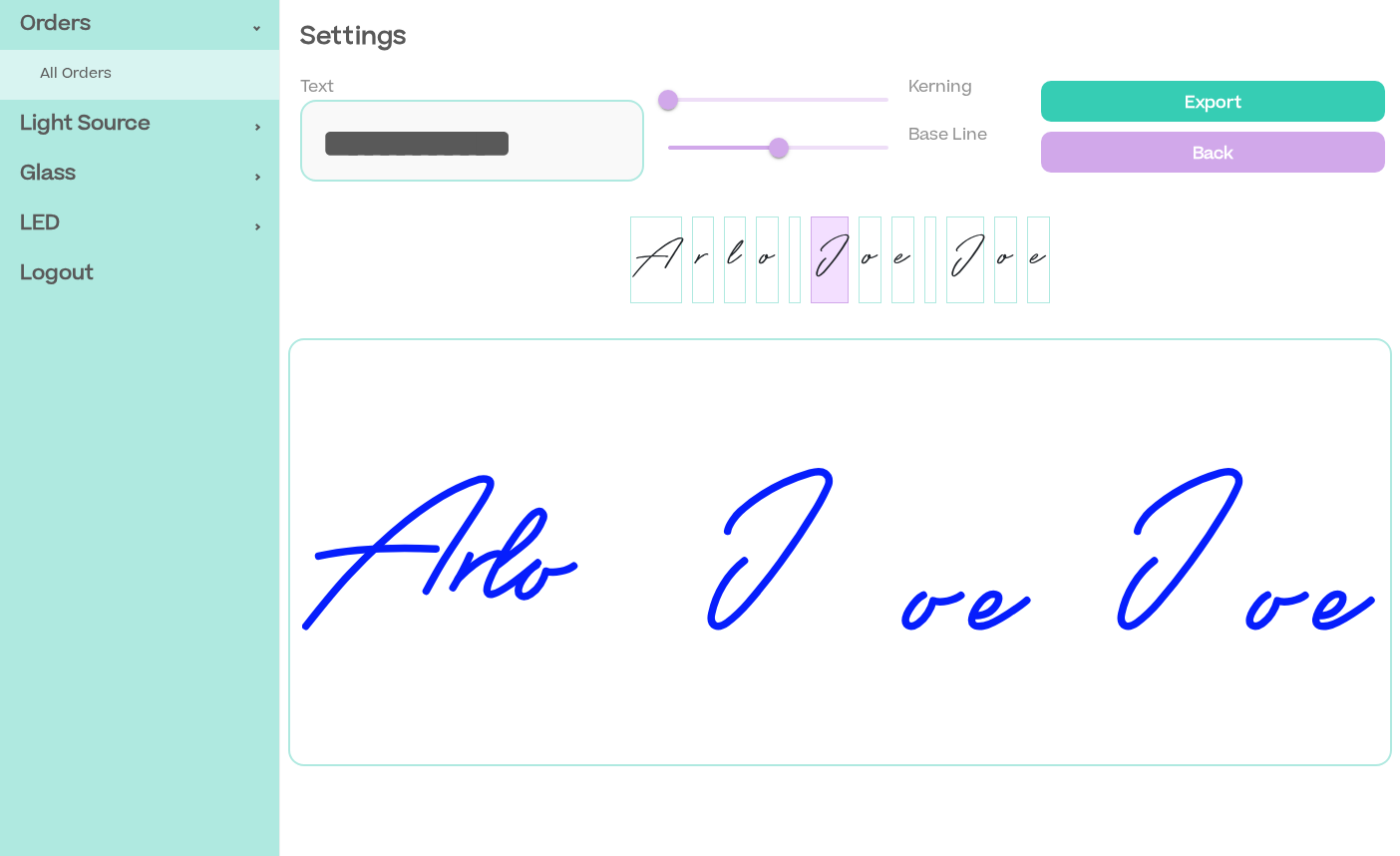 click on "o" at bounding box center [870, 259] 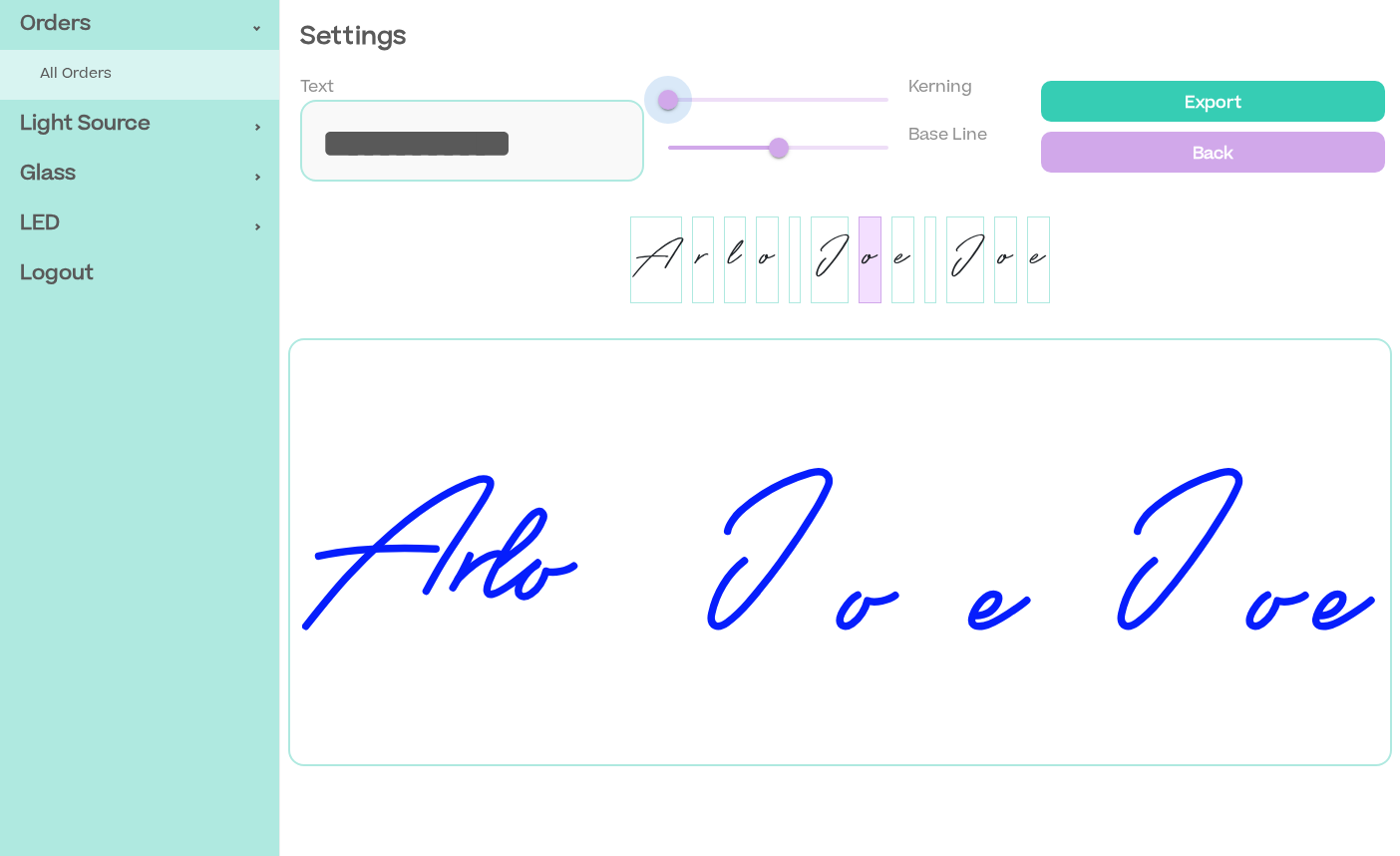 click on "**********" at bounding box center (840, 129) 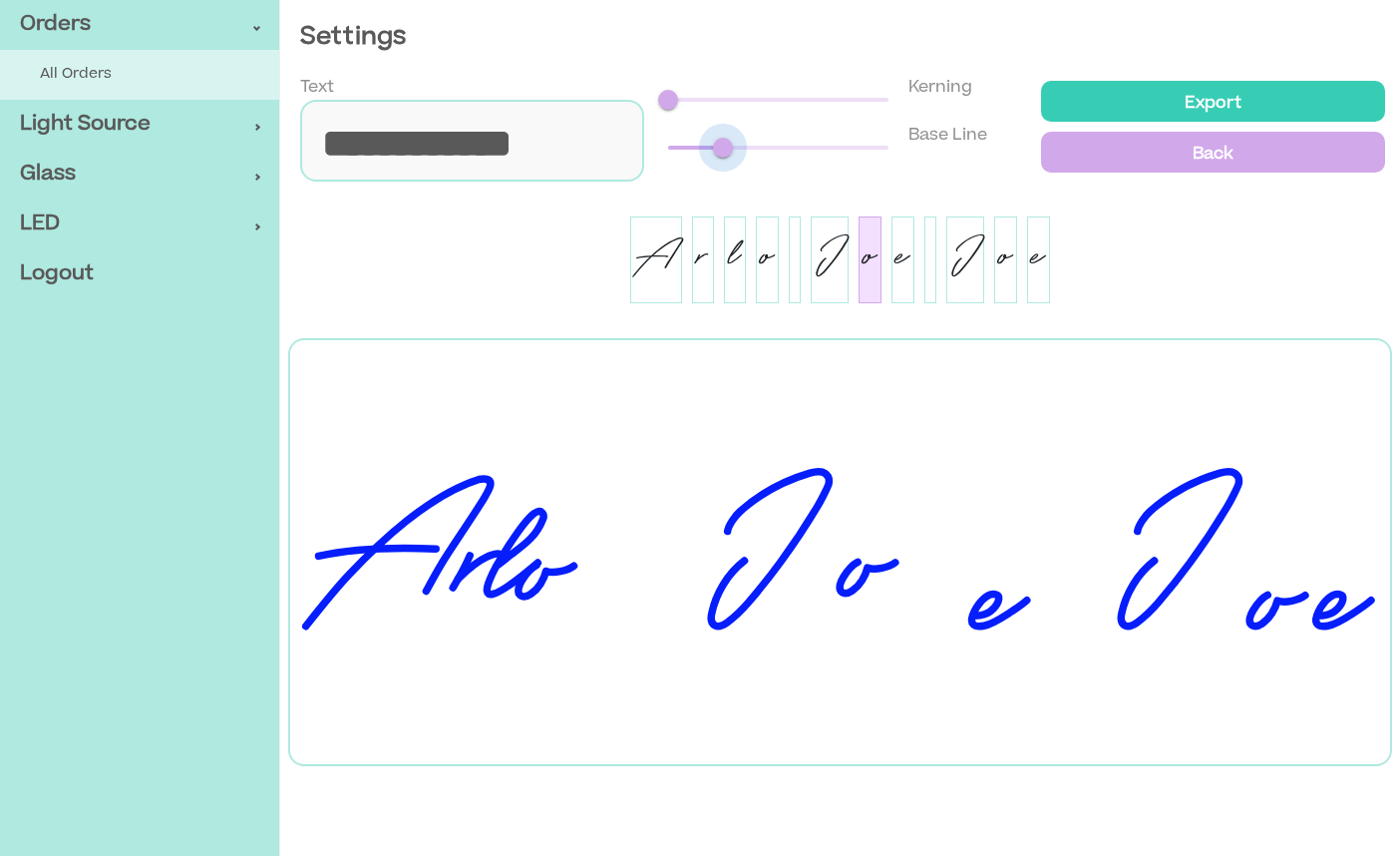 drag, startPoint x: 774, startPoint y: 147, endPoint x: 723, endPoint y: 160, distance: 52.63079 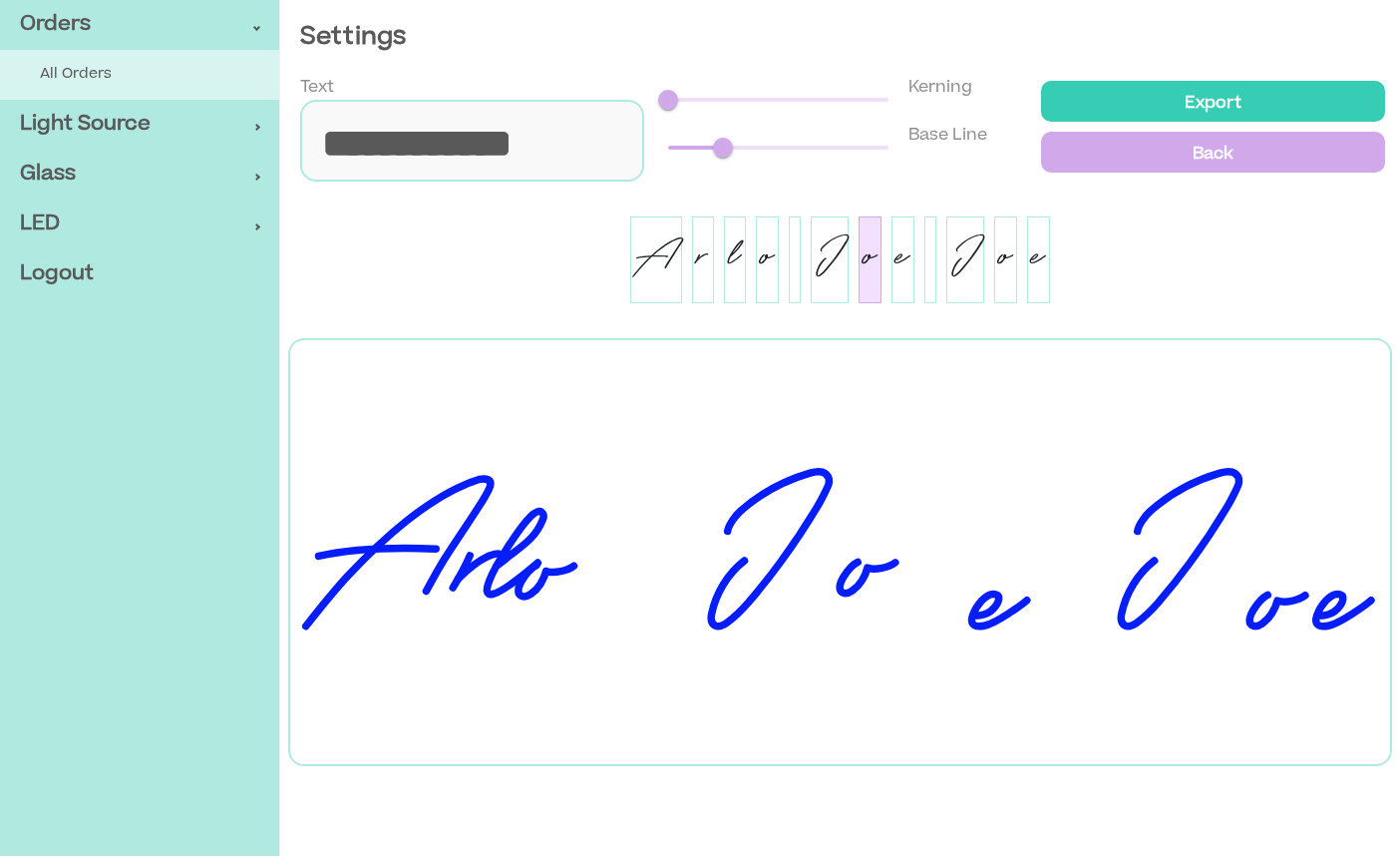 click on "J" at bounding box center (830, 259) 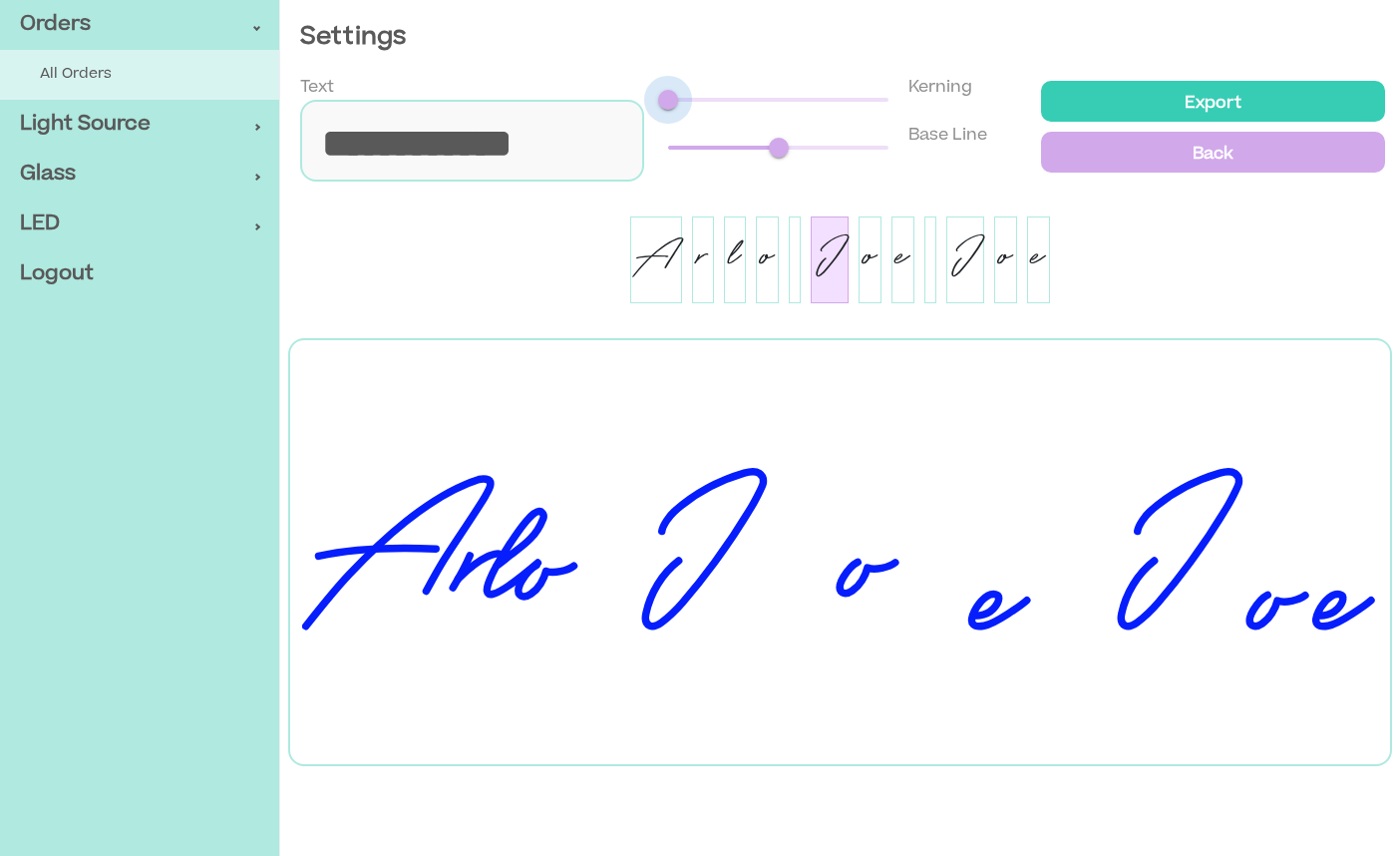 click on "**********" at bounding box center (840, 129) 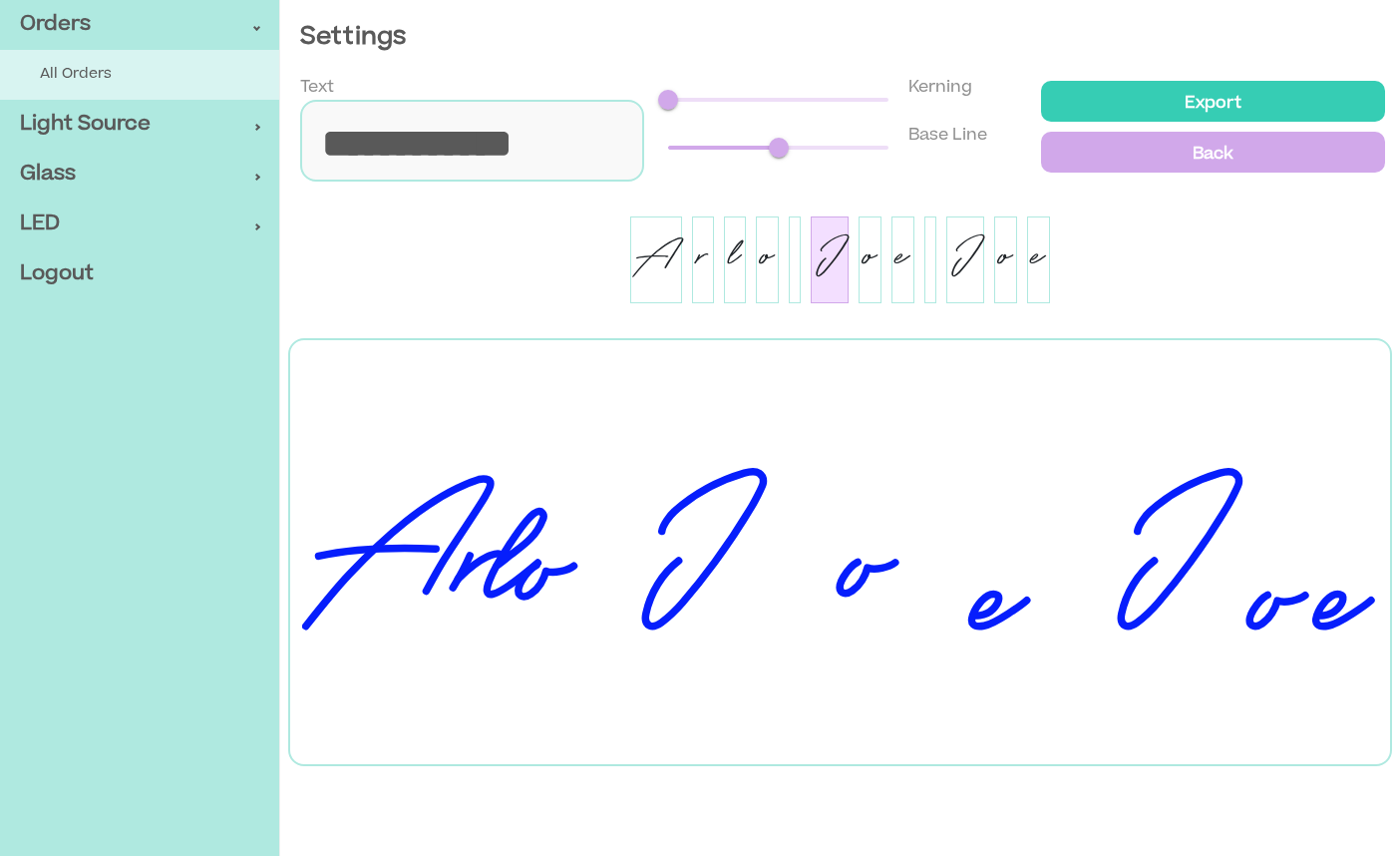 click on "o" at bounding box center [870, 259] 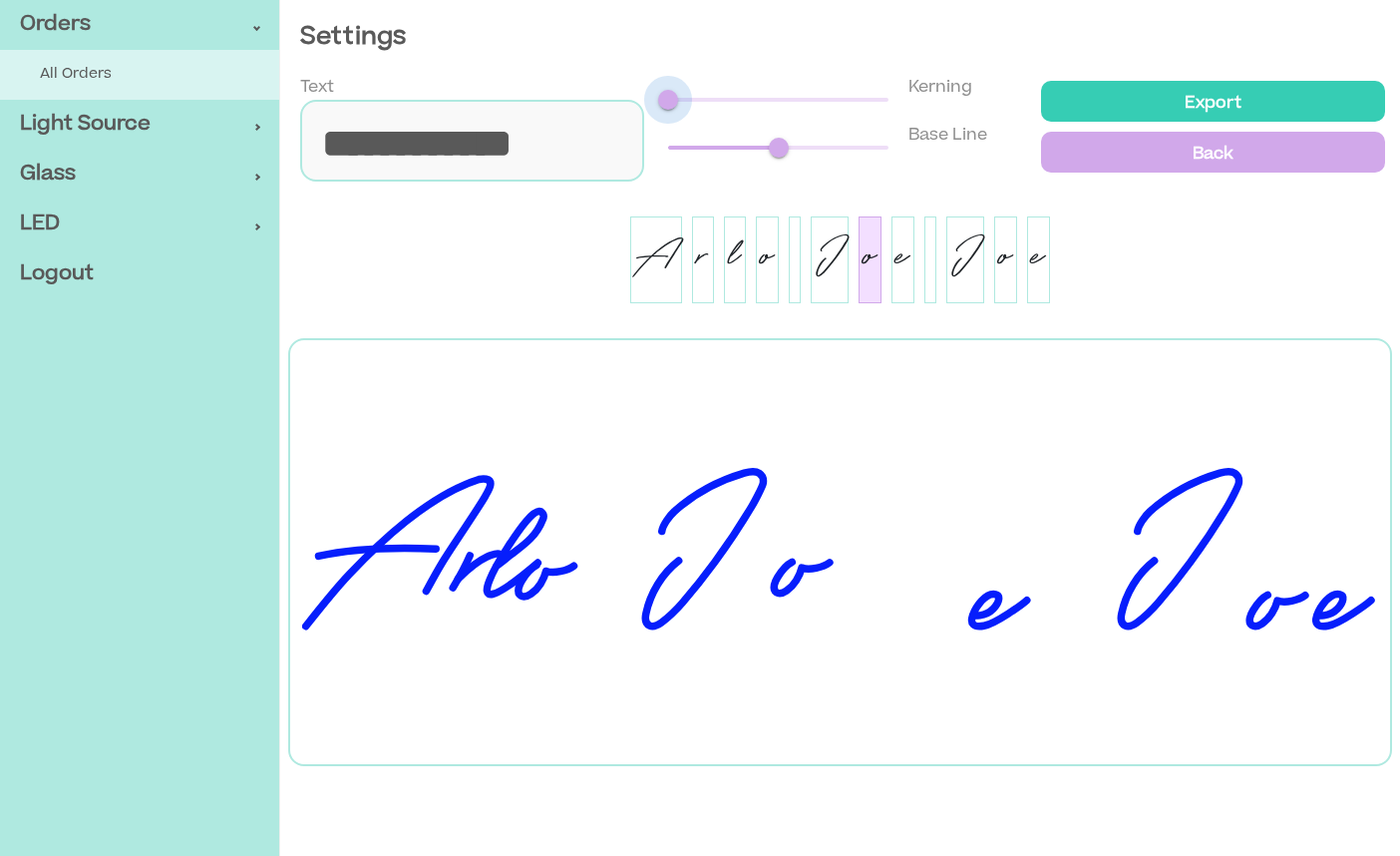 click on "**********" at bounding box center (840, 129) 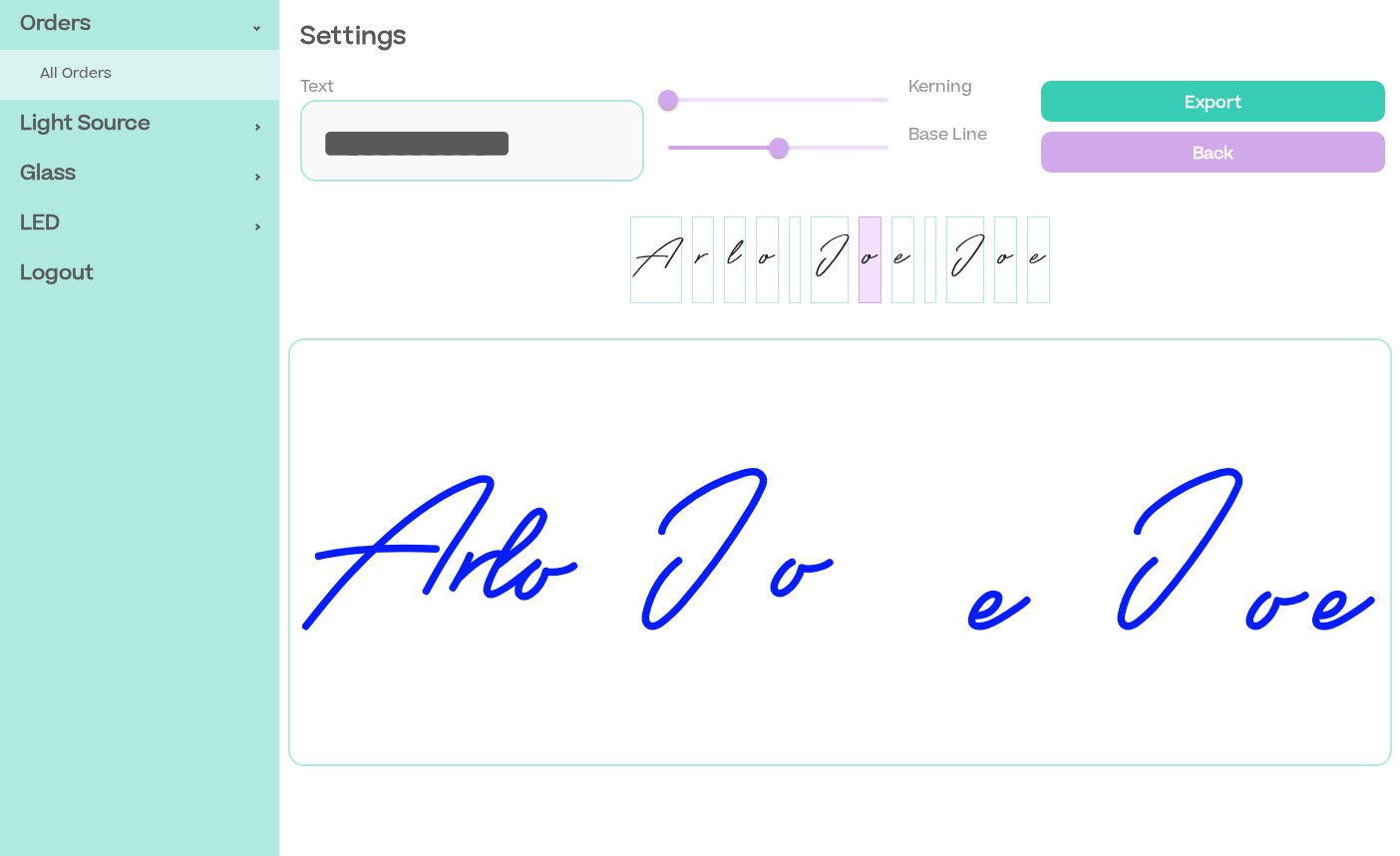 click on "e" at bounding box center (902, 259) 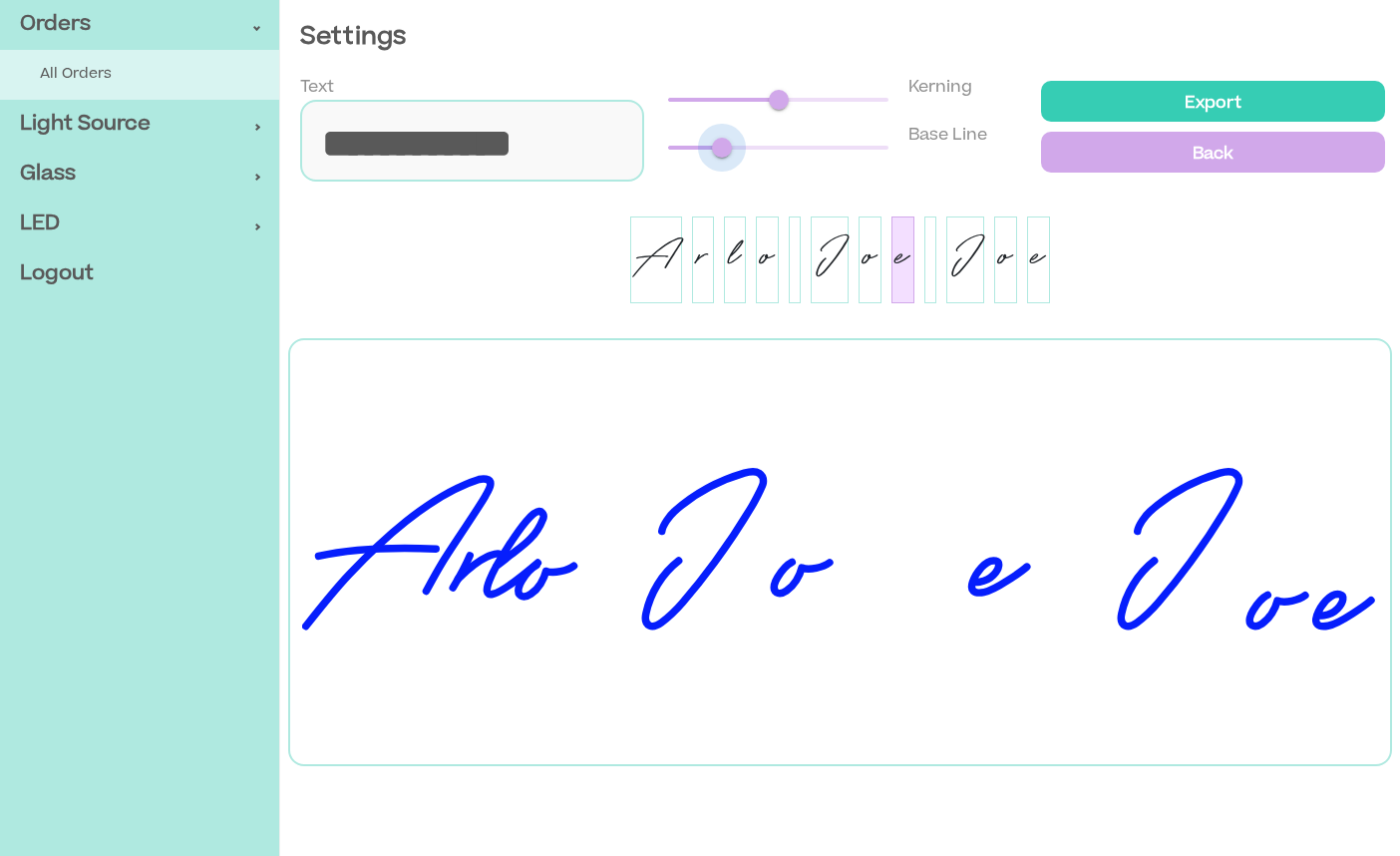 drag, startPoint x: 781, startPoint y: 155, endPoint x: 725, endPoint y: 163, distance: 56.568542 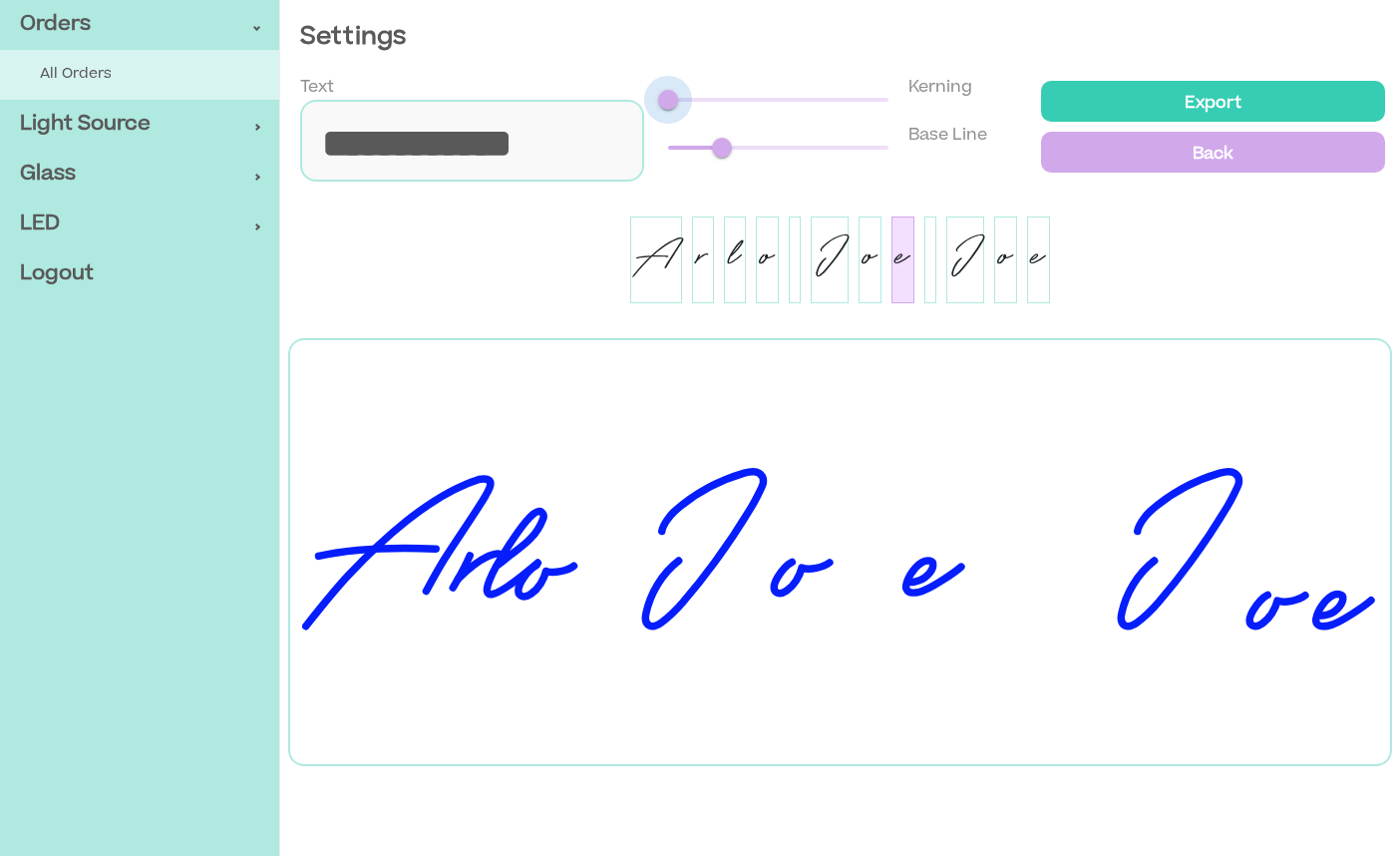 click on "**********" at bounding box center [840, 129] 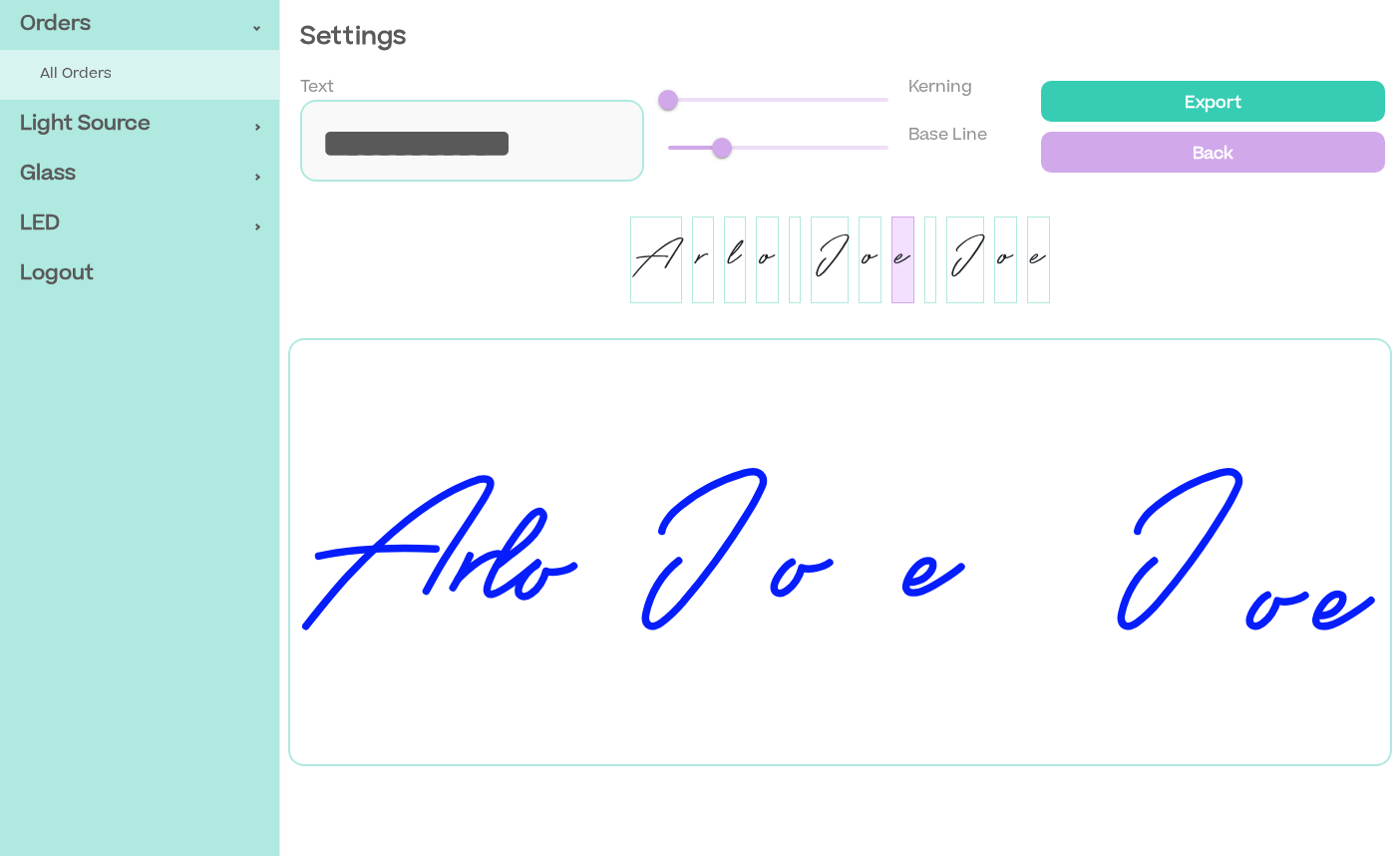click on "o" at bounding box center (870, 259) 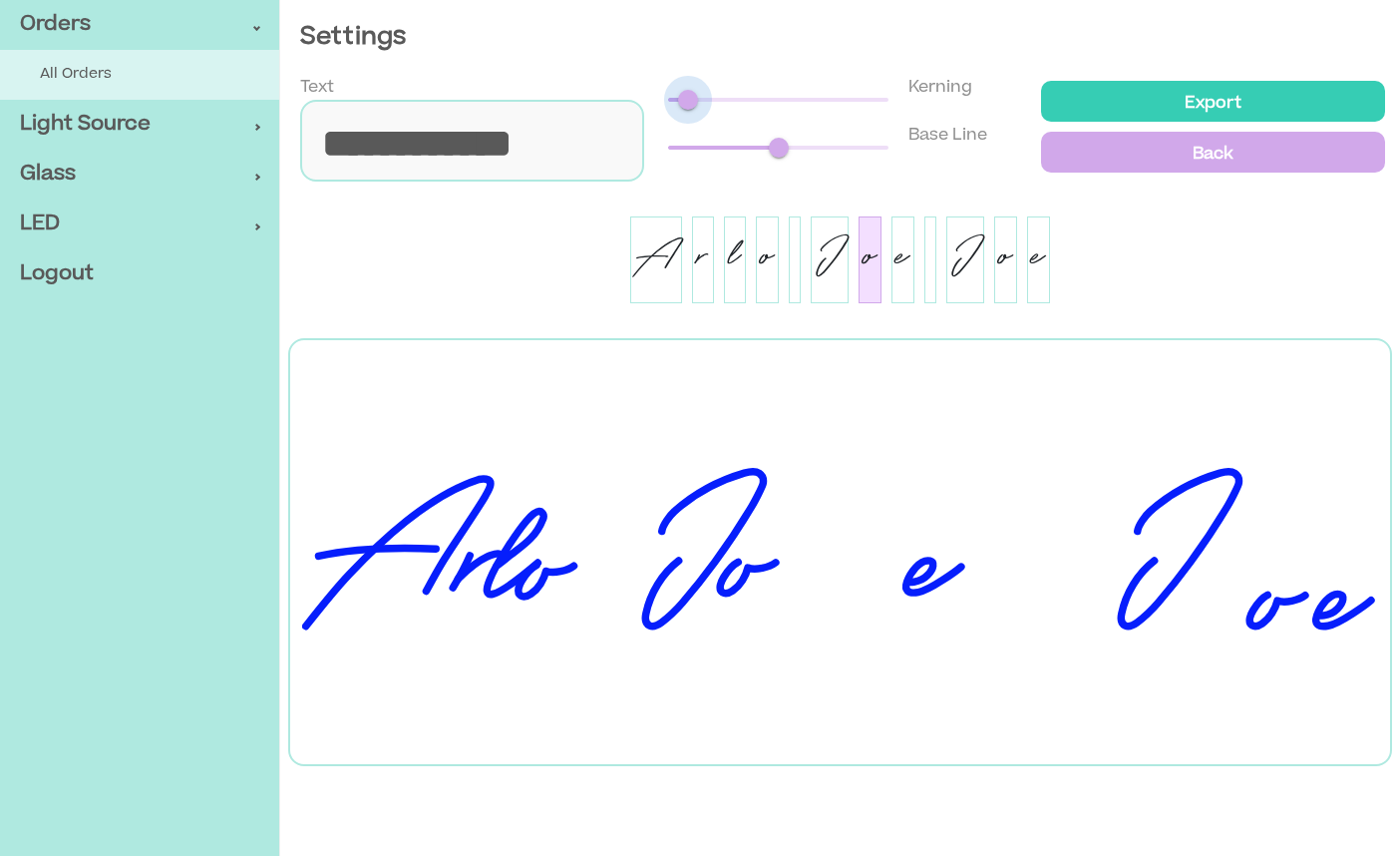 drag, startPoint x: 776, startPoint y: 103, endPoint x: 689, endPoint y: 110, distance: 87.28115 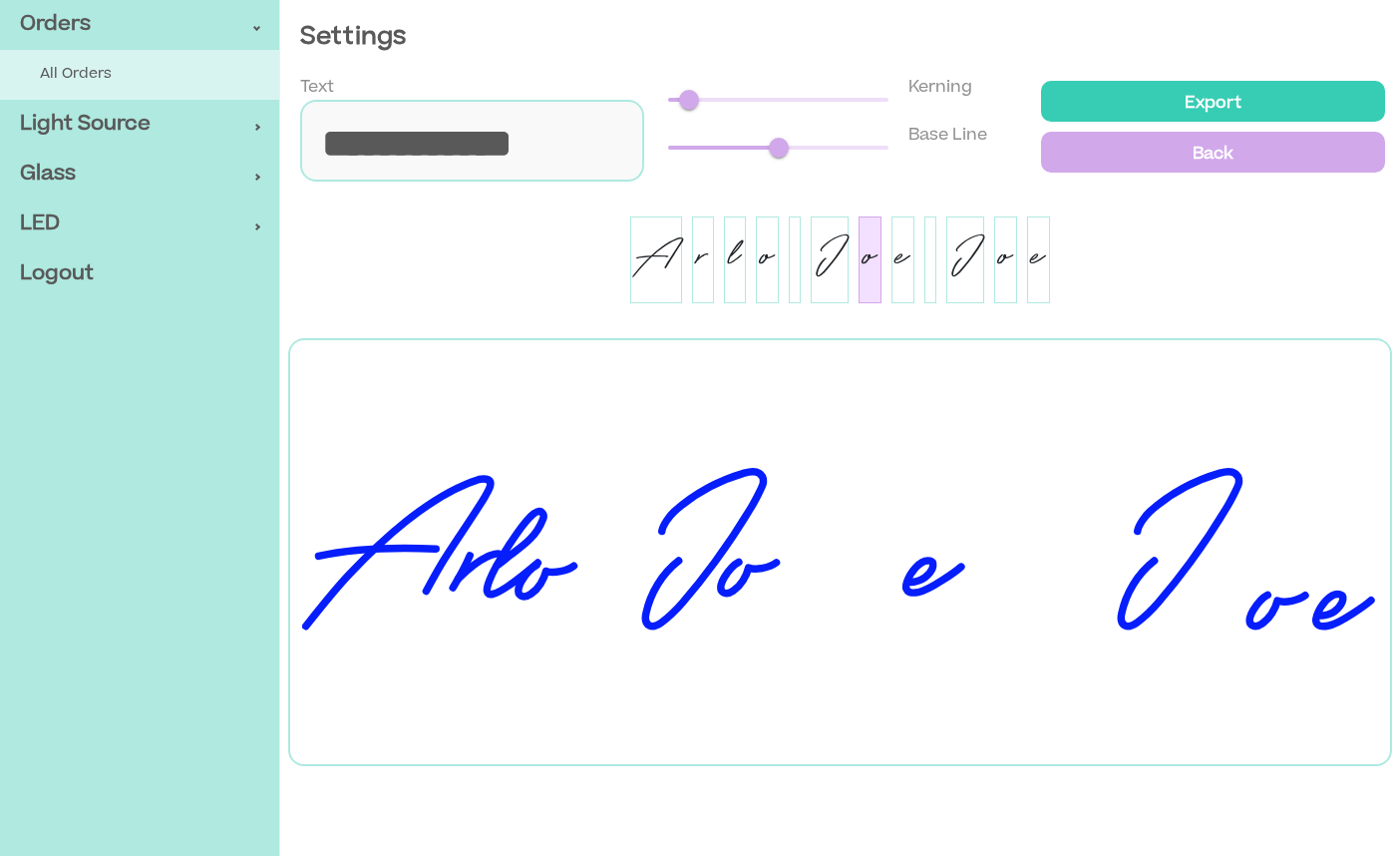 click on "e" at bounding box center [902, 259] 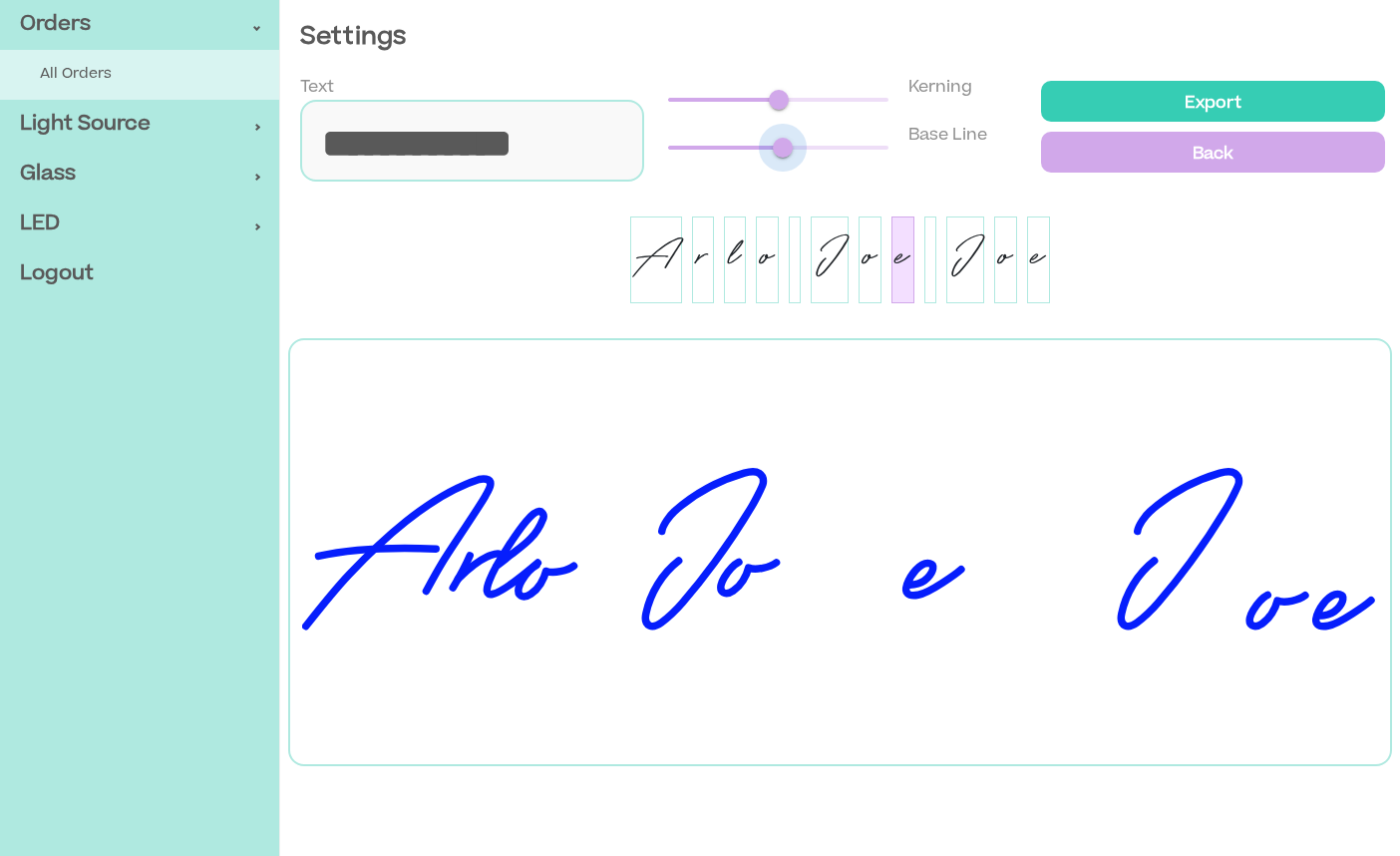 drag, startPoint x: 779, startPoint y: 141, endPoint x: 783, endPoint y: 104, distance: 37.215588 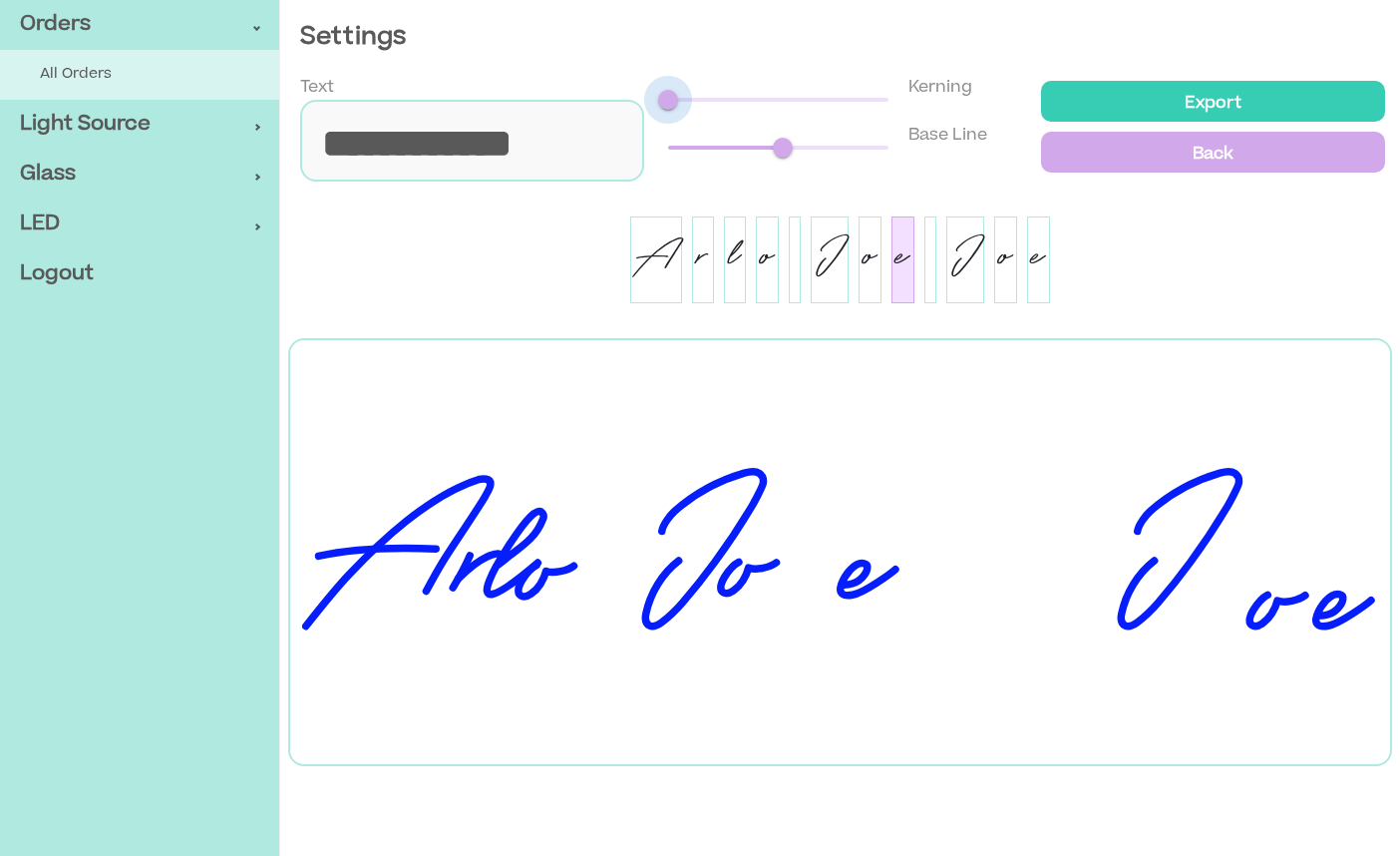 drag, startPoint x: 783, startPoint y: 100, endPoint x: 512, endPoint y: 84, distance: 271.47191 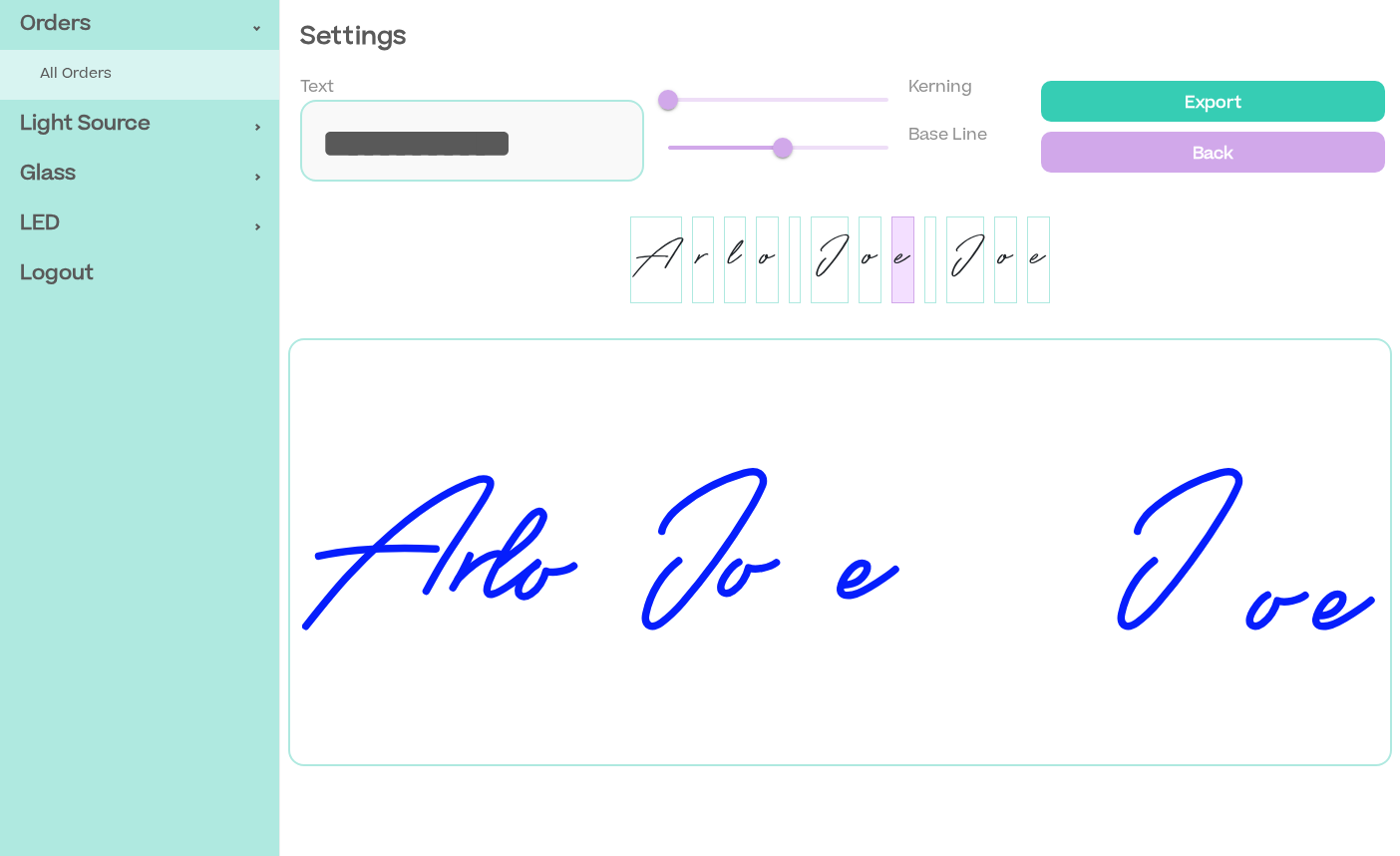 click on "J" at bounding box center [965, 259] 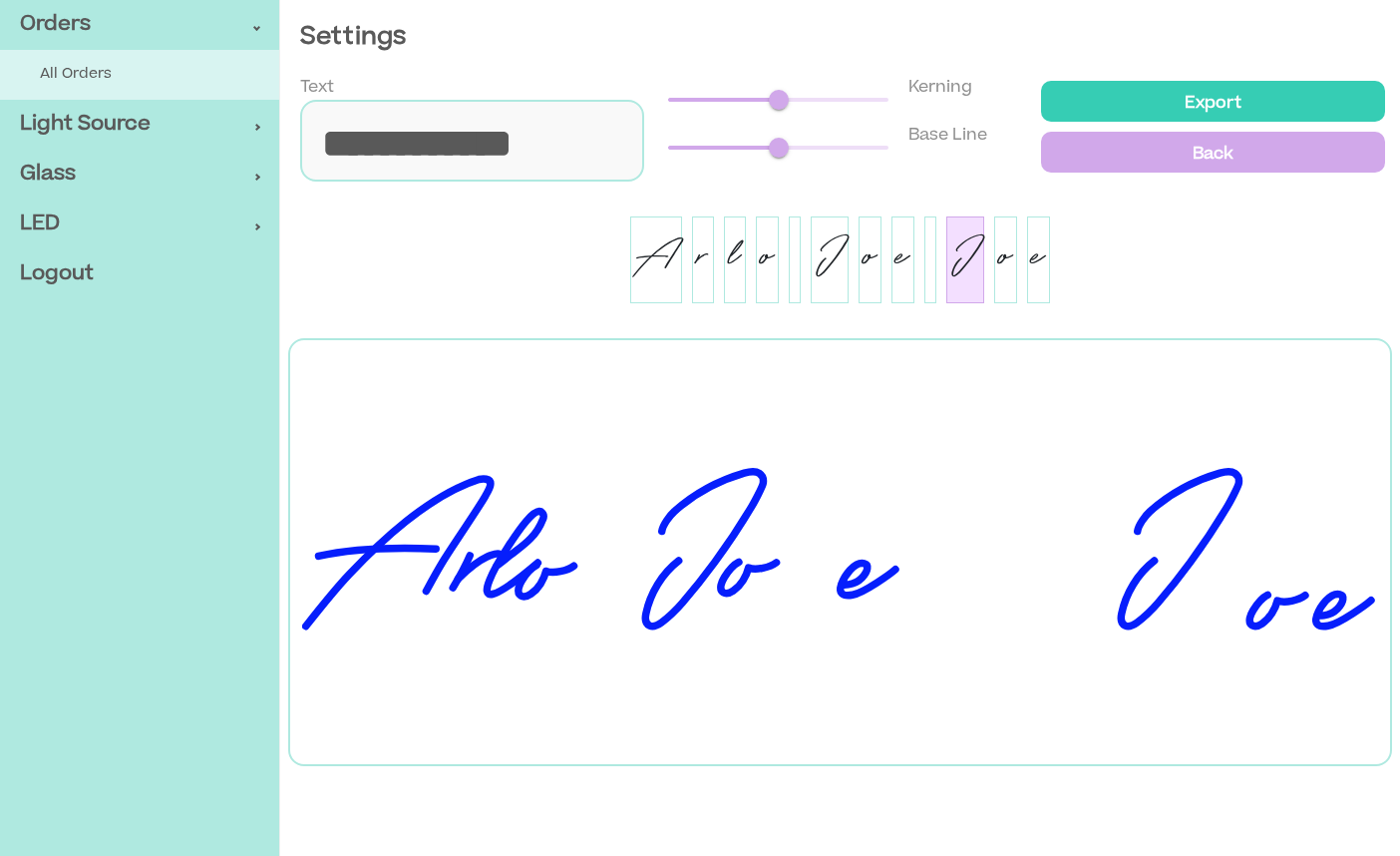 click on "e" at bounding box center [902, 259] 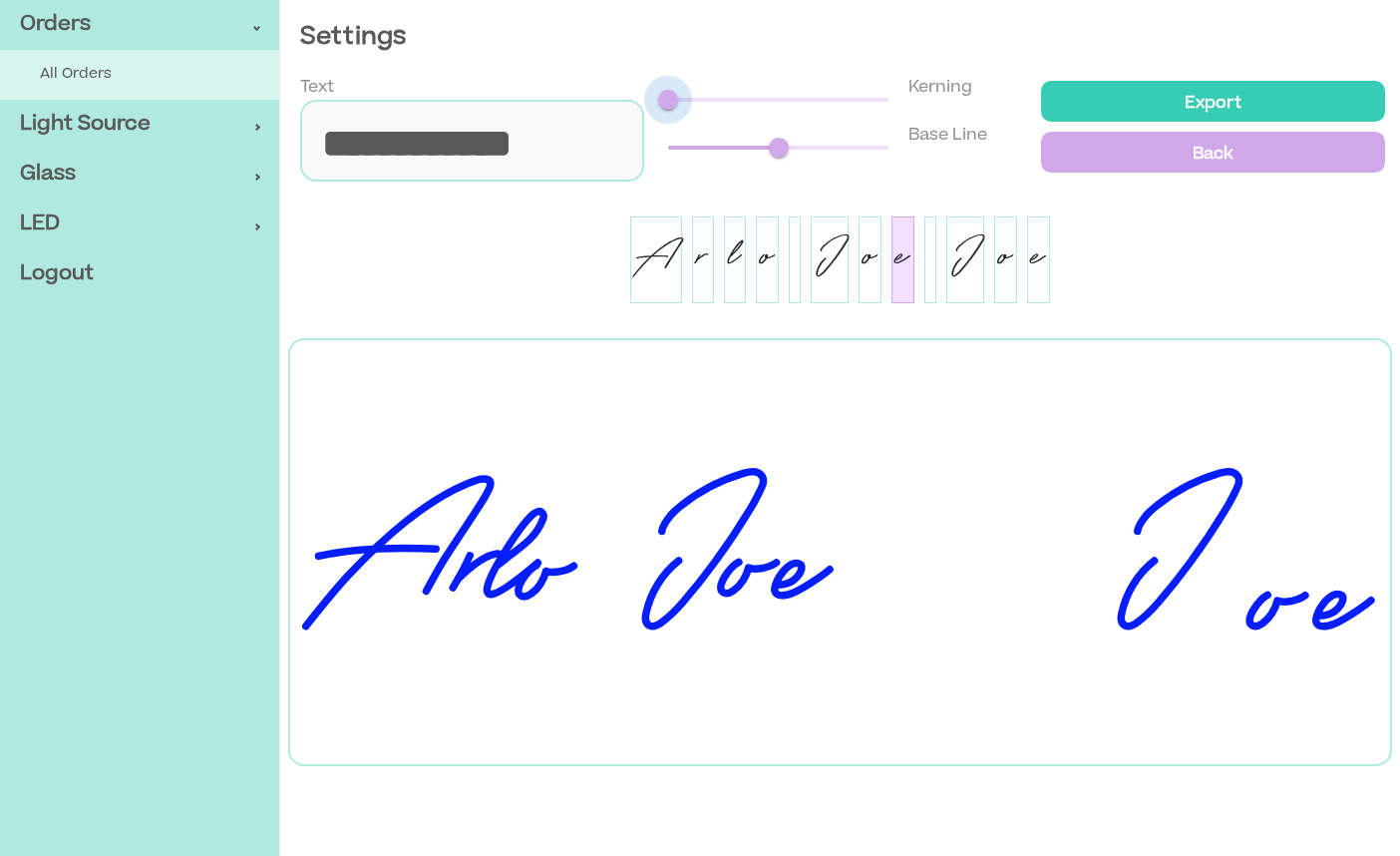 click on "**********" at bounding box center [840, 129] 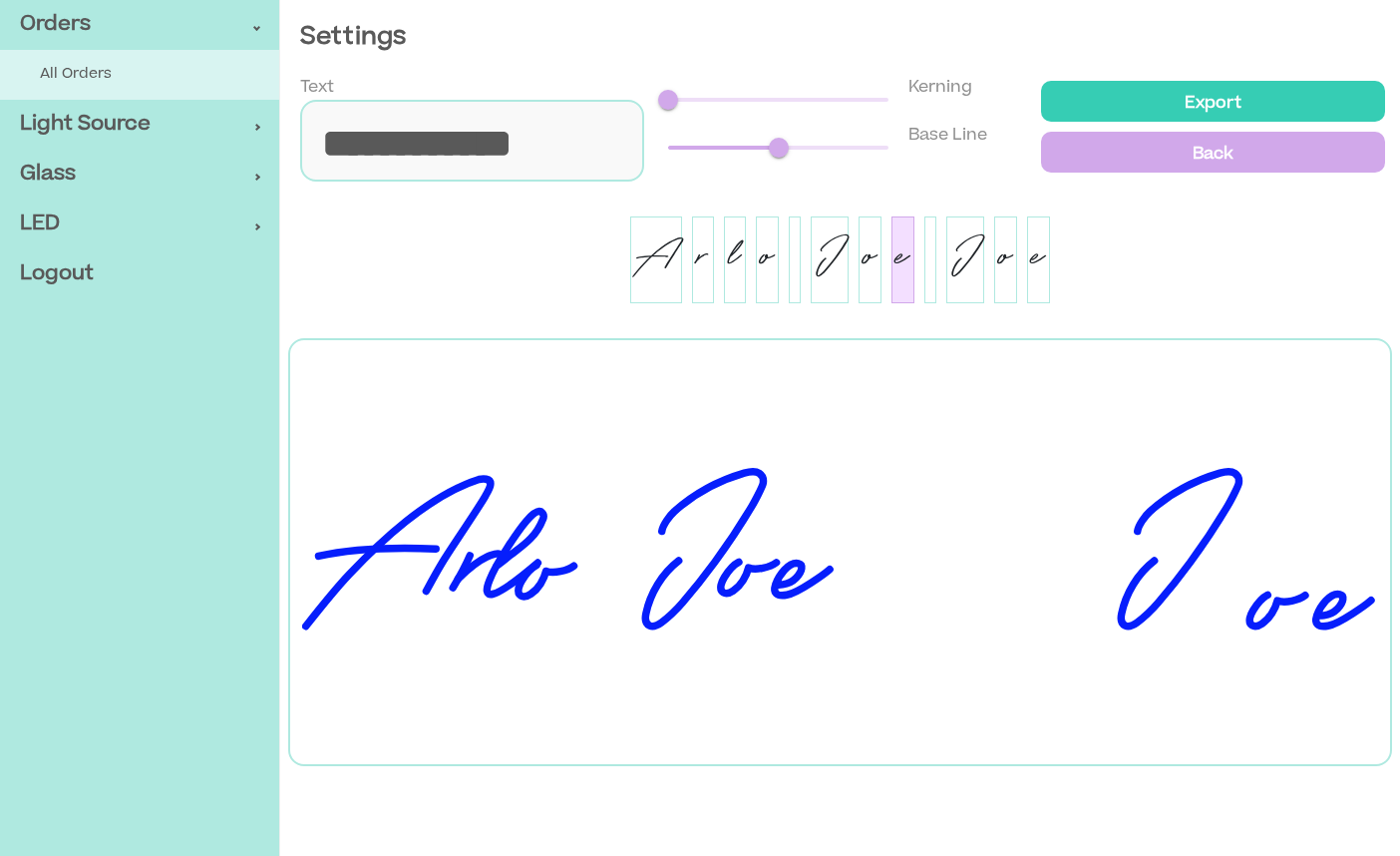 click on "o" at bounding box center (870, 259) 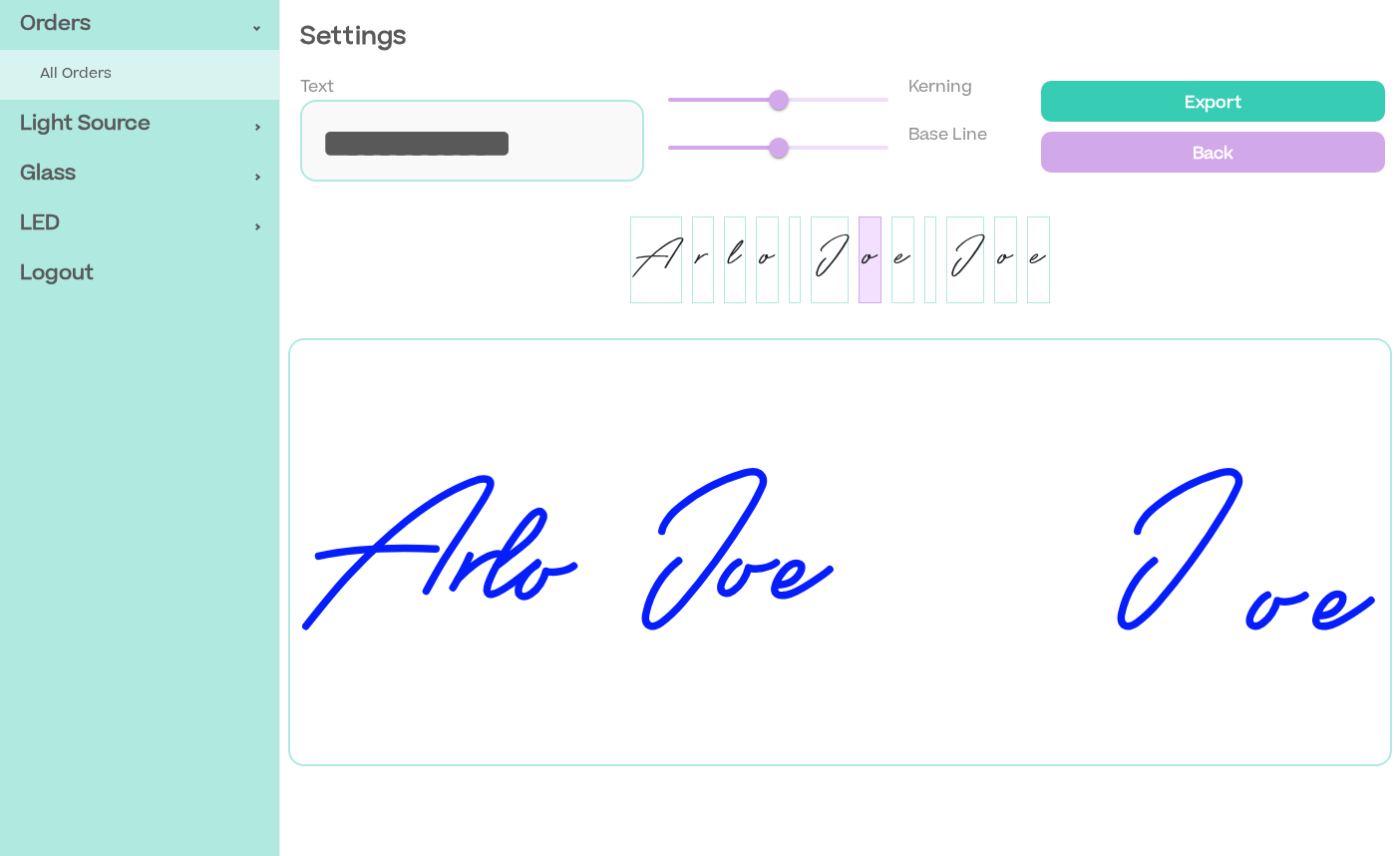 click on "e" at bounding box center (902, 259) 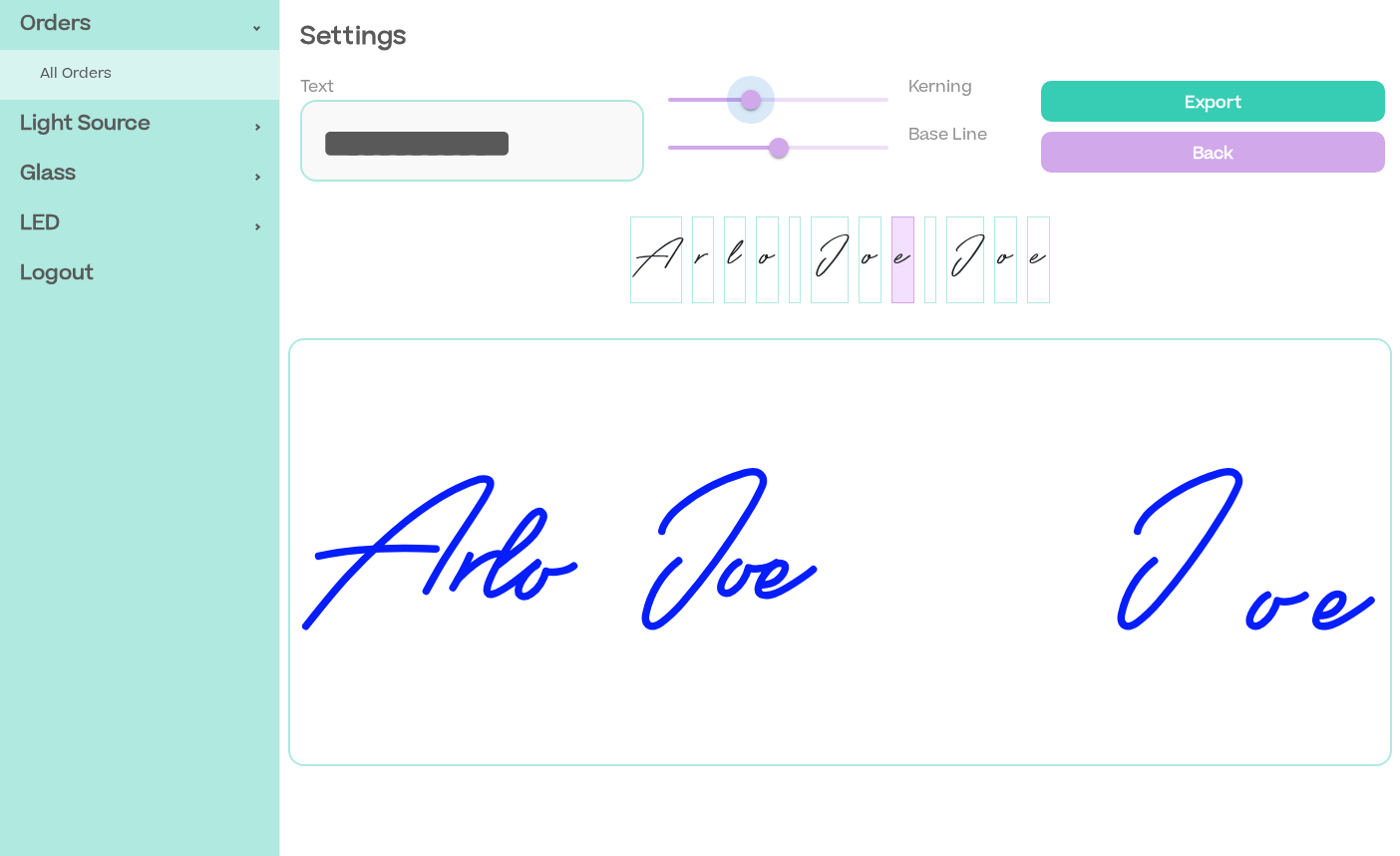 drag, startPoint x: 784, startPoint y: 101, endPoint x: 751, endPoint y: 105, distance: 33.24154 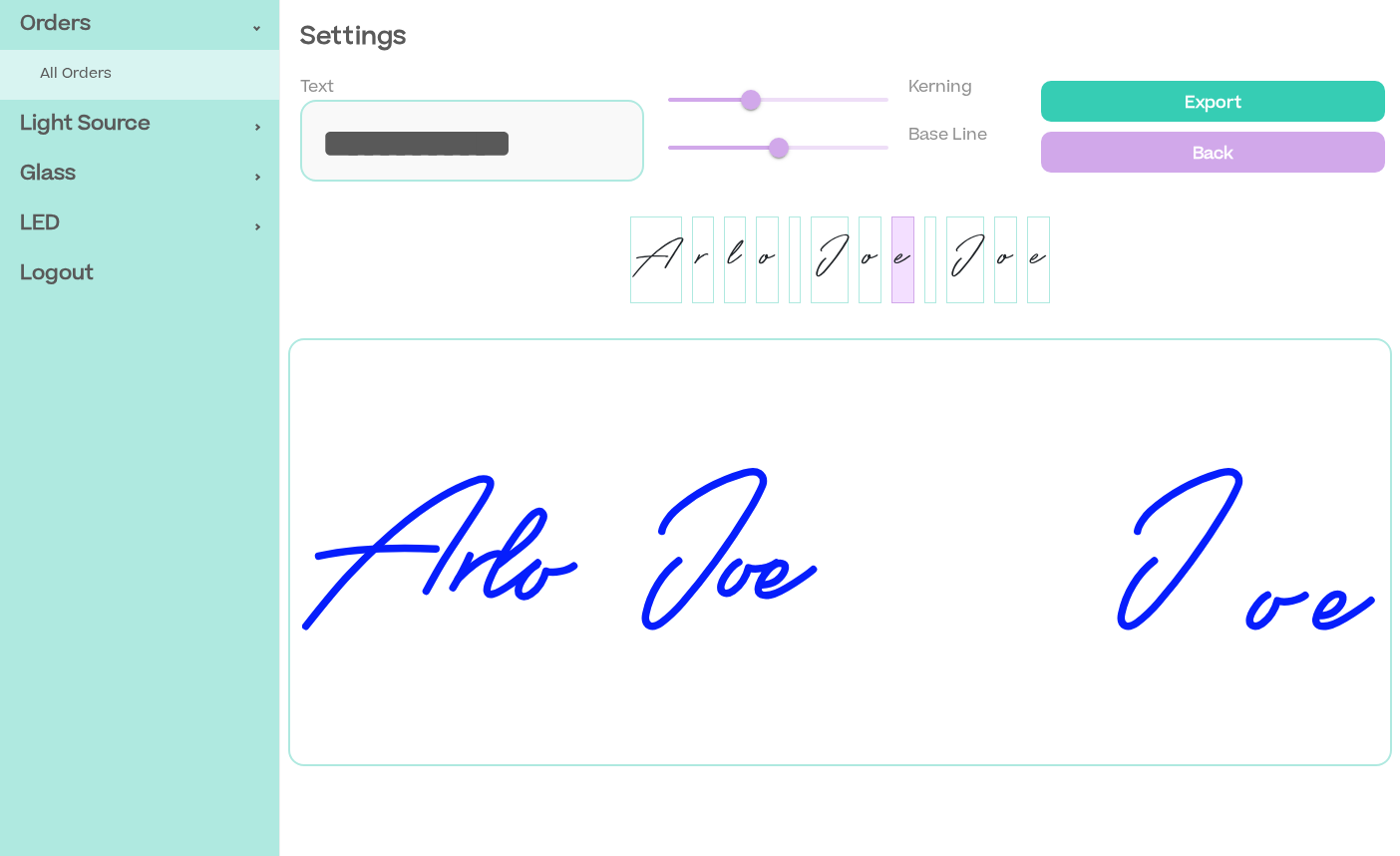 click on "Export" at bounding box center (1213, 101) 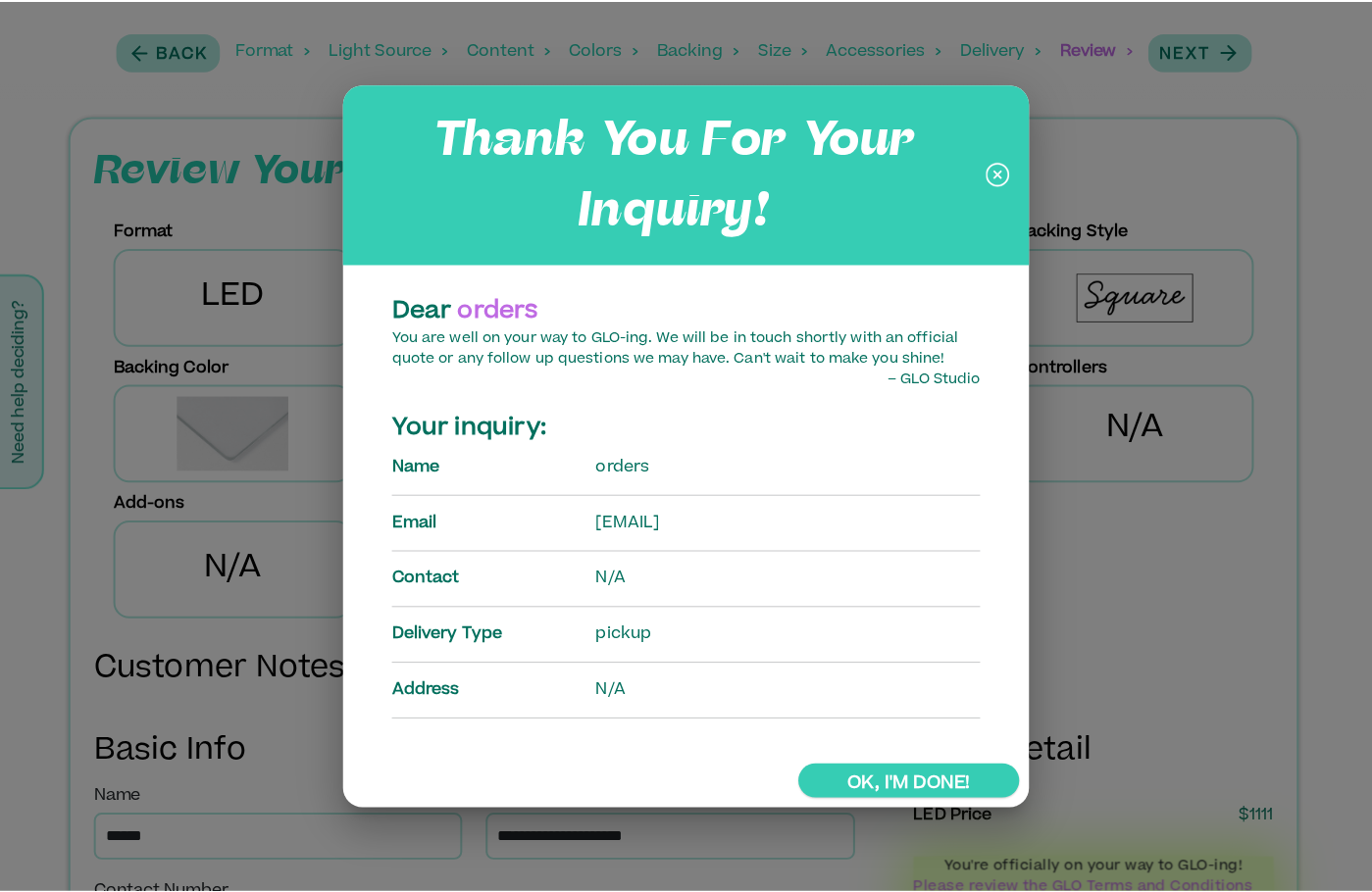 scroll, scrollTop: 779, scrollLeft: 0, axis: vertical 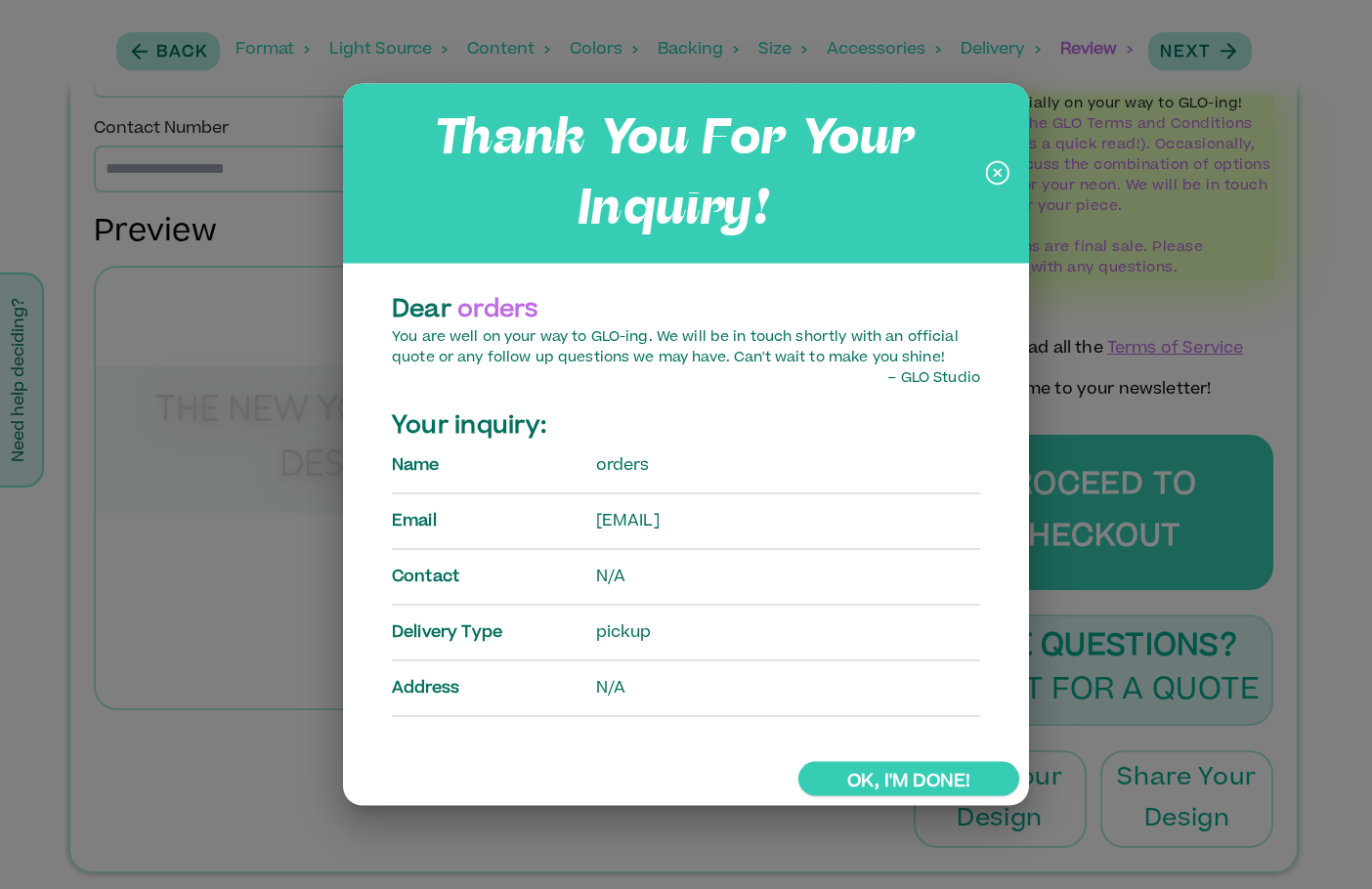 click 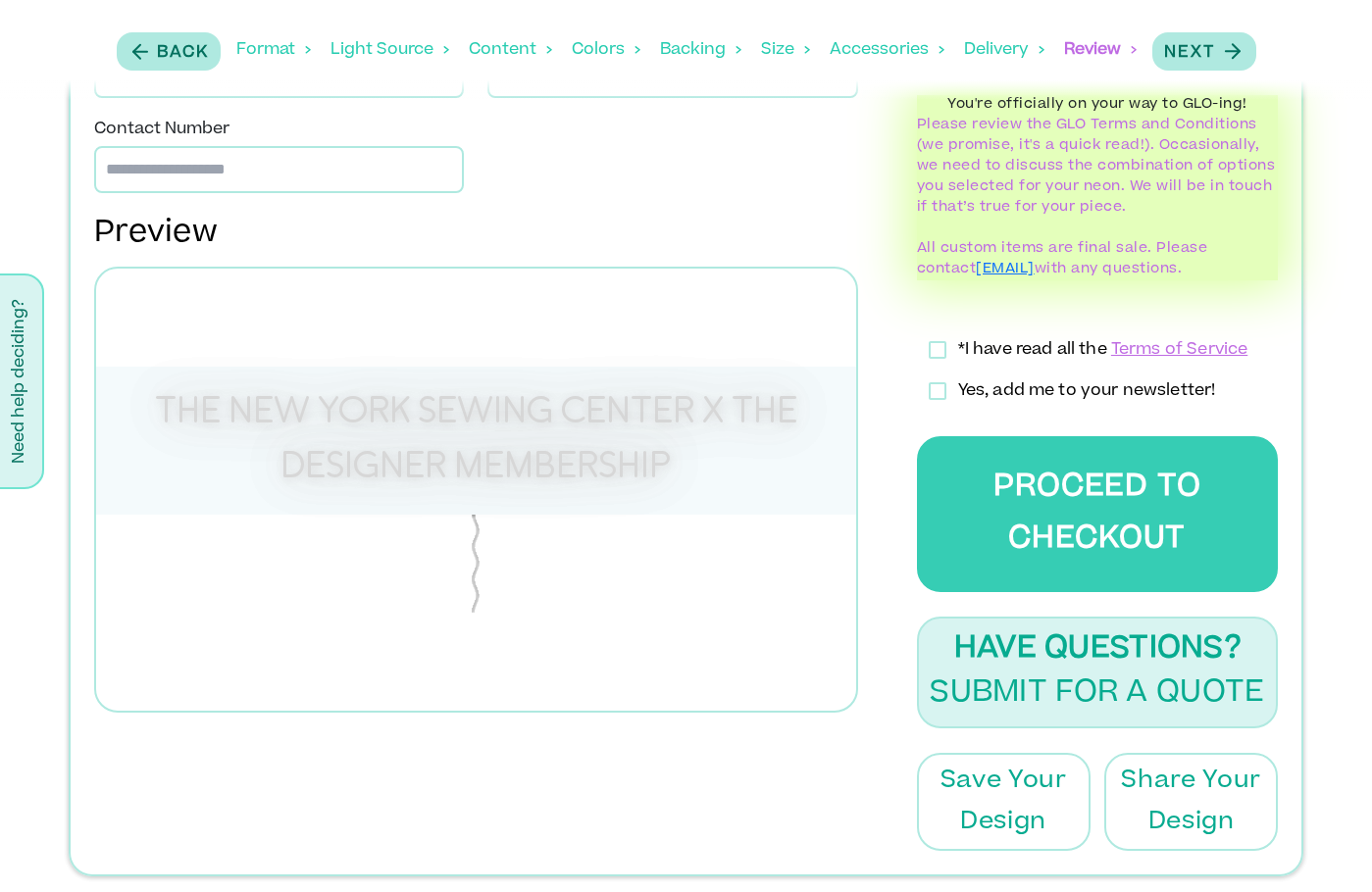 click on "THE NEW YORK SEWING CENTER X THE DESIGNER MEMBERSHIP" at bounding box center (476, 440) 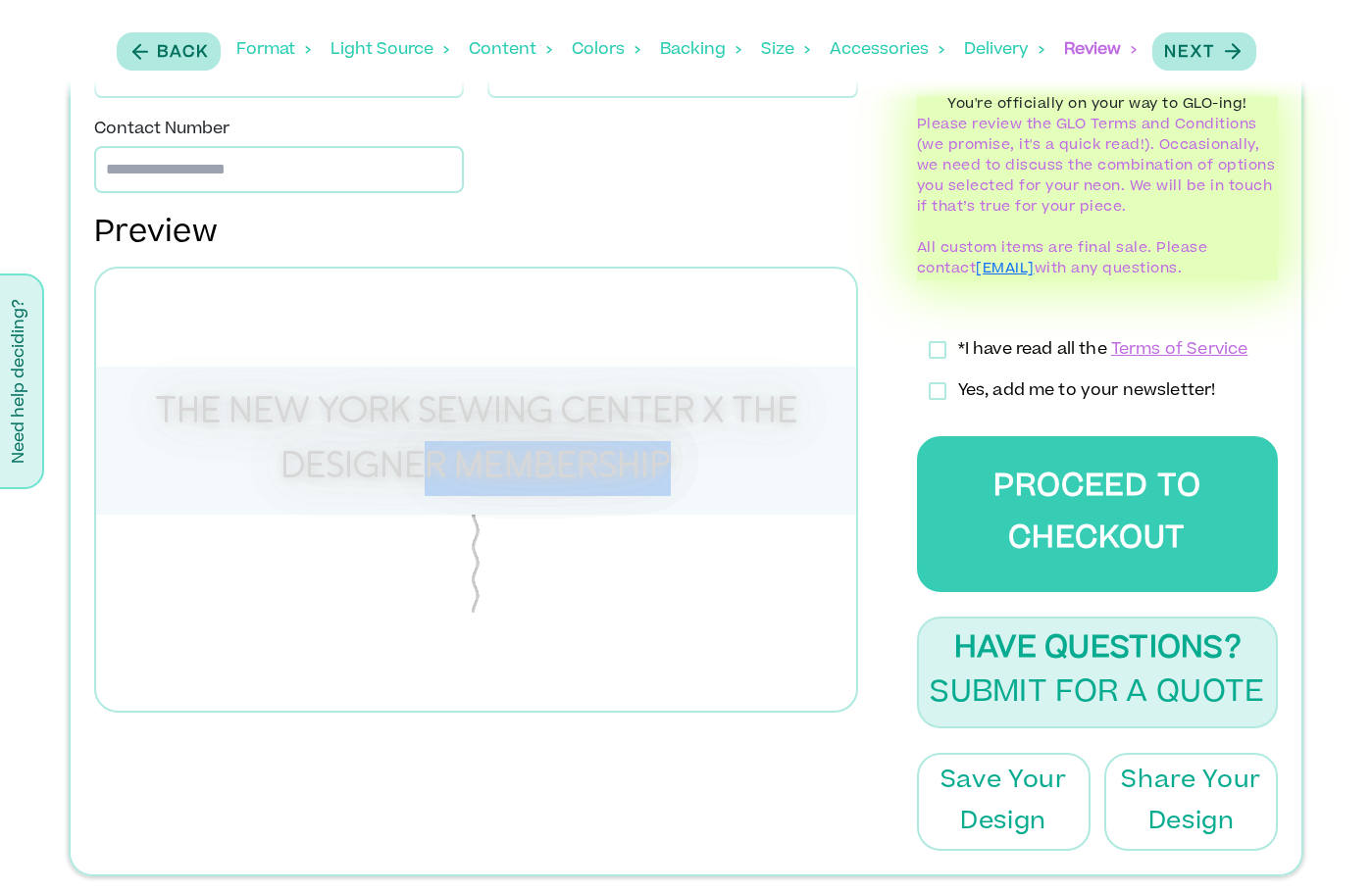 drag, startPoint x: 666, startPoint y: 449, endPoint x: 426, endPoint y: 431, distance: 240.67405 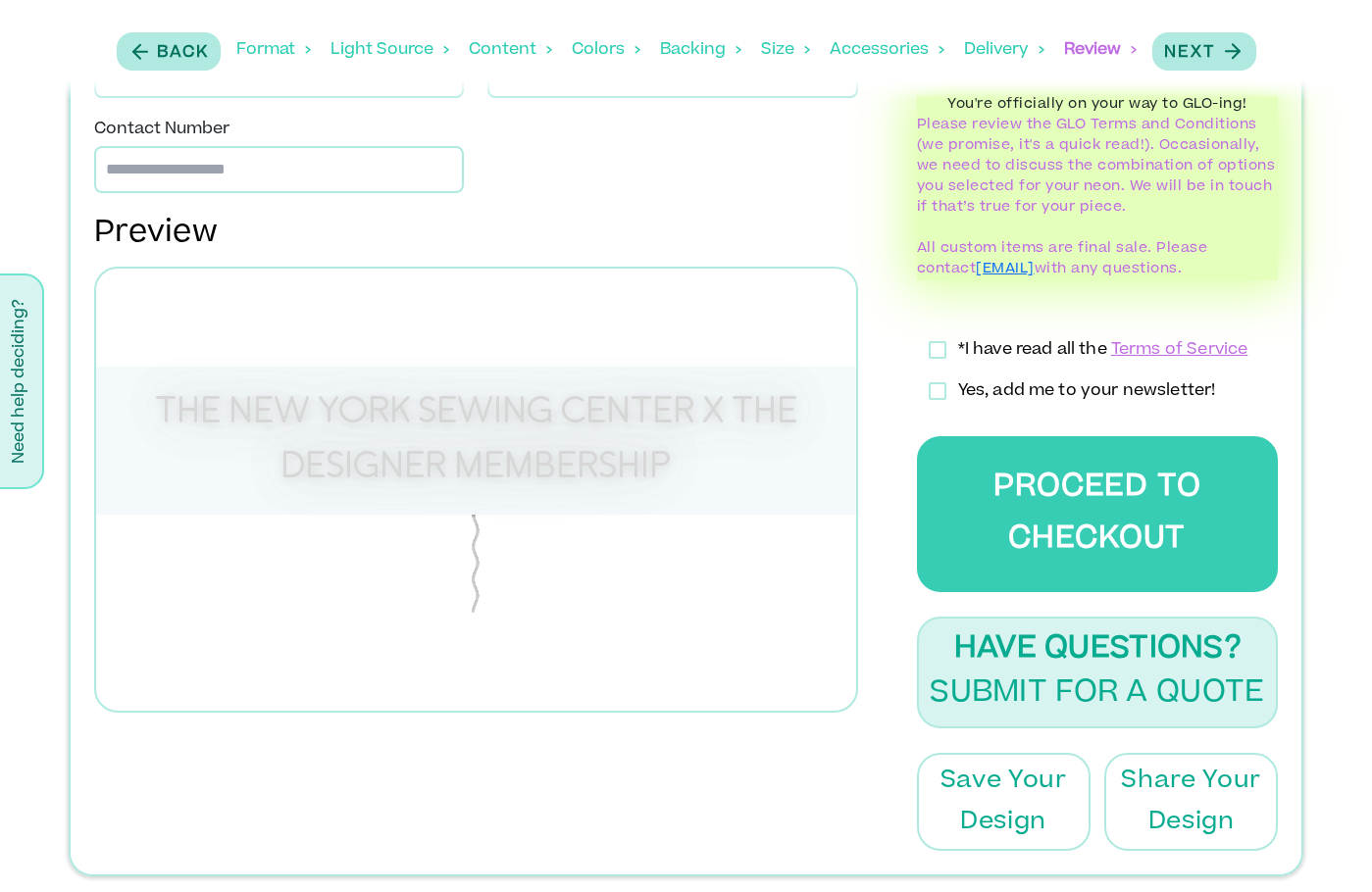 click on "THE NEW YORK SEWING CENTER X THE DESIGNER MEMBERSHIP" at bounding box center (476, 440) 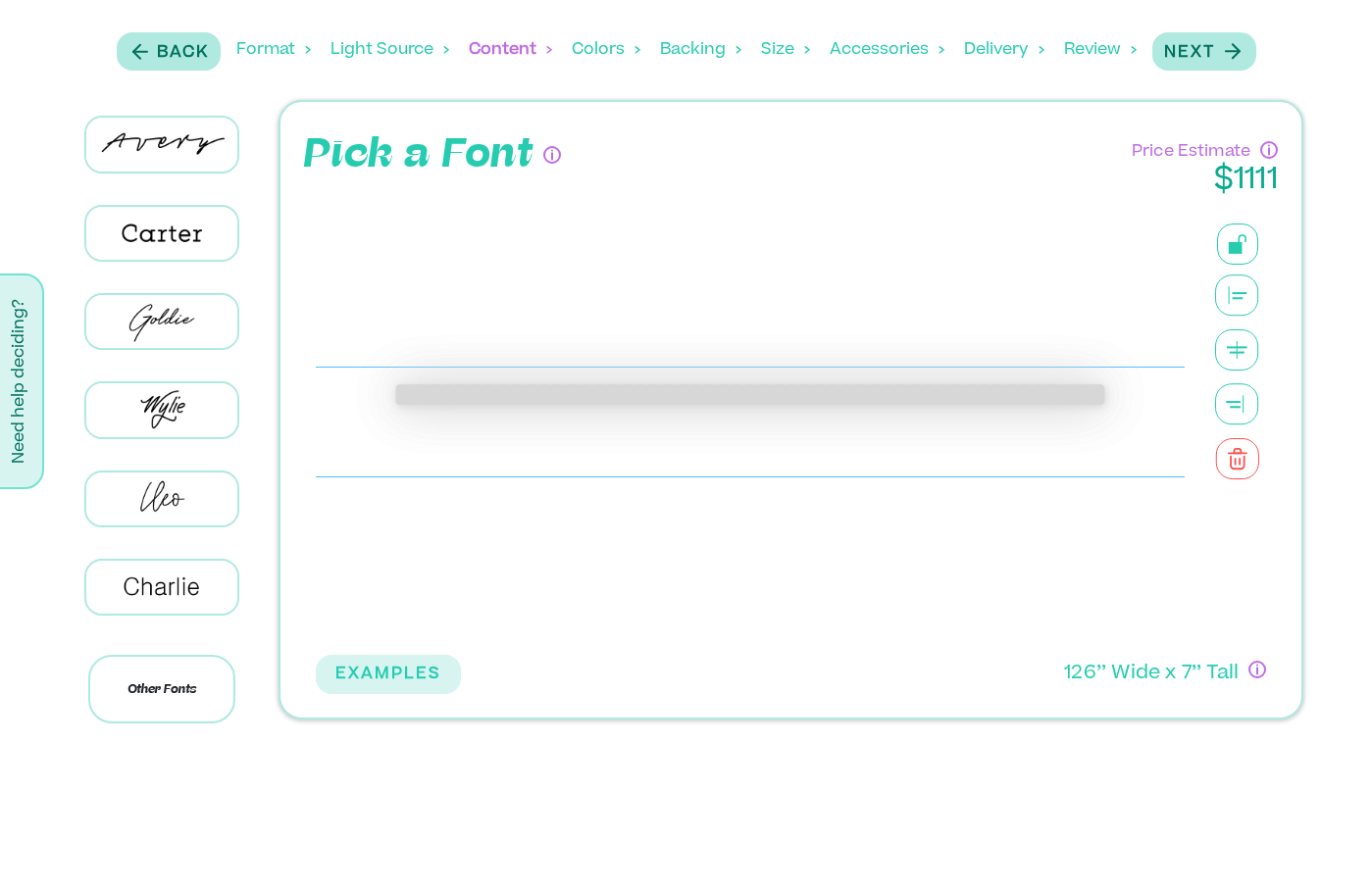scroll, scrollTop: 0, scrollLeft: 0, axis: both 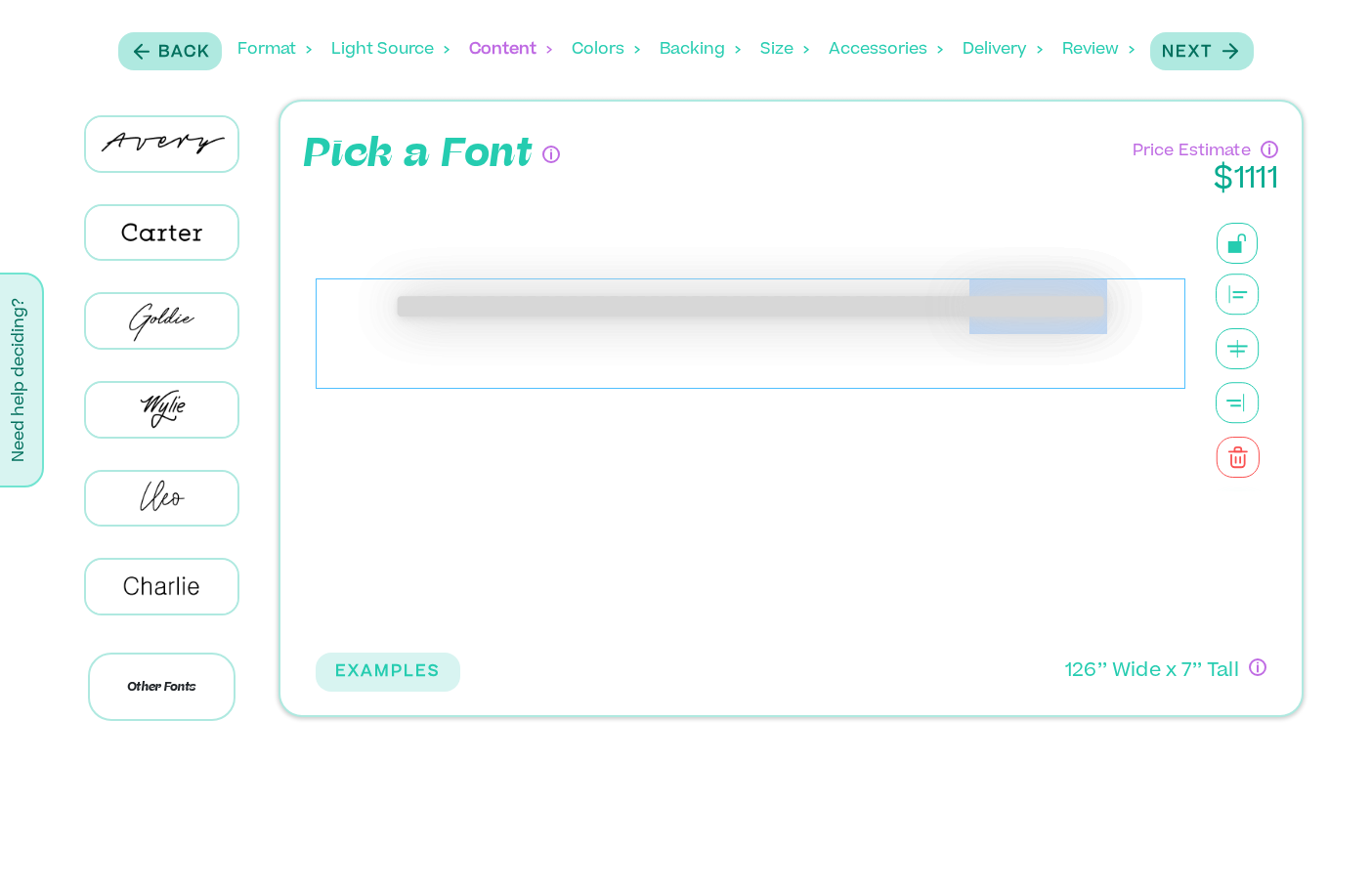 drag, startPoint x: 851, startPoint y: 448, endPoint x: 396, endPoint y: 362, distance: 463.05615 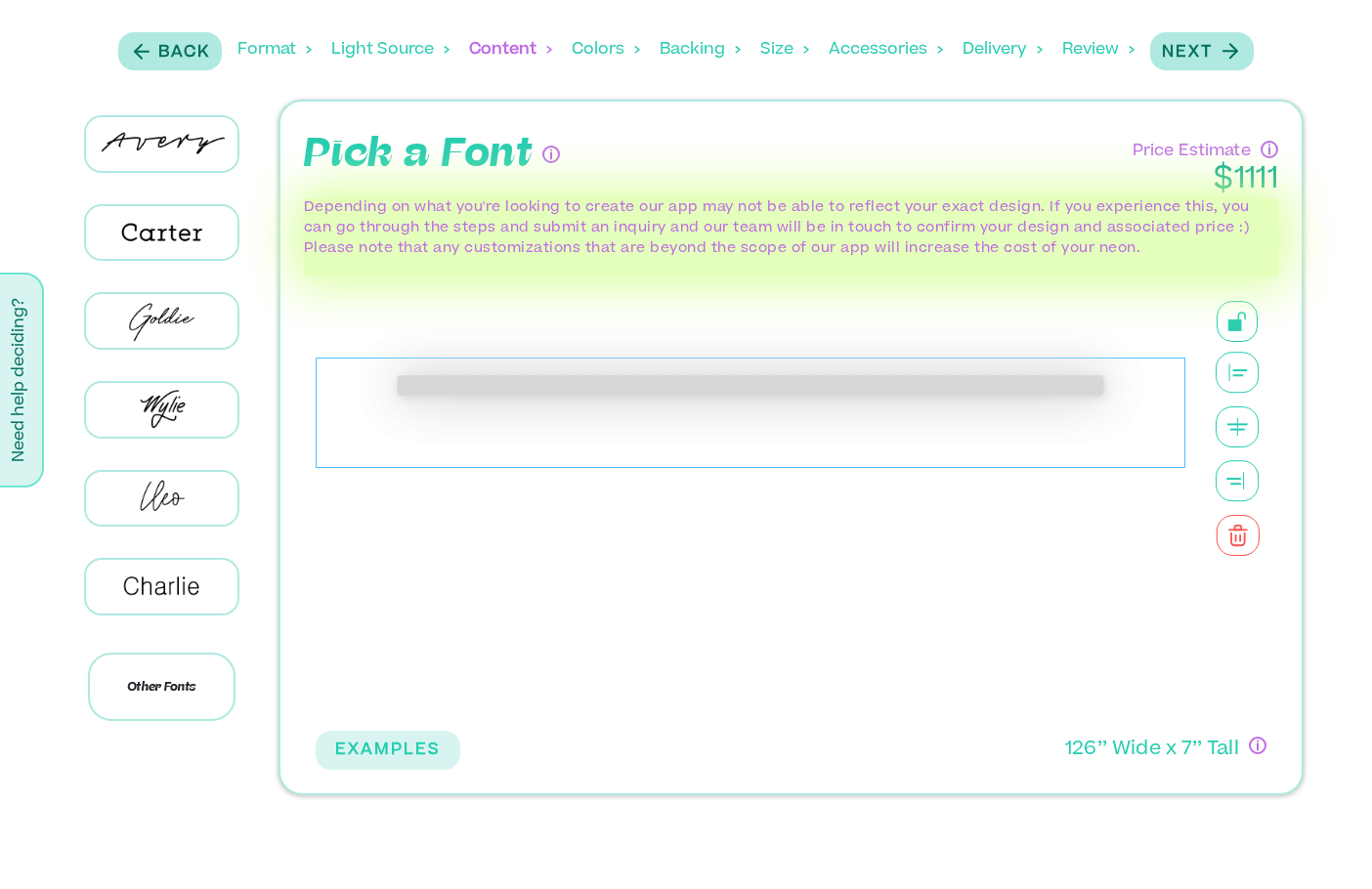 click on "**********" at bounding box center (750, 412) 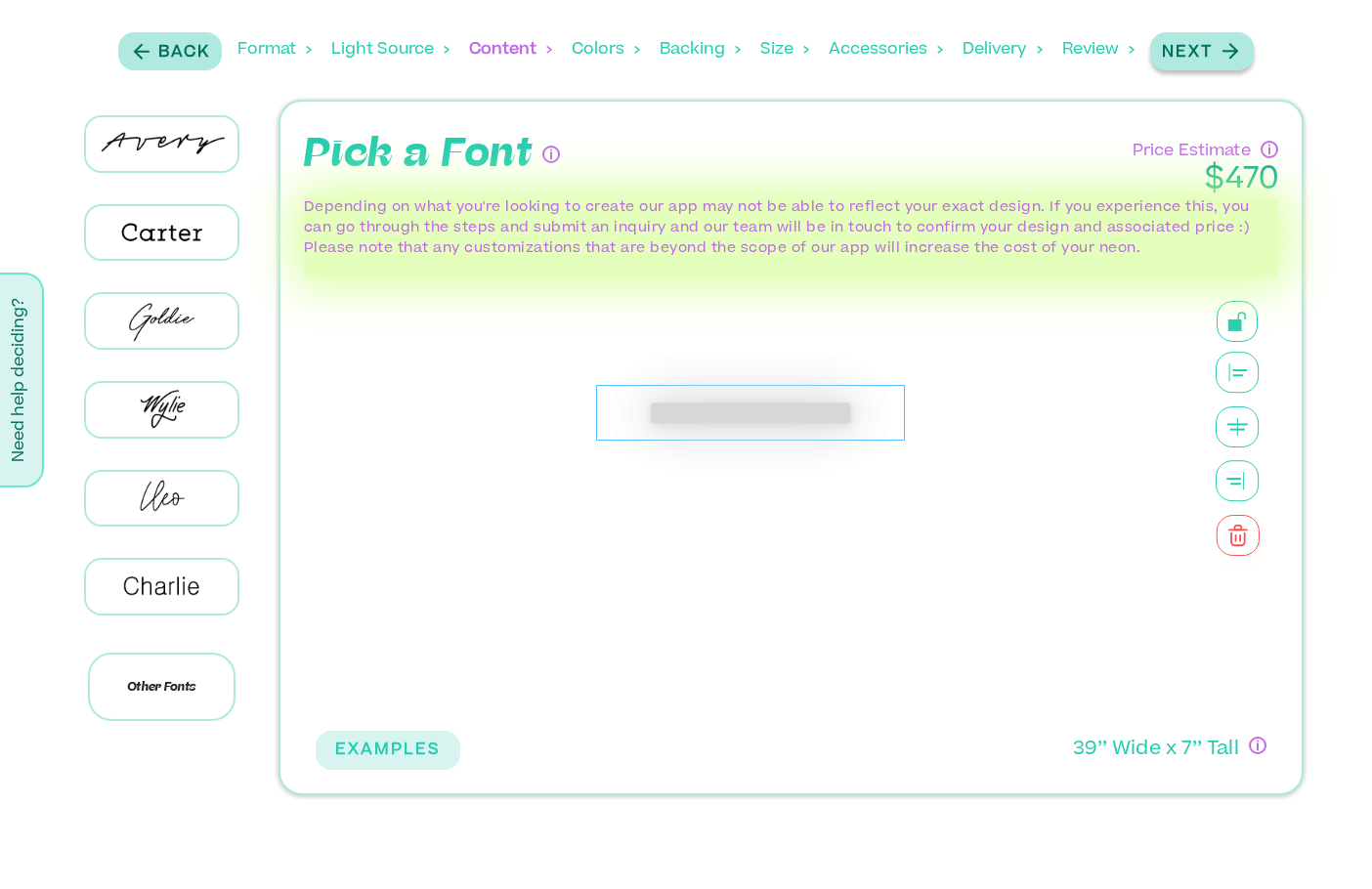 click on "Next" at bounding box center [1187, 53] 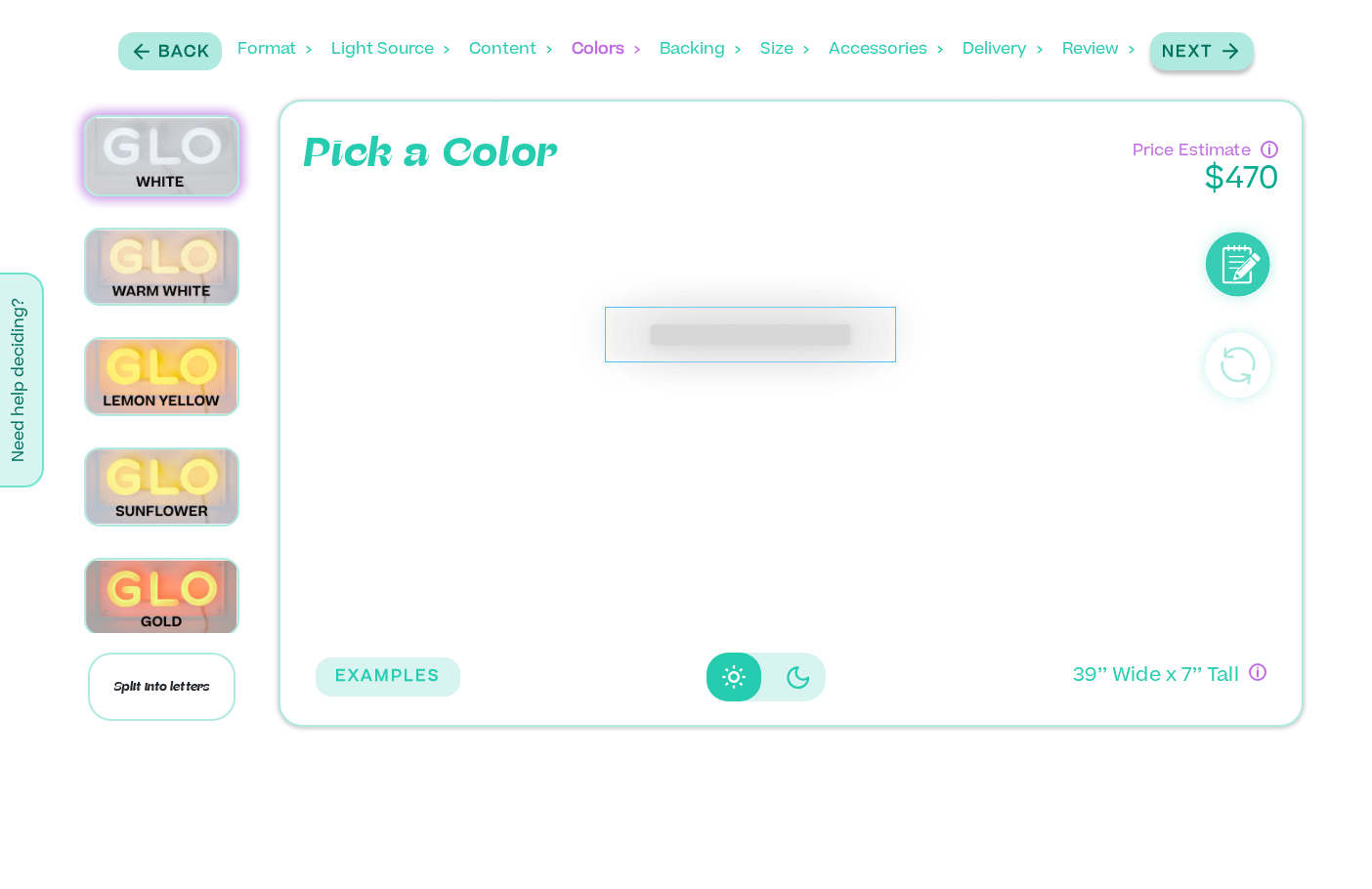 click on "Next" at bounding box center [1187, 53] 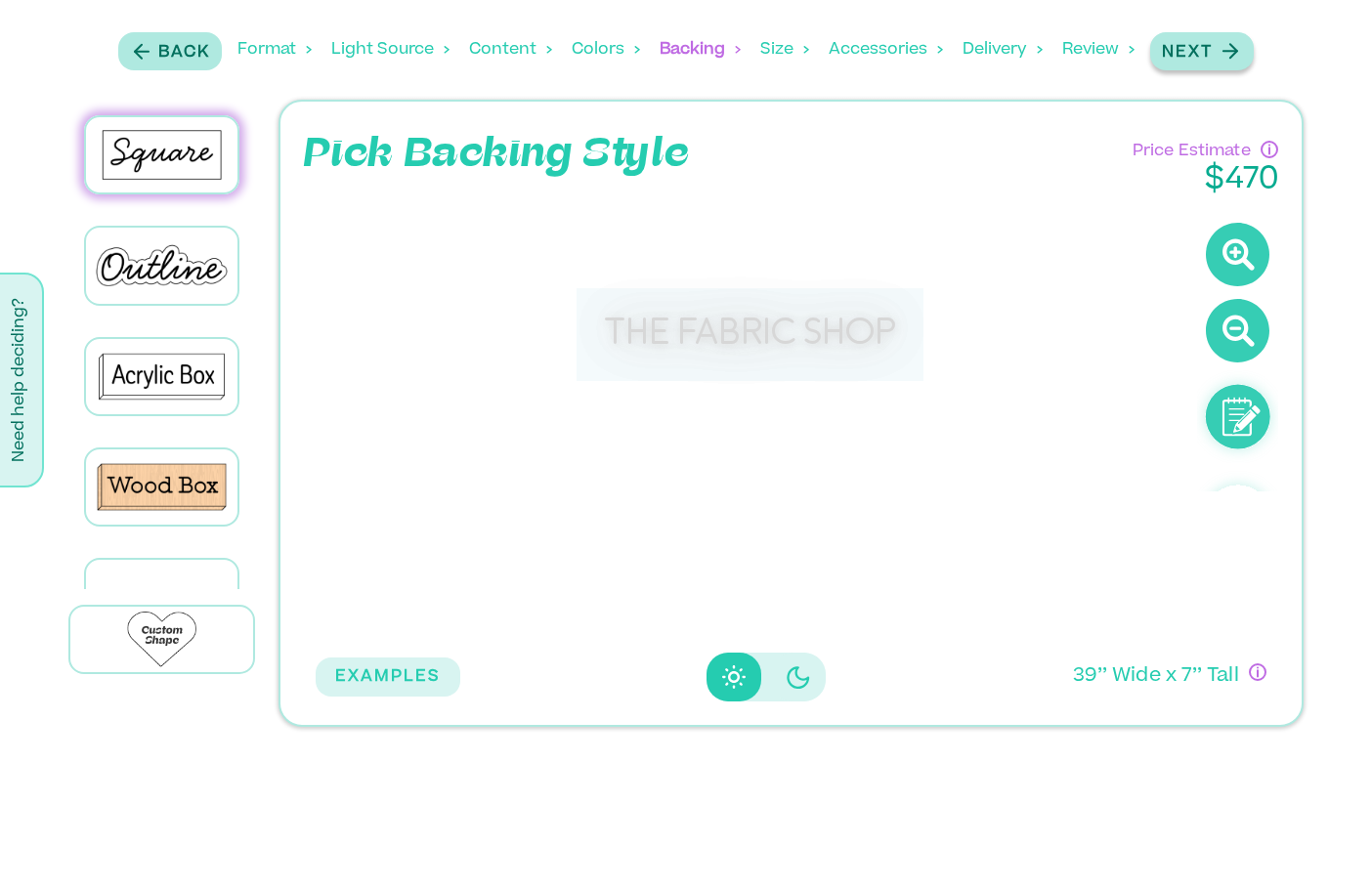 click on "Next" at bounding box center [1187, 53] 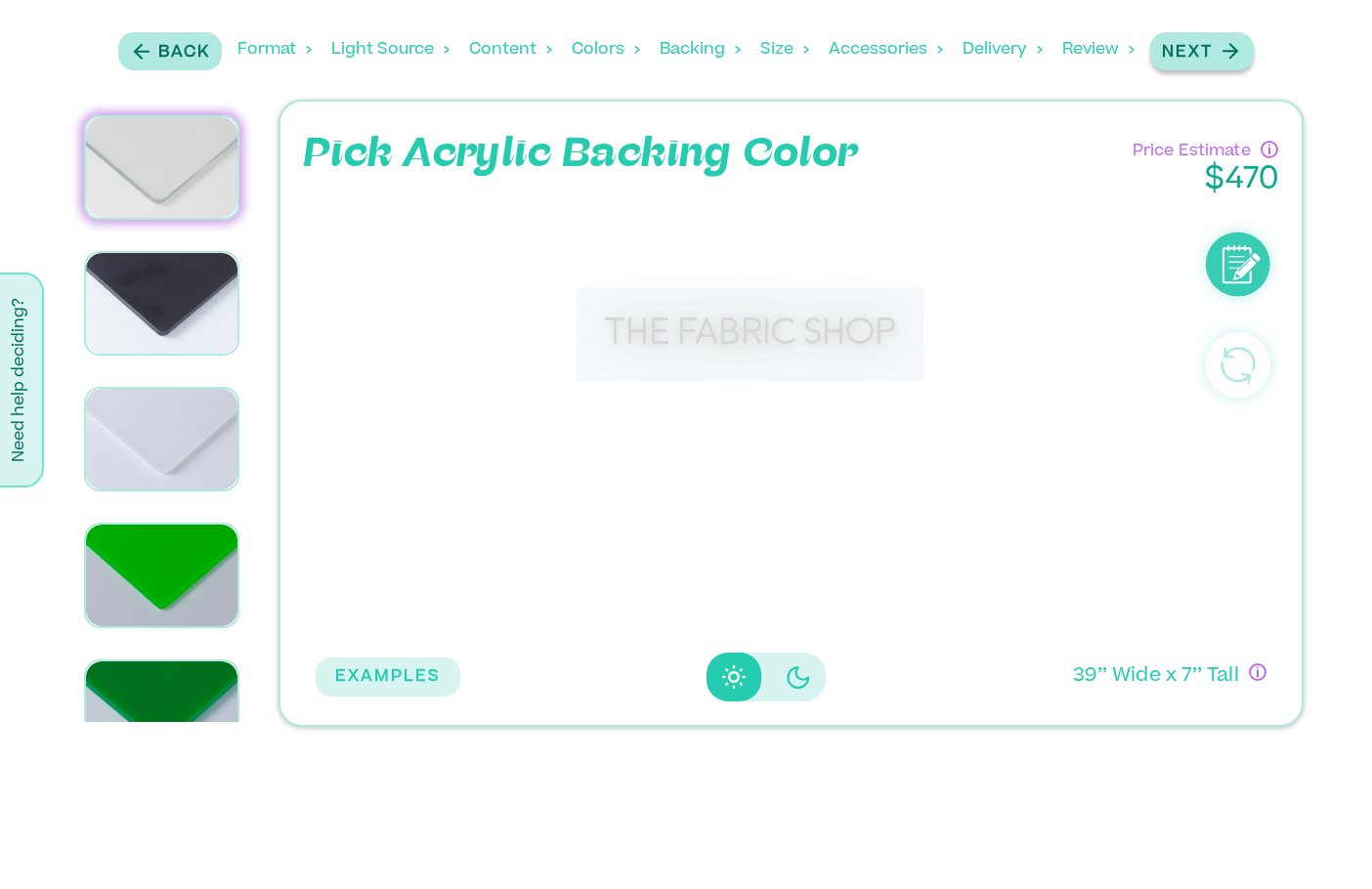 click on "Next" at bounding box center (1187, 53) 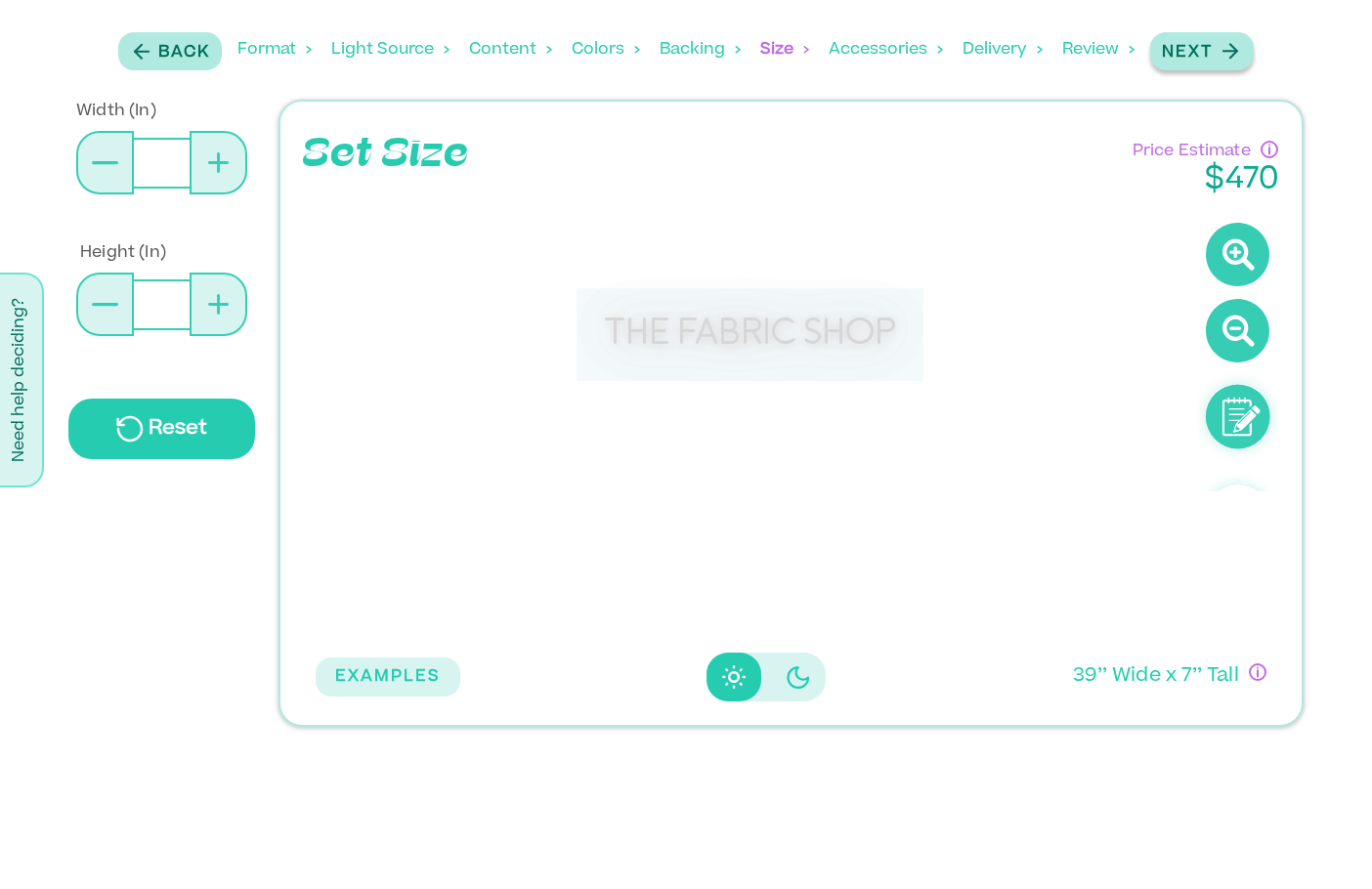 click on "Next" at bounding box center [1187, 53] 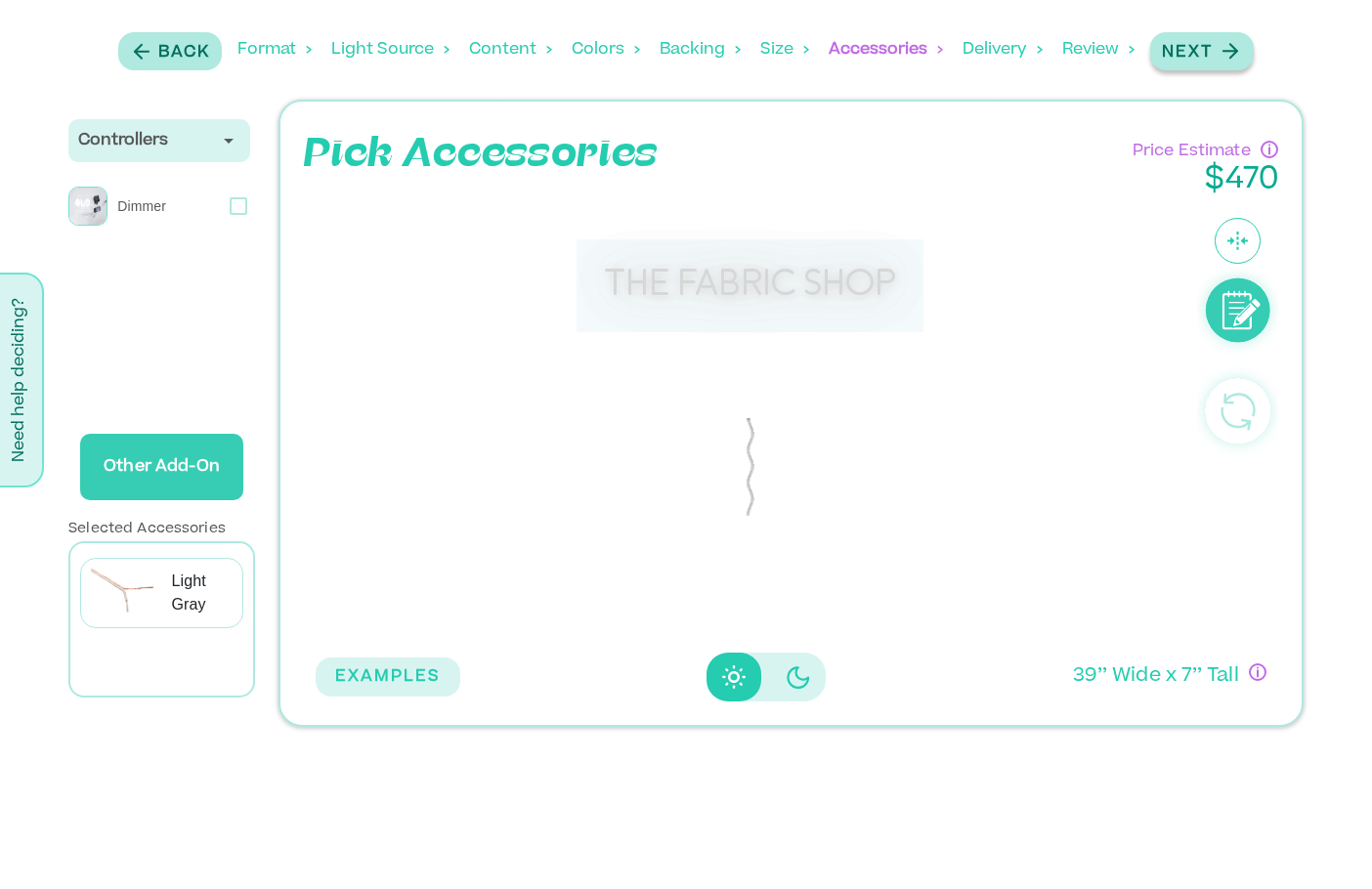 click on "Next" at bounding box center [1187, 53] 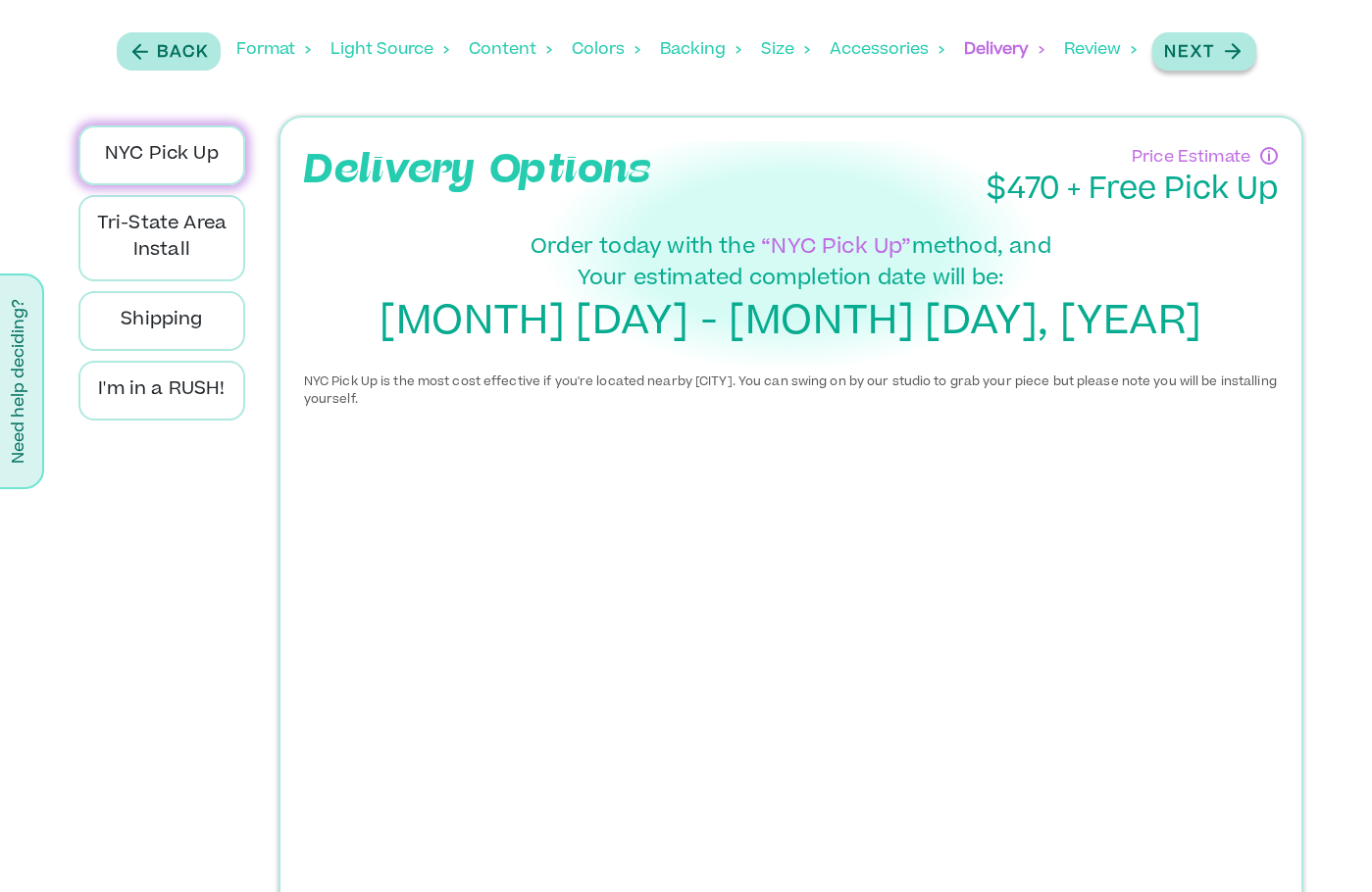 click on "Next" at bounding box center [1190, 53] 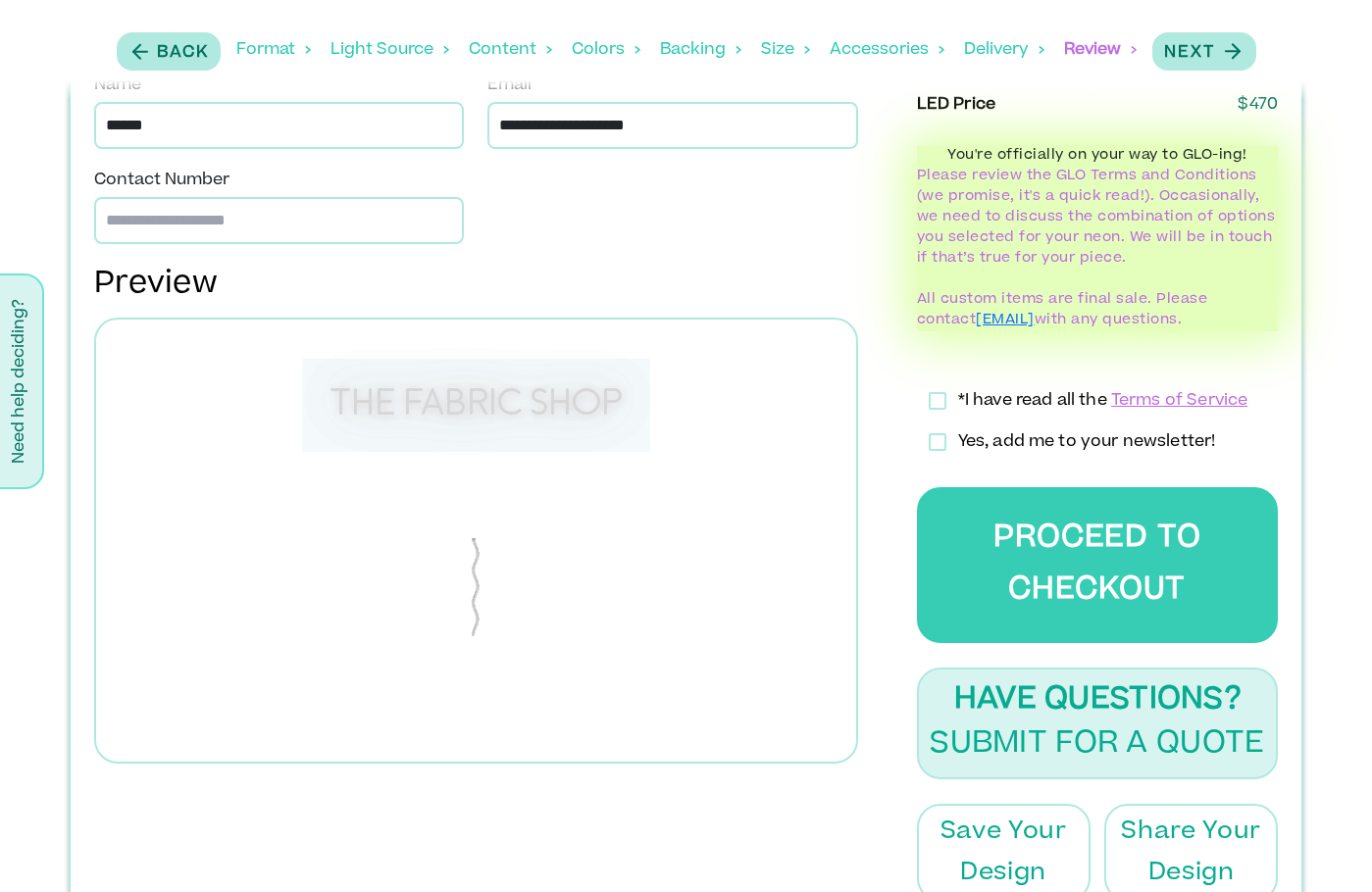scroll, scrollTop: 783, scrollLeft: 0, axis: vertical 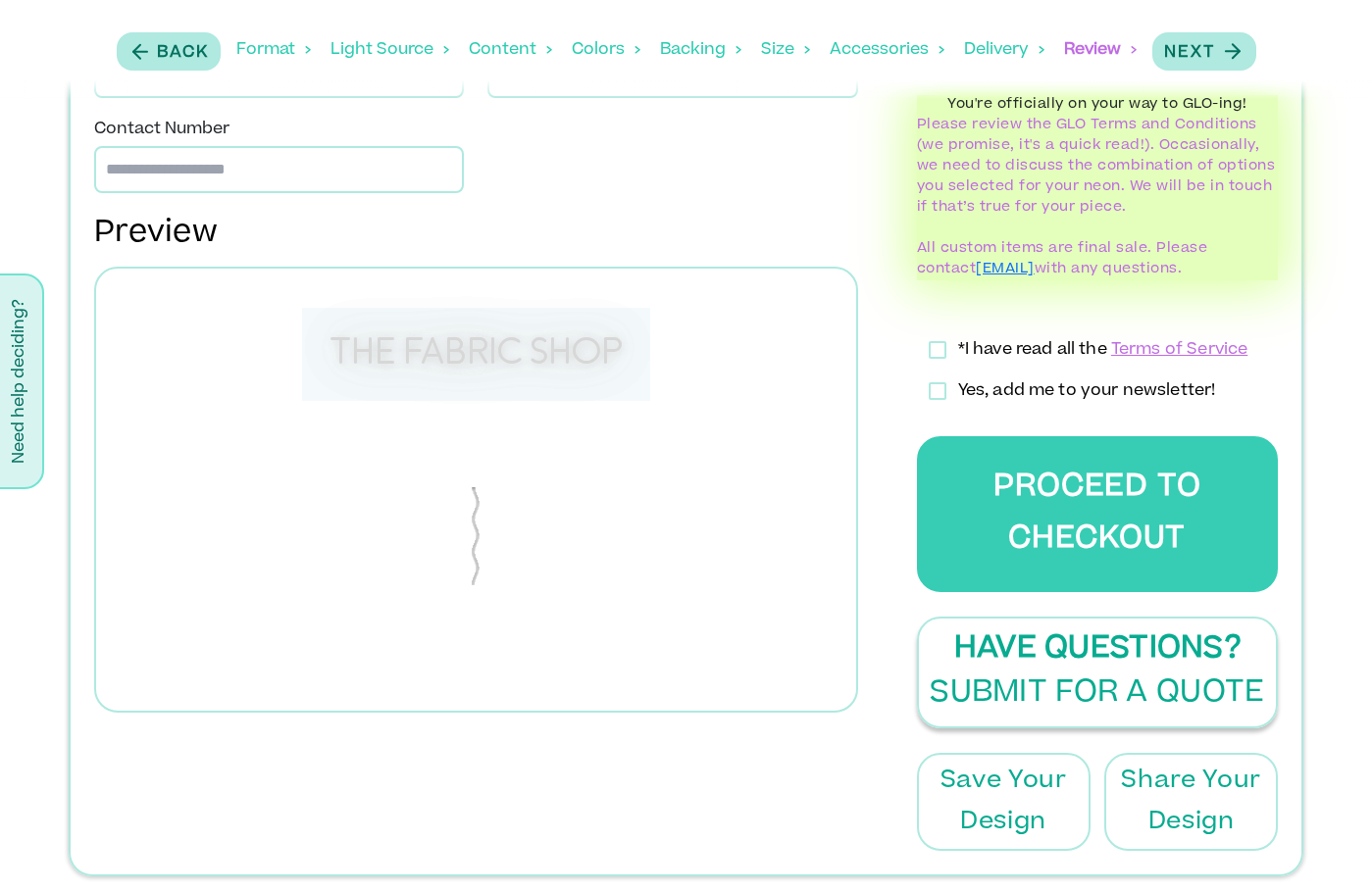 click on "Submit for a Quote" at bounding box center (1096, 694) 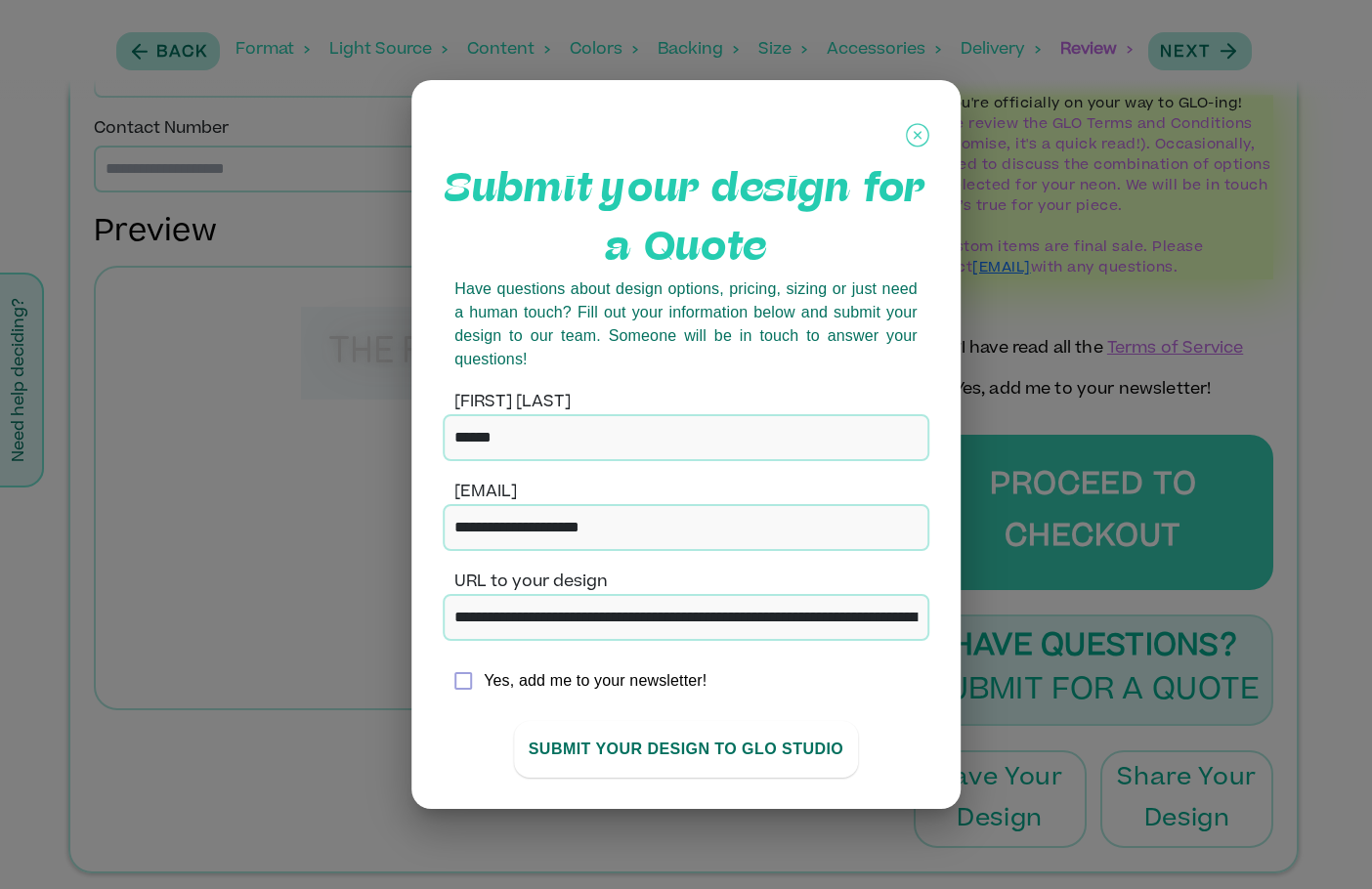 click on "SUBMIT YOUR DESIGN TO GLO stUdio" at bounding box center [686, 749] 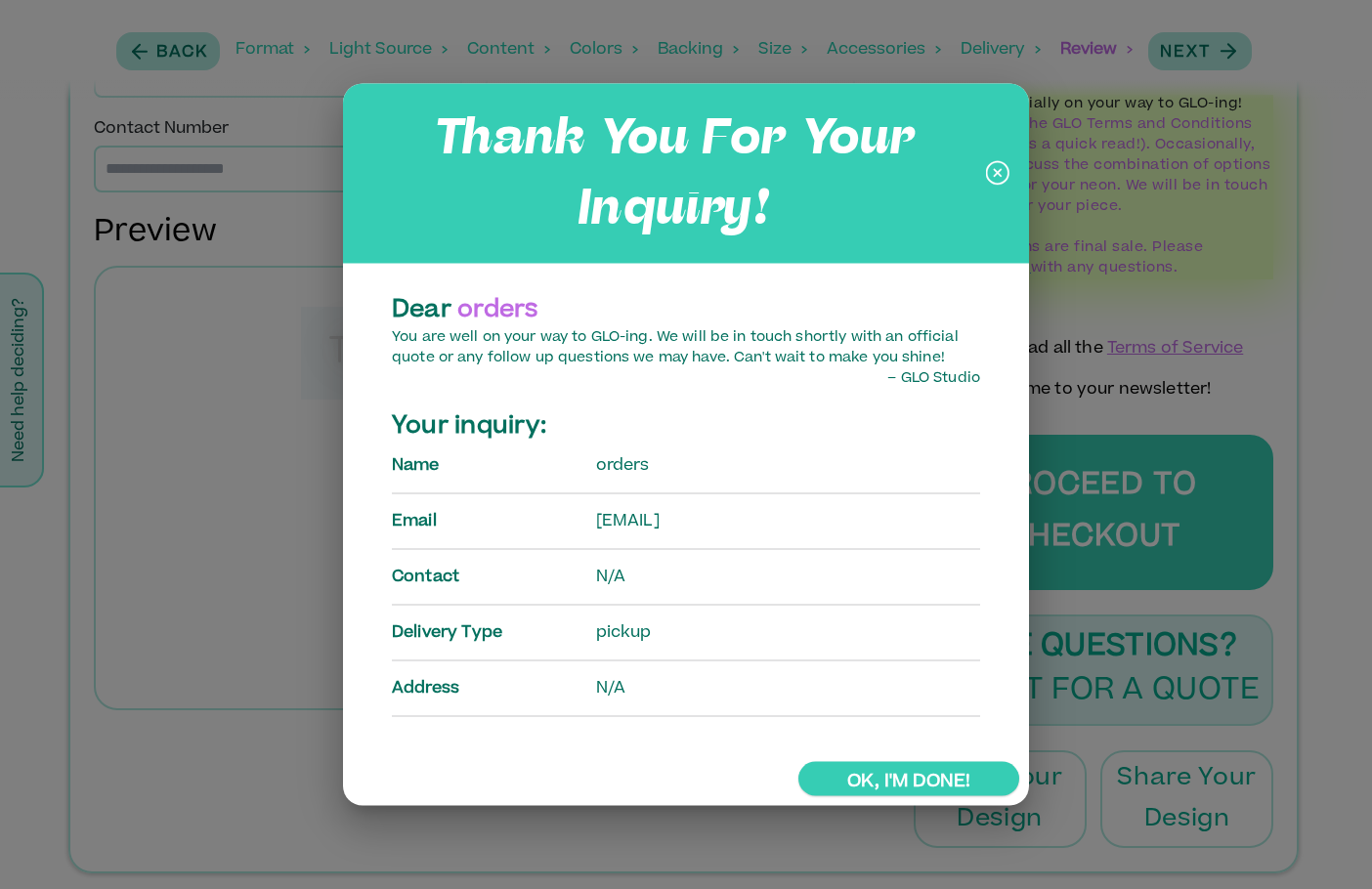 click 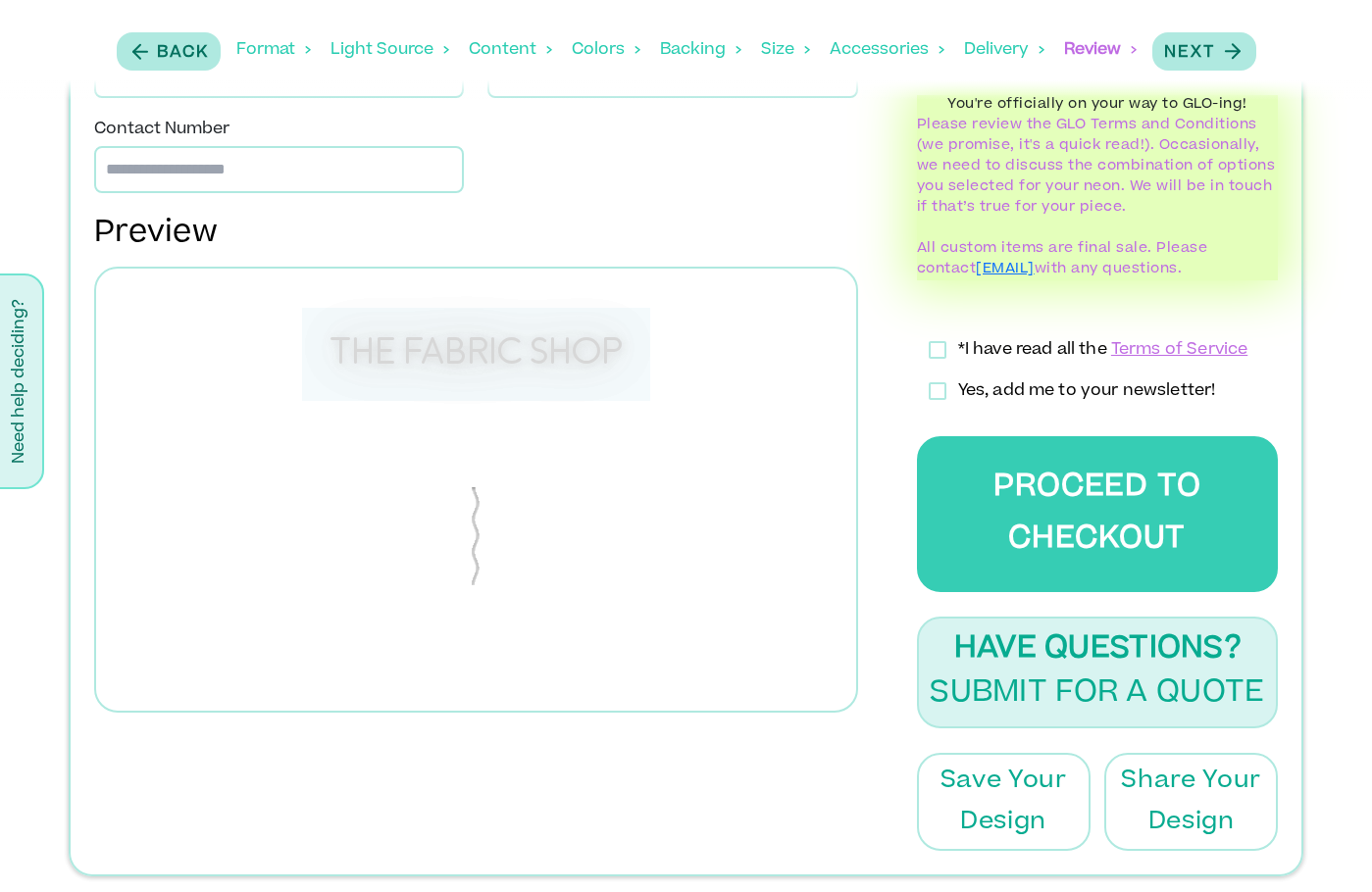 click on "Content" at bounding box center (510, 50) 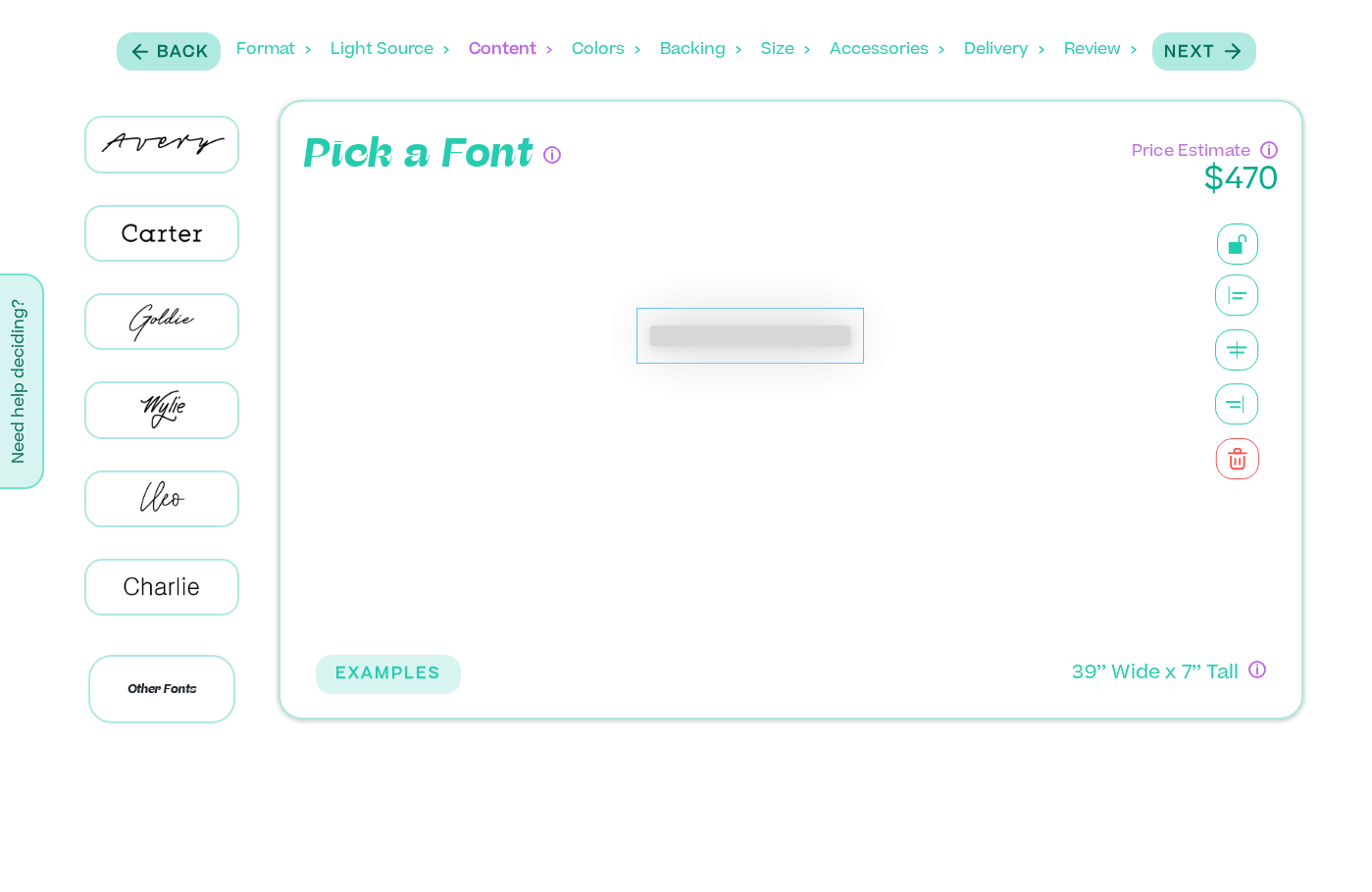 scroll, scrollTop: 0, scrollLeft: 0, axis: both 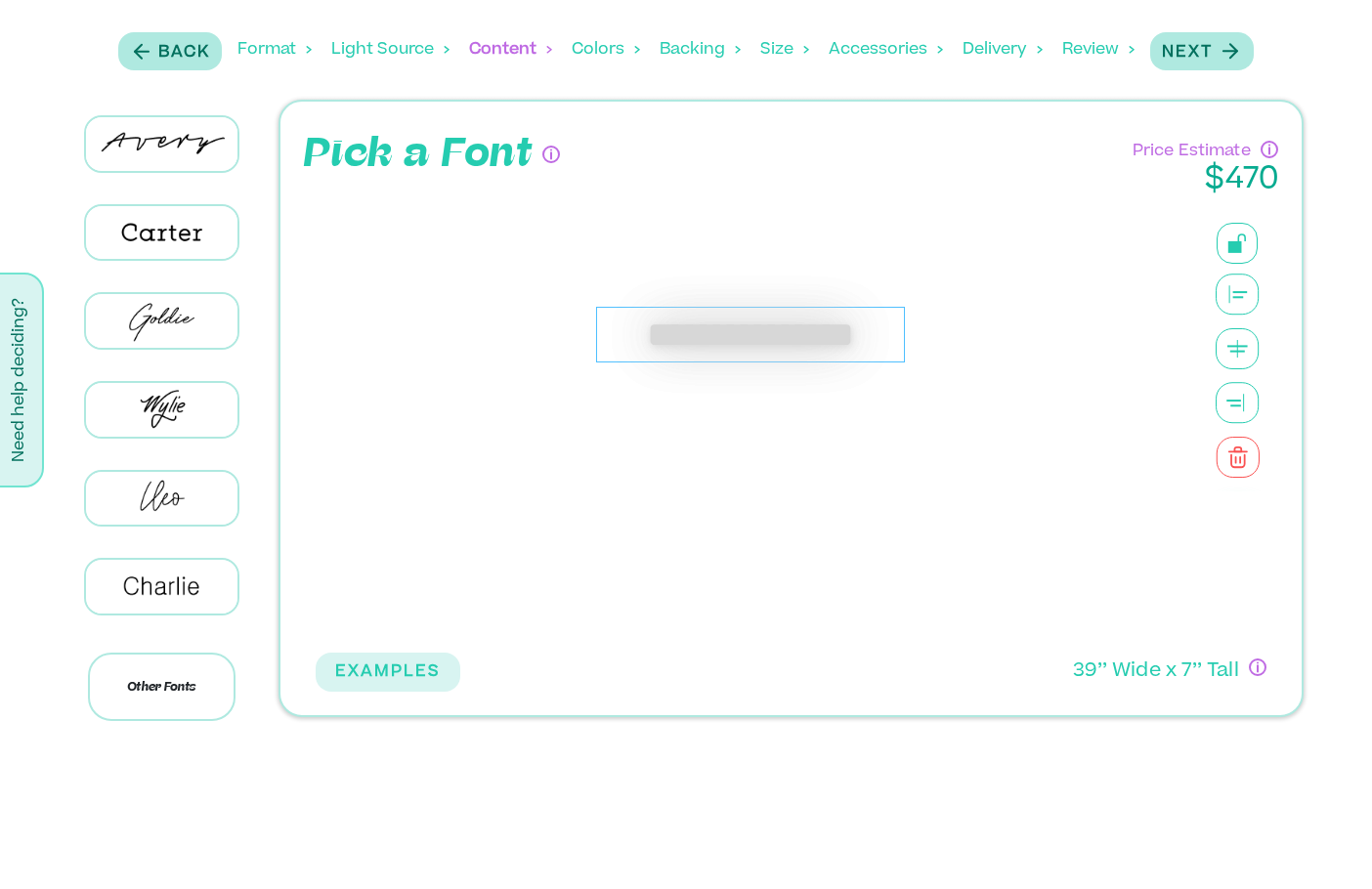 click on "**********" at bounding box center [750, 335] 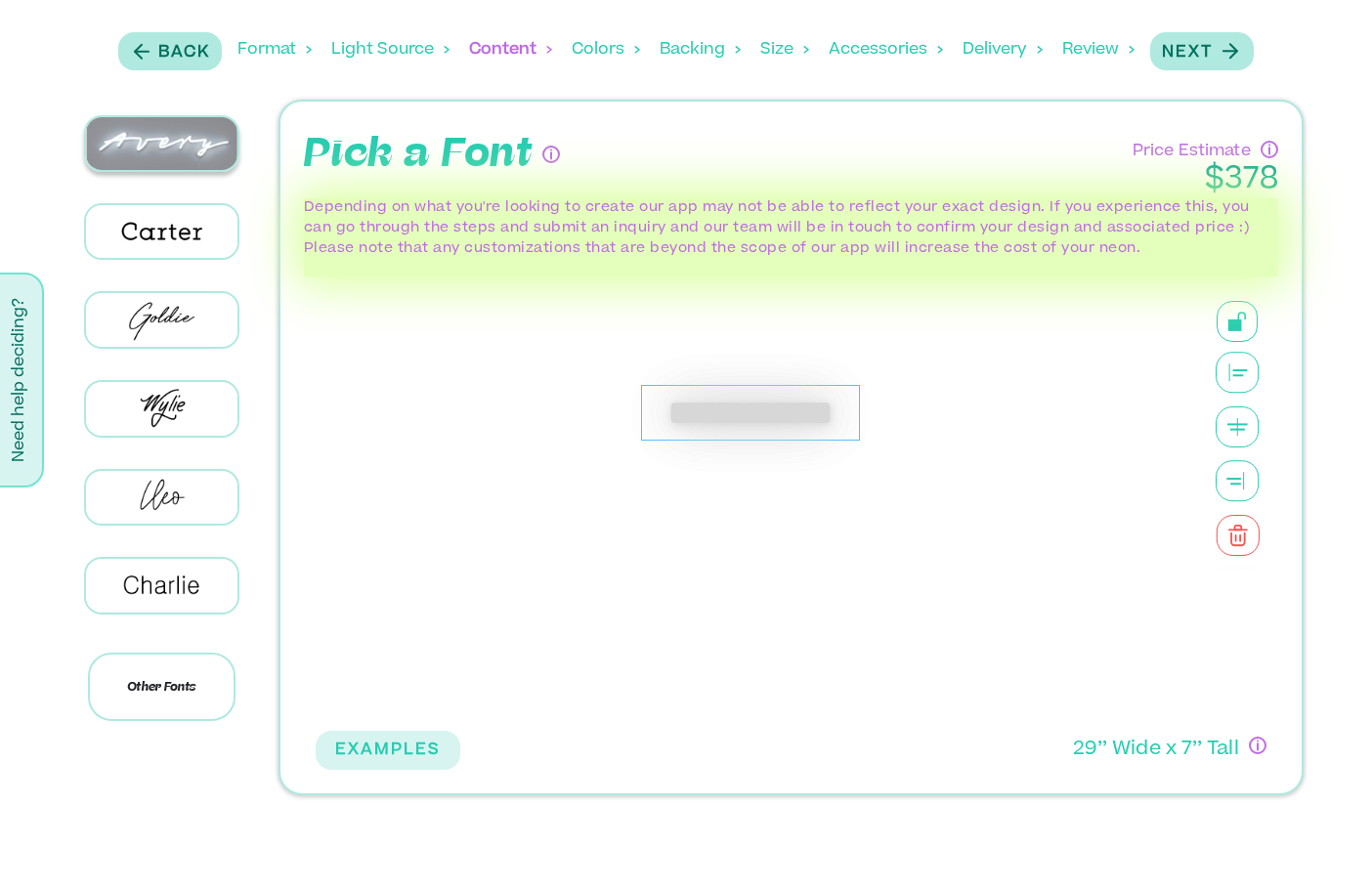 click at bounding box center (161, 144) 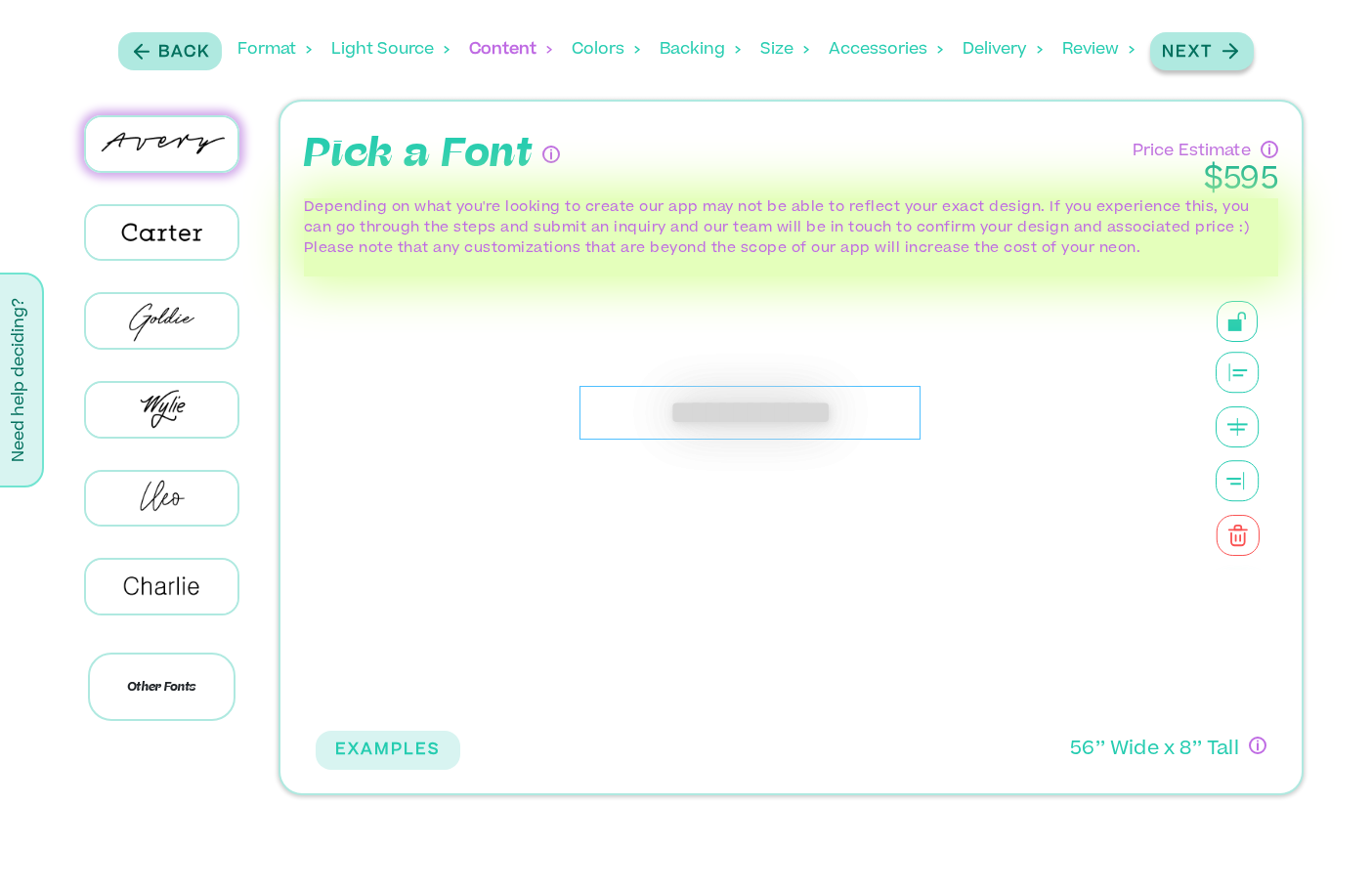 click on "Next" at bounding box center (1187, 53) 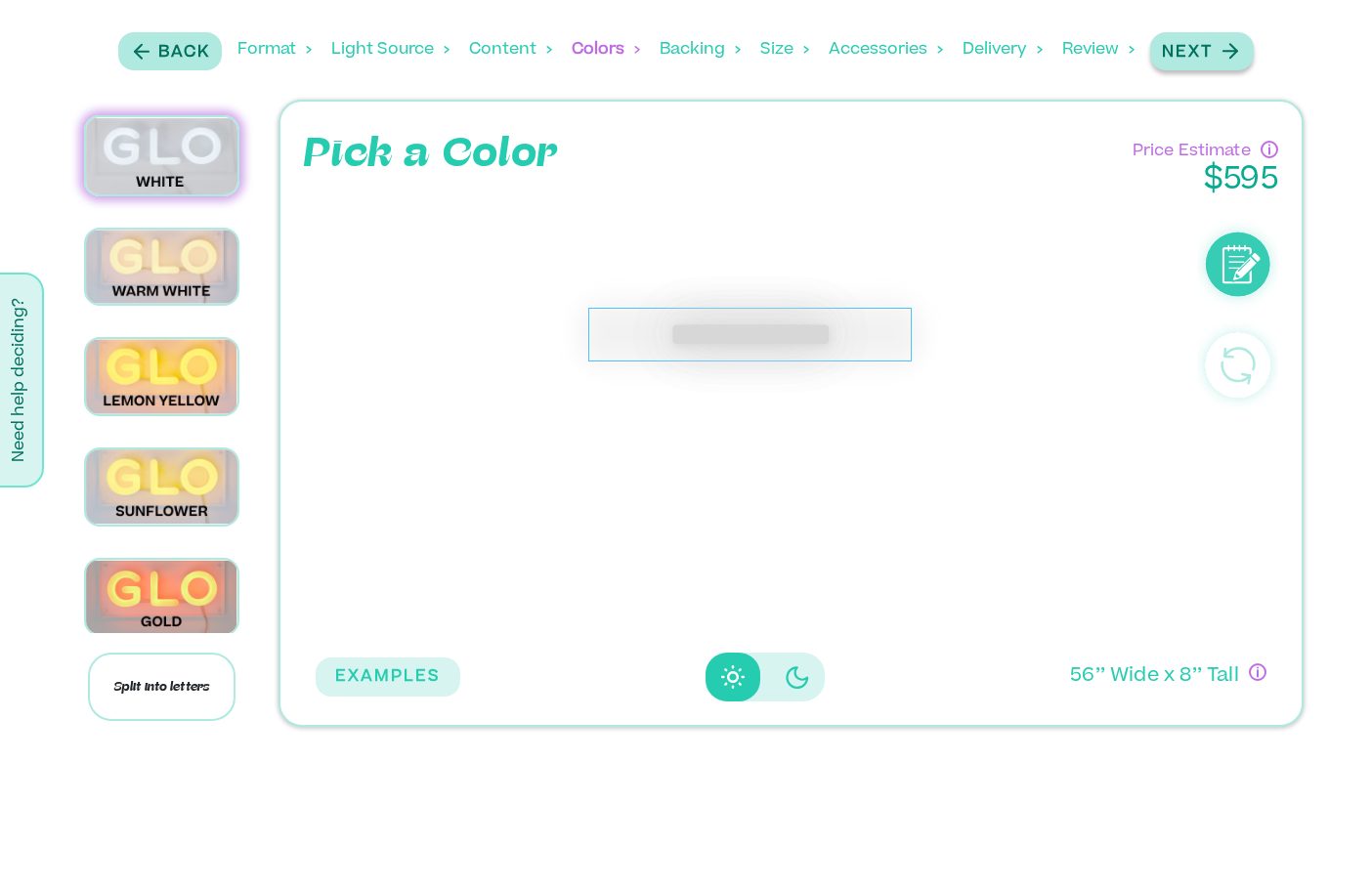 click on "Next" at bounding box center [1187, 53] 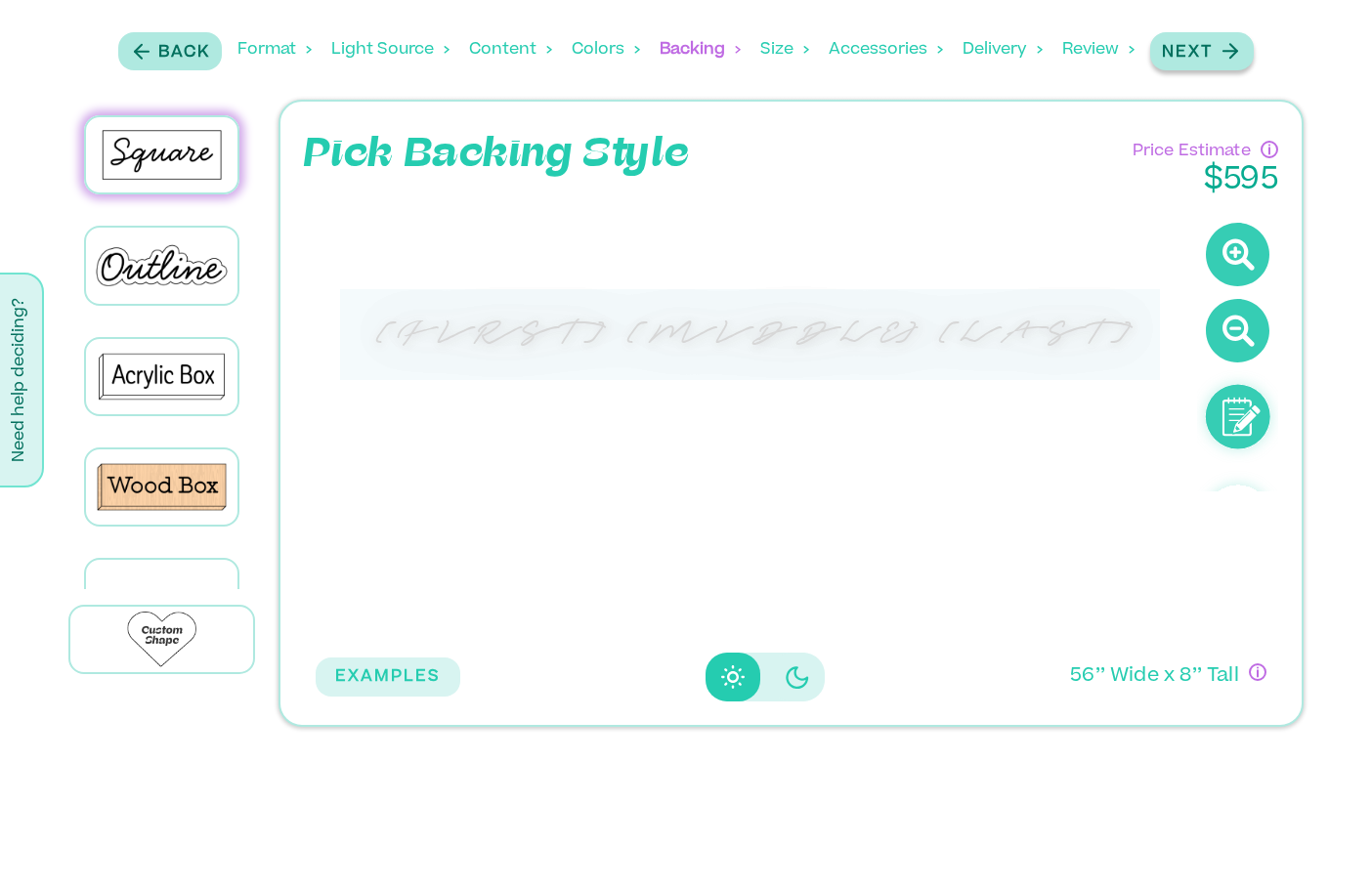 click on "Next" at bounding box center (1187, 53) 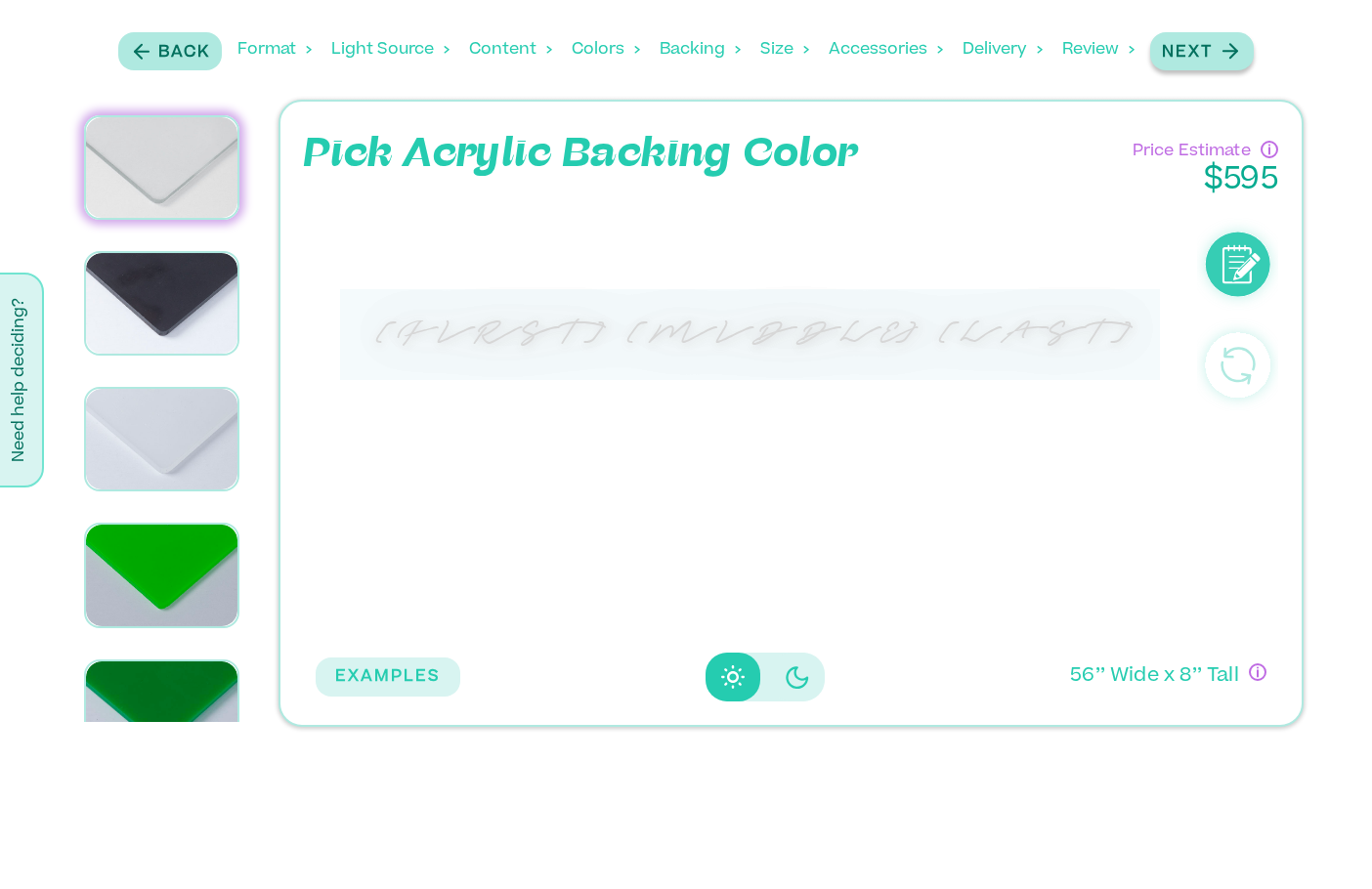 click on "Next" at bounding box center (1187, 53) 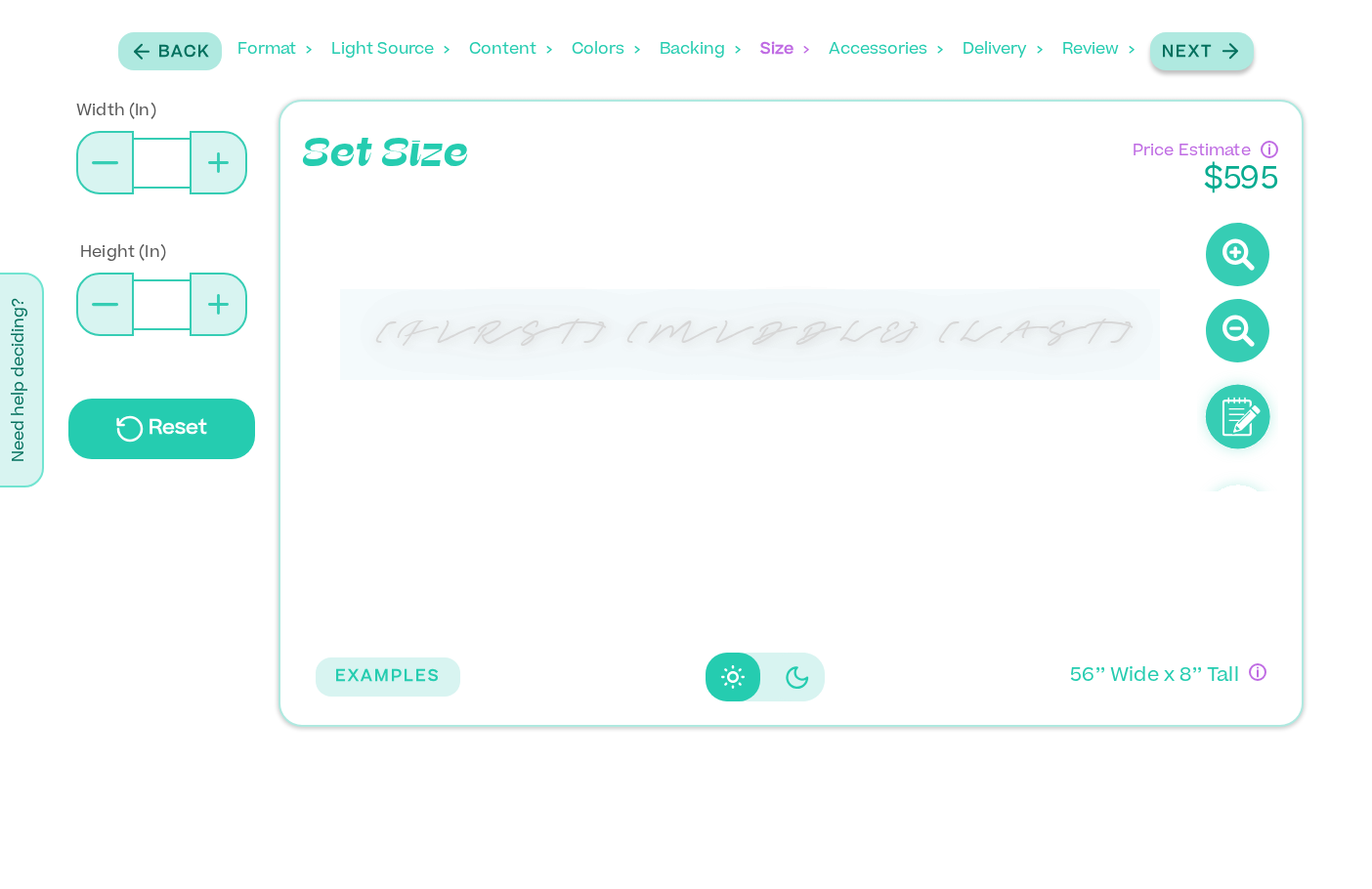 click on "Next" at bounding box center (1187, 53) 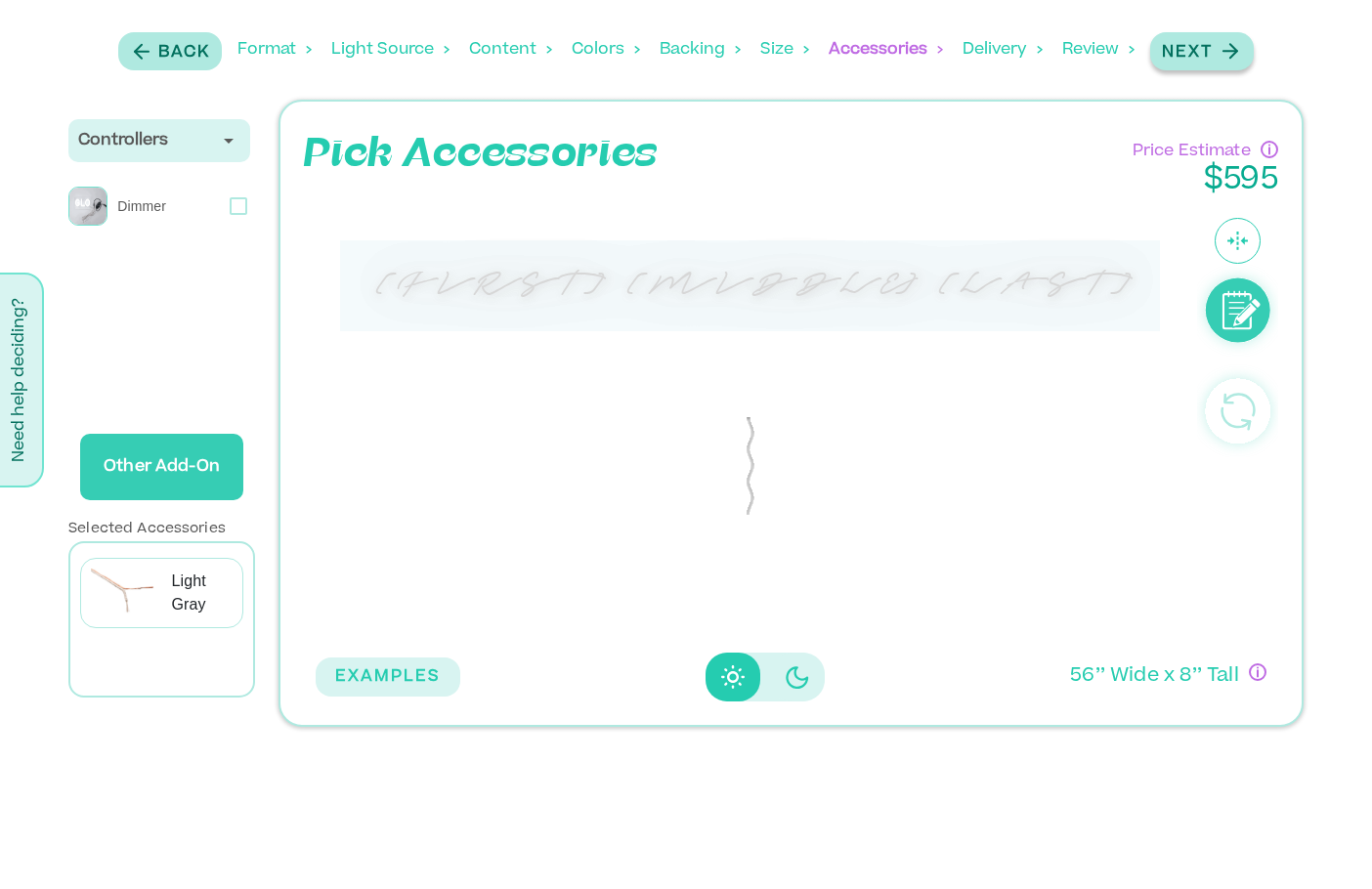 click on "Next" at bounding box center (1187, 53) 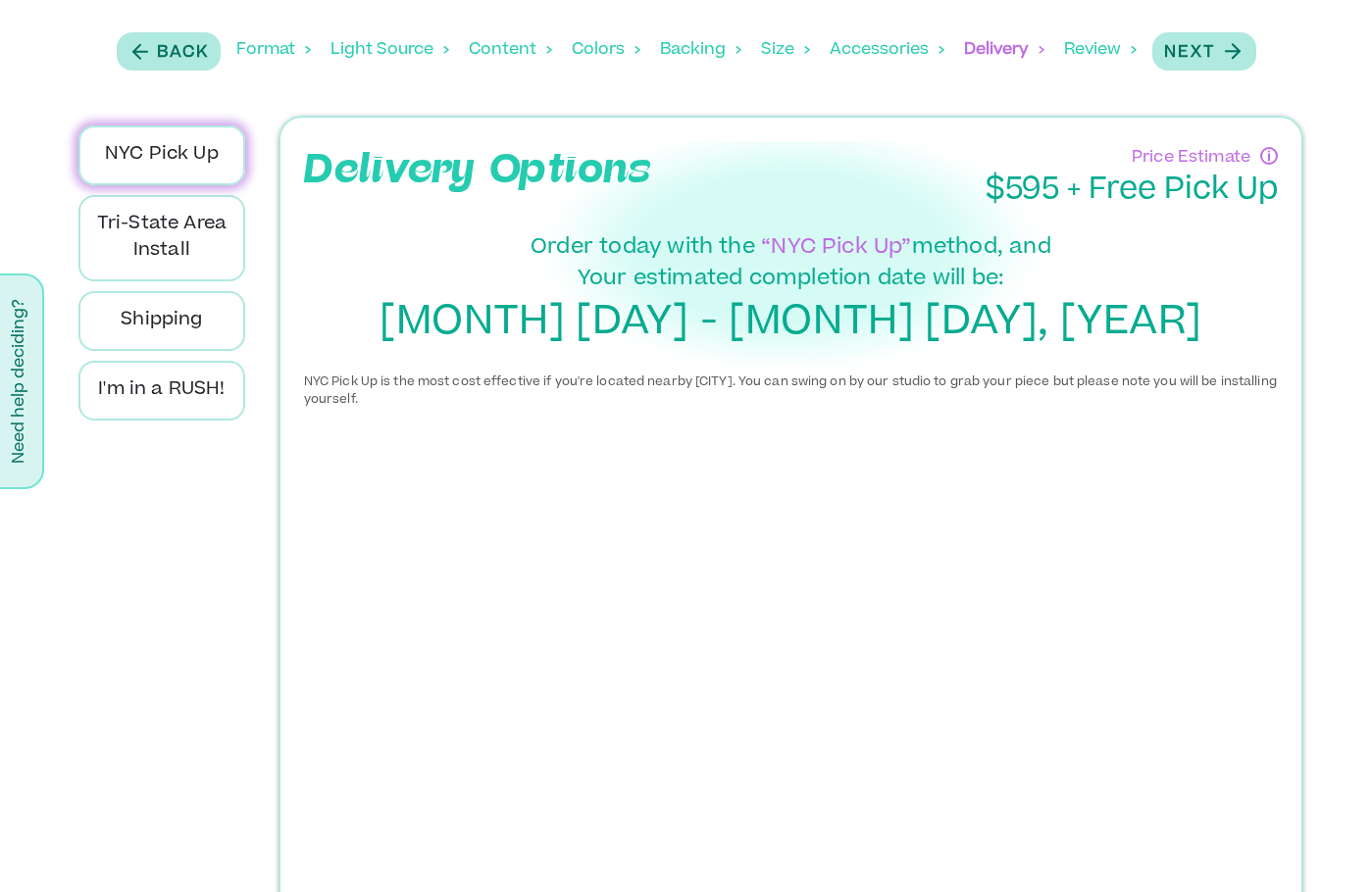 scroll, scrollTop: 166, scrollLeft: 0, axis: vertical 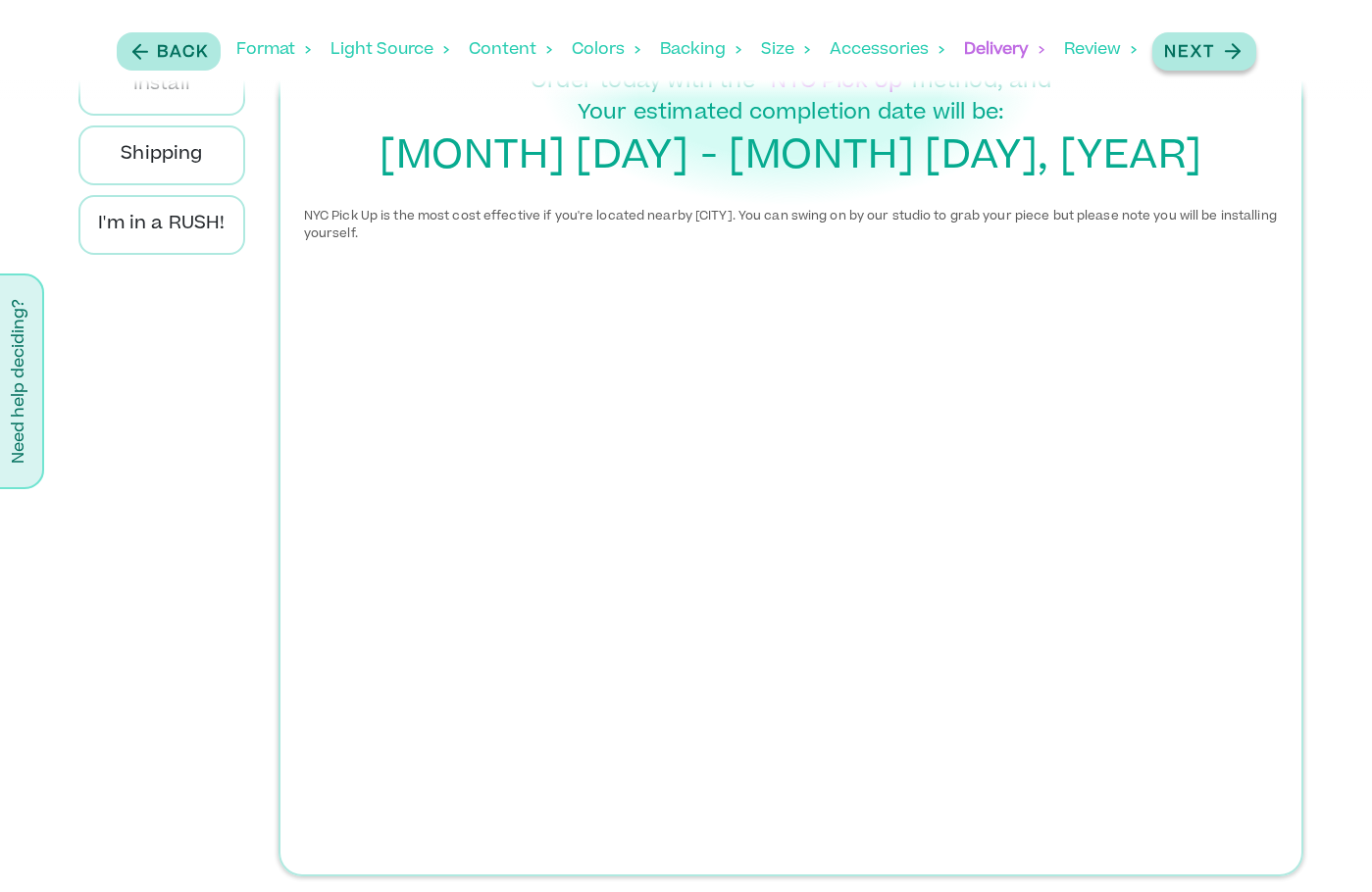 click on "Next" at bounding box center [1190, 53] 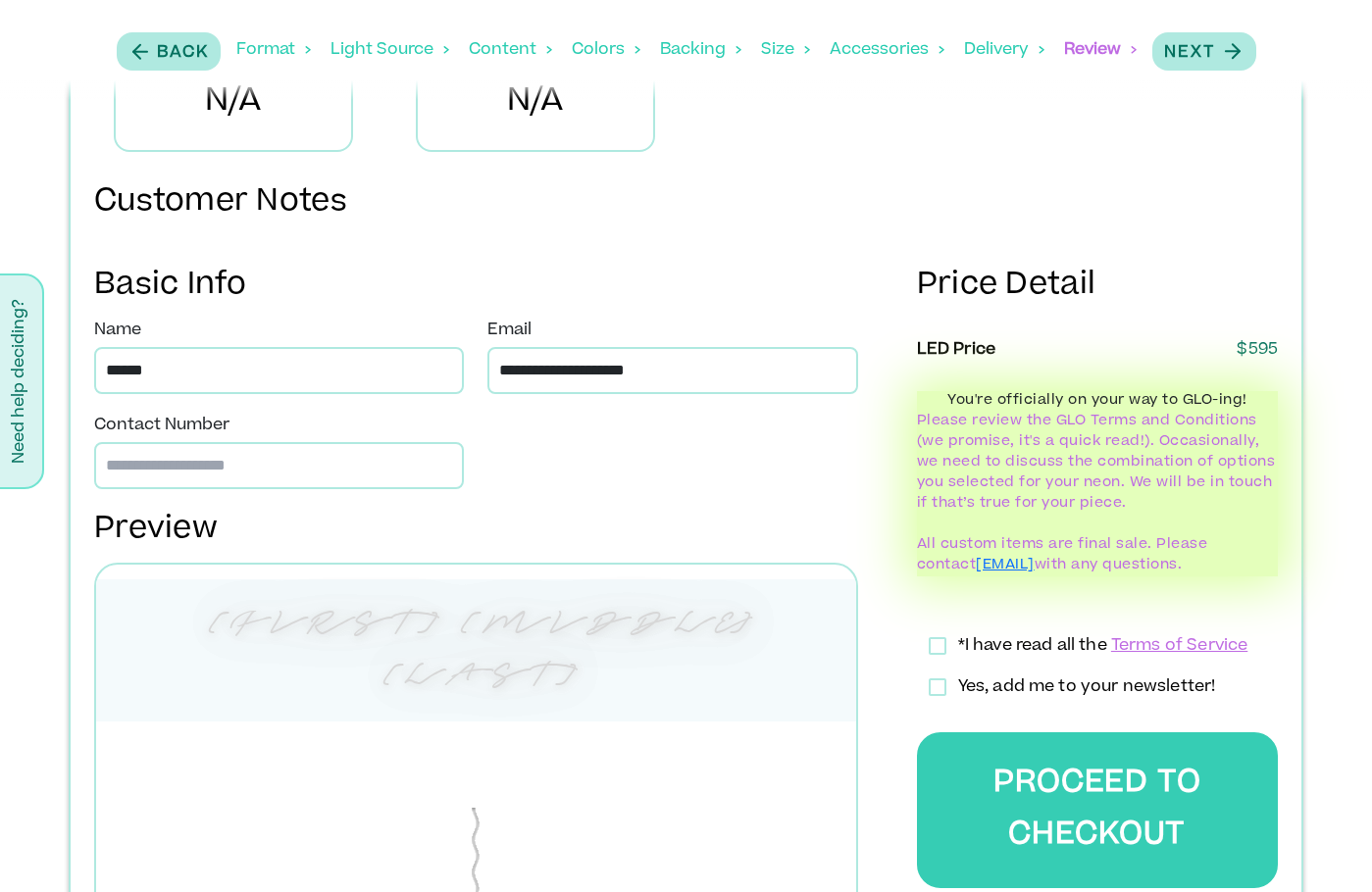 scroll, scrollTop: 783, scrollLeft: 0, axis: vertical 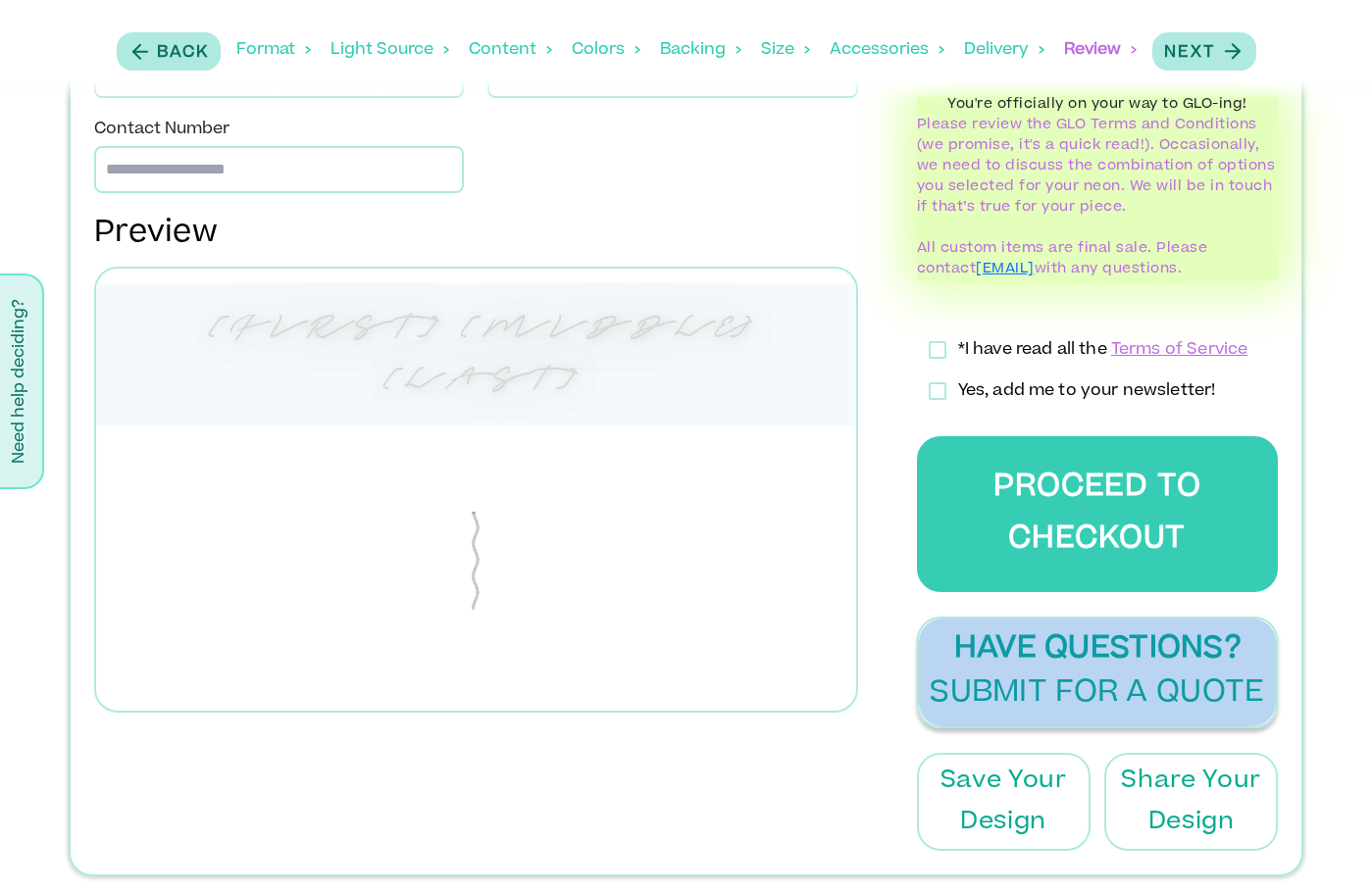 click on "Submit for a Quote" at bounding box center (1096, 694) 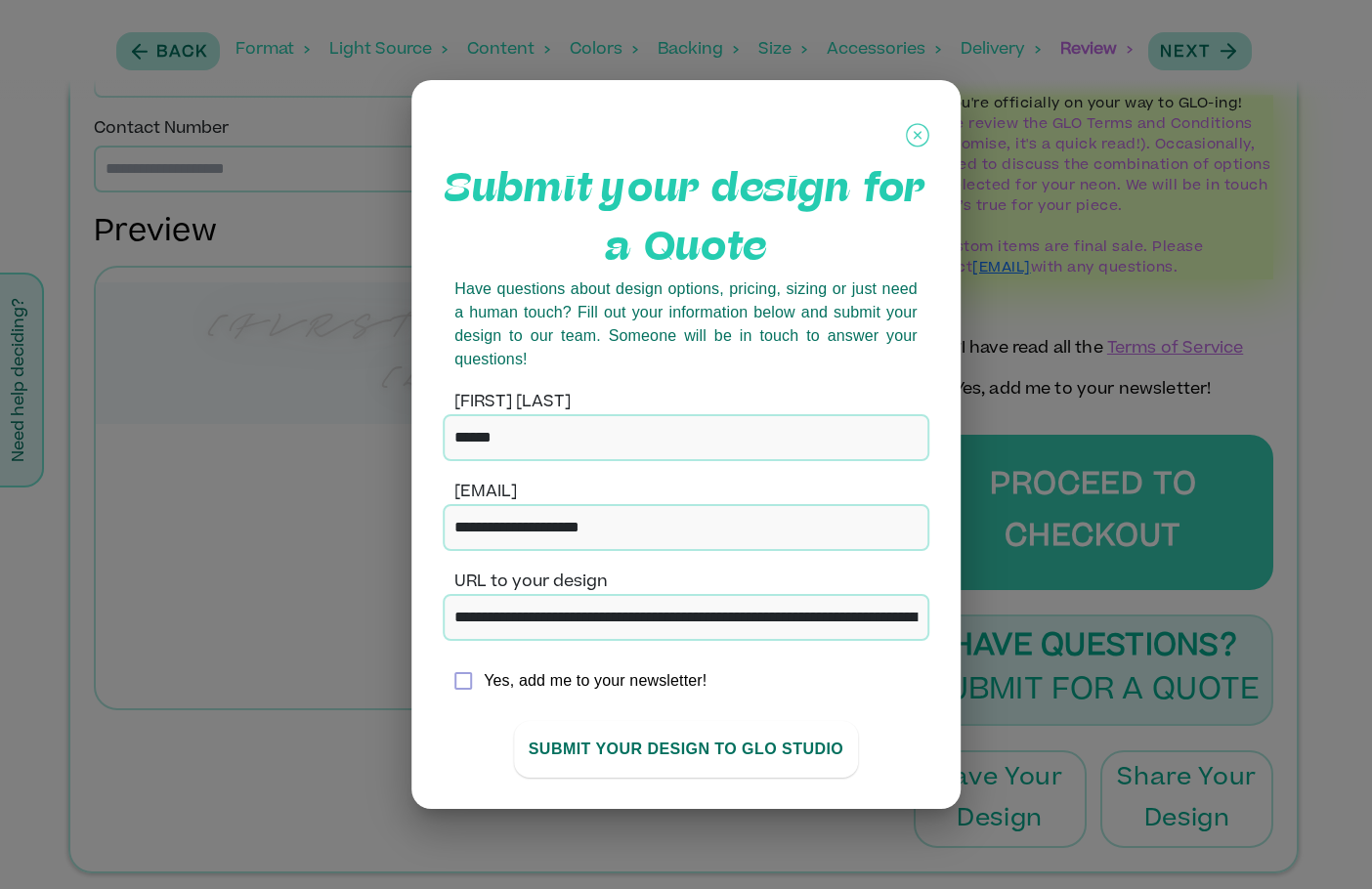 click on "SUBMIT YOUR DESIGN TO GLO stUdio" at bounding box center [686, 749] 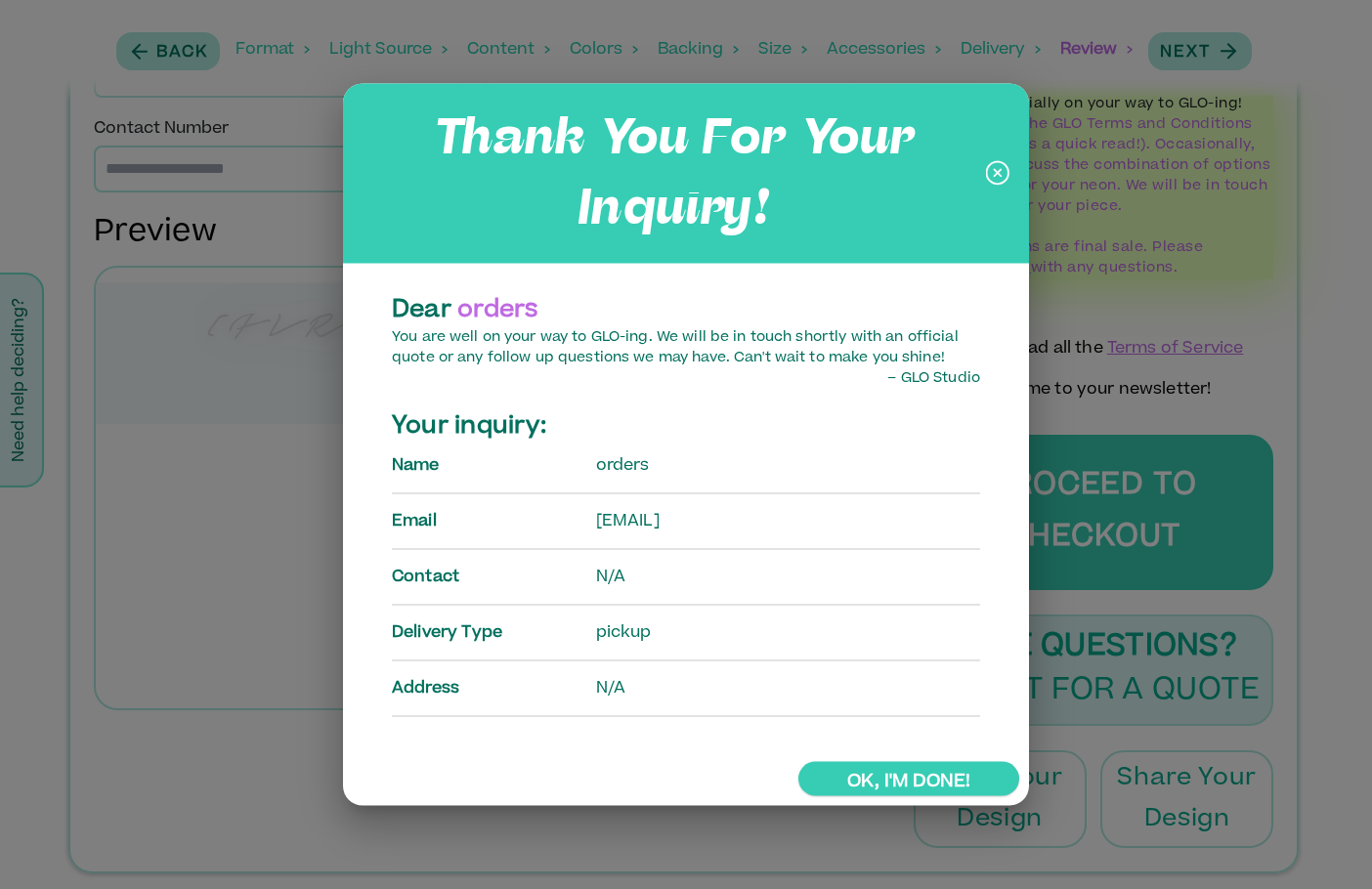 click 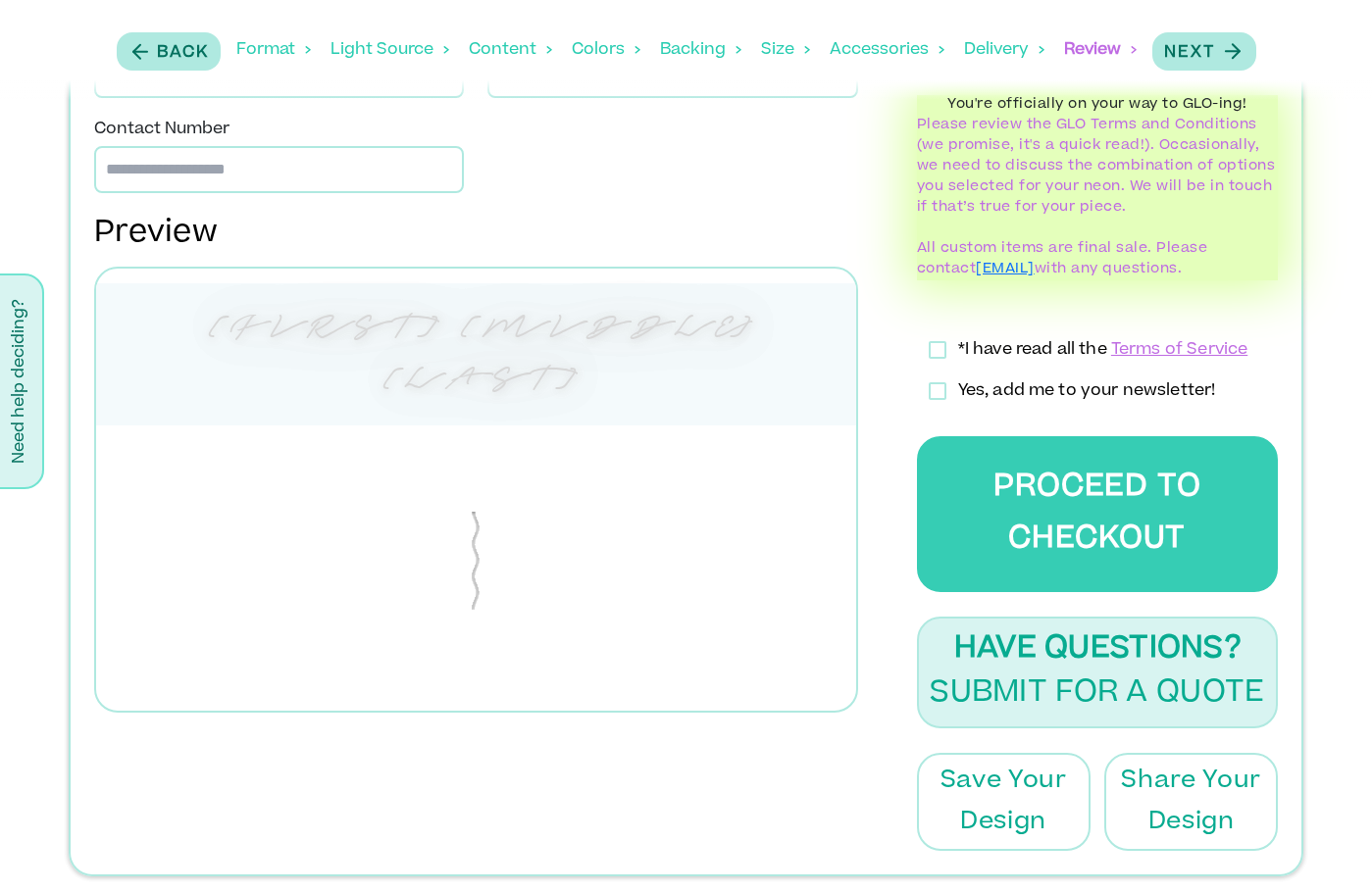 click on "Content" at bounding box center [510, 50] 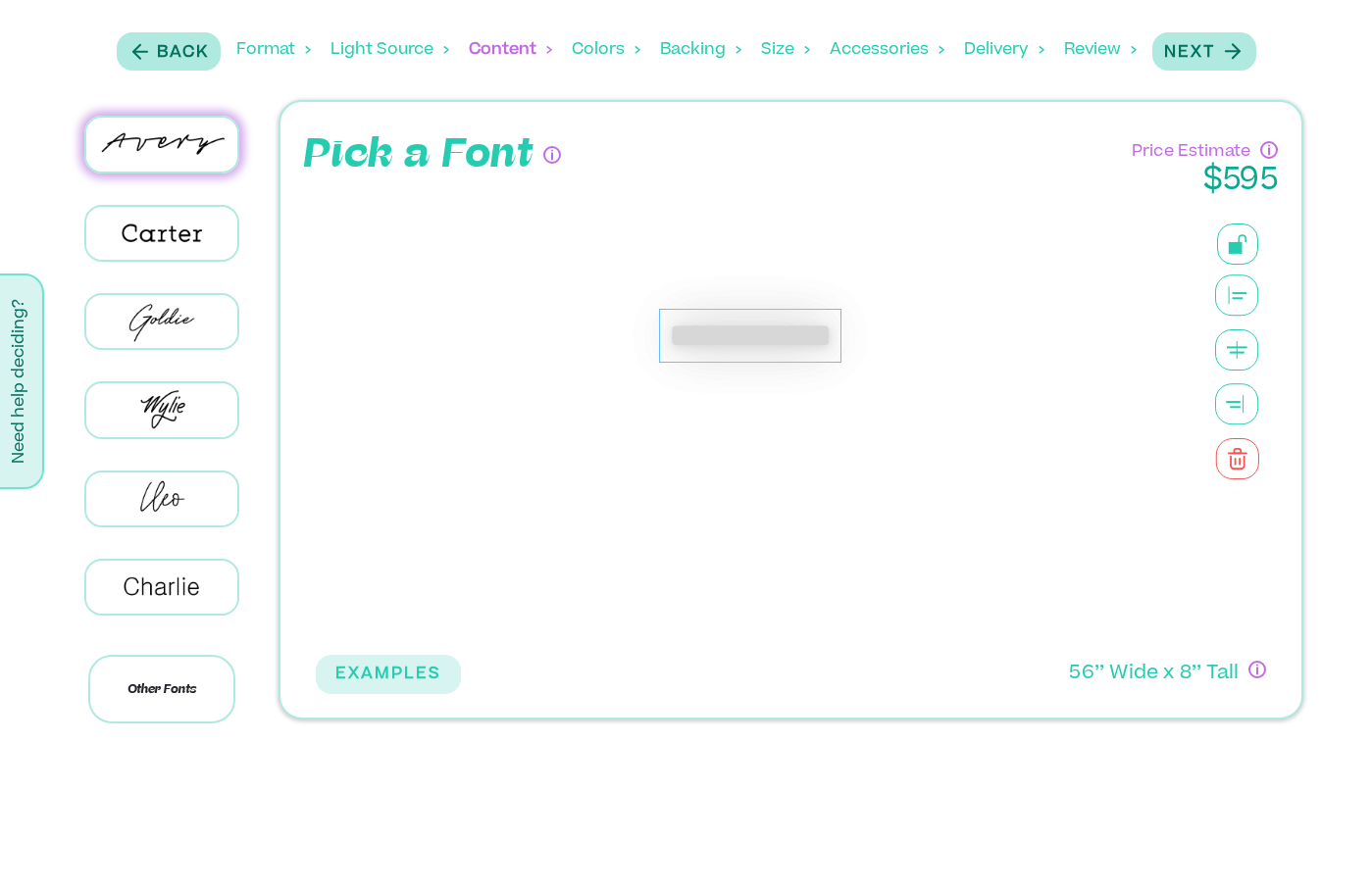 scroll, scrollTop: 0, scrollLeft: 0, axis: both 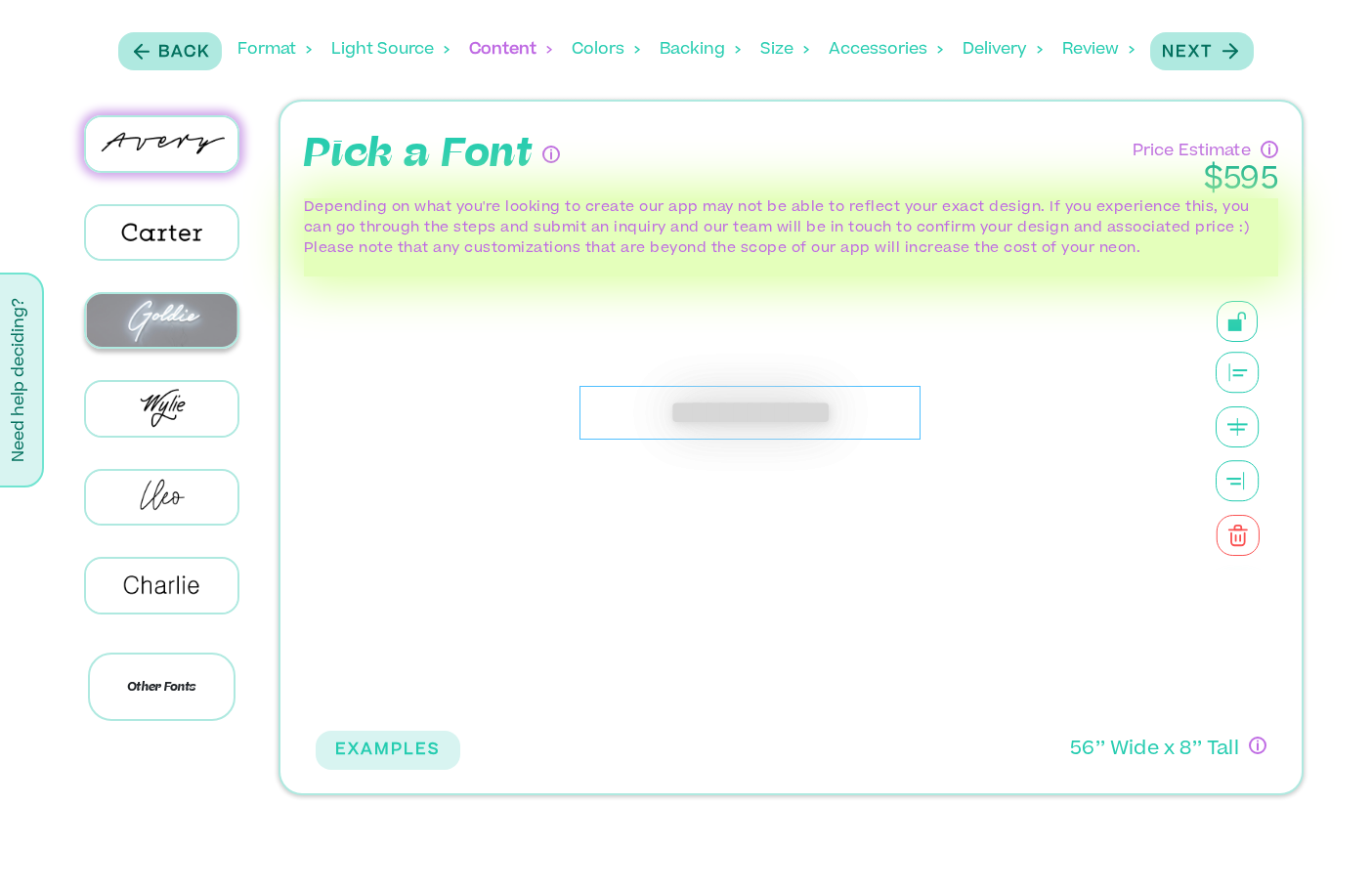 click at bounding box center (161, 320) 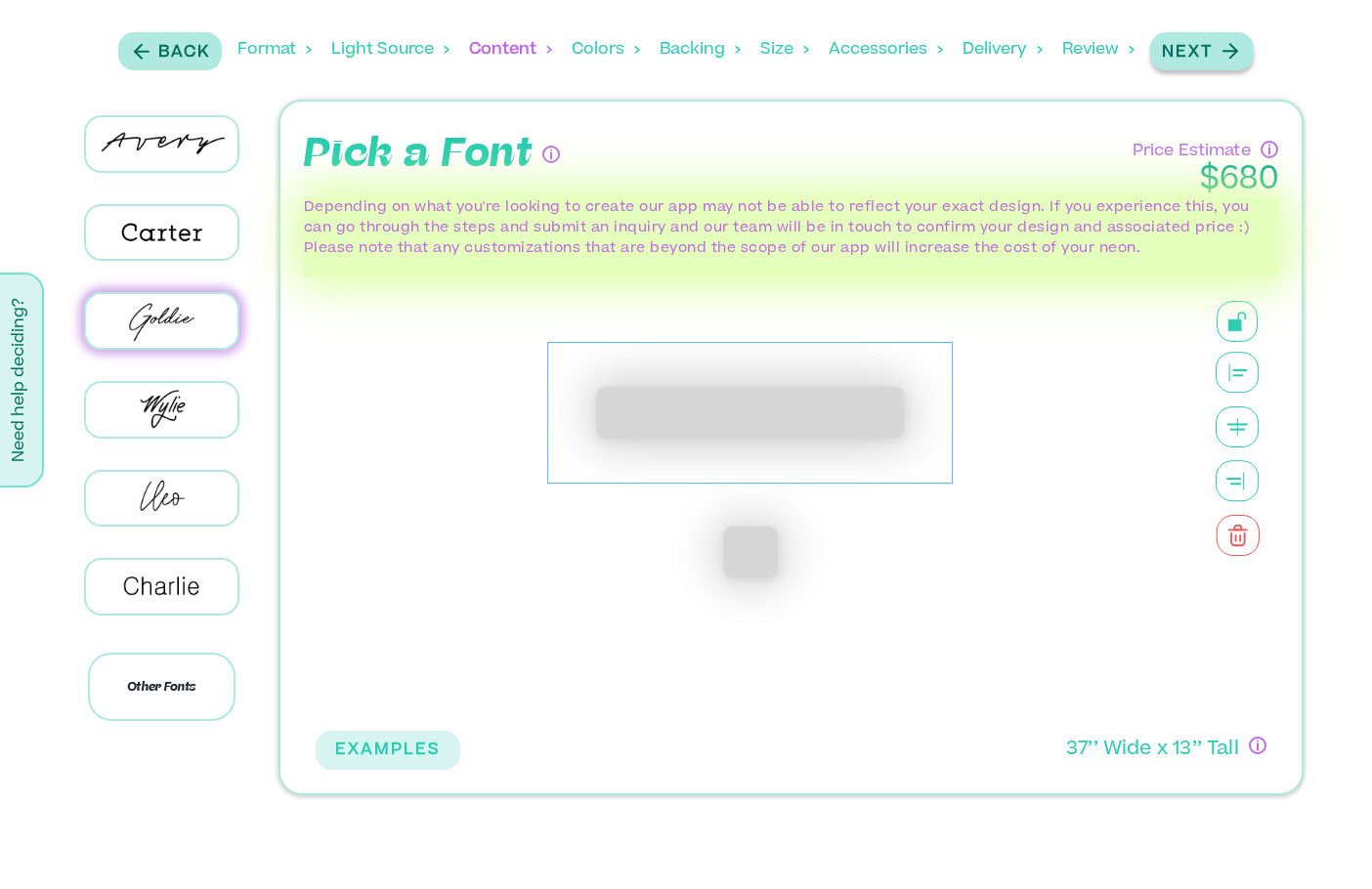 click on "Next" at bounding box center [1187, 53] 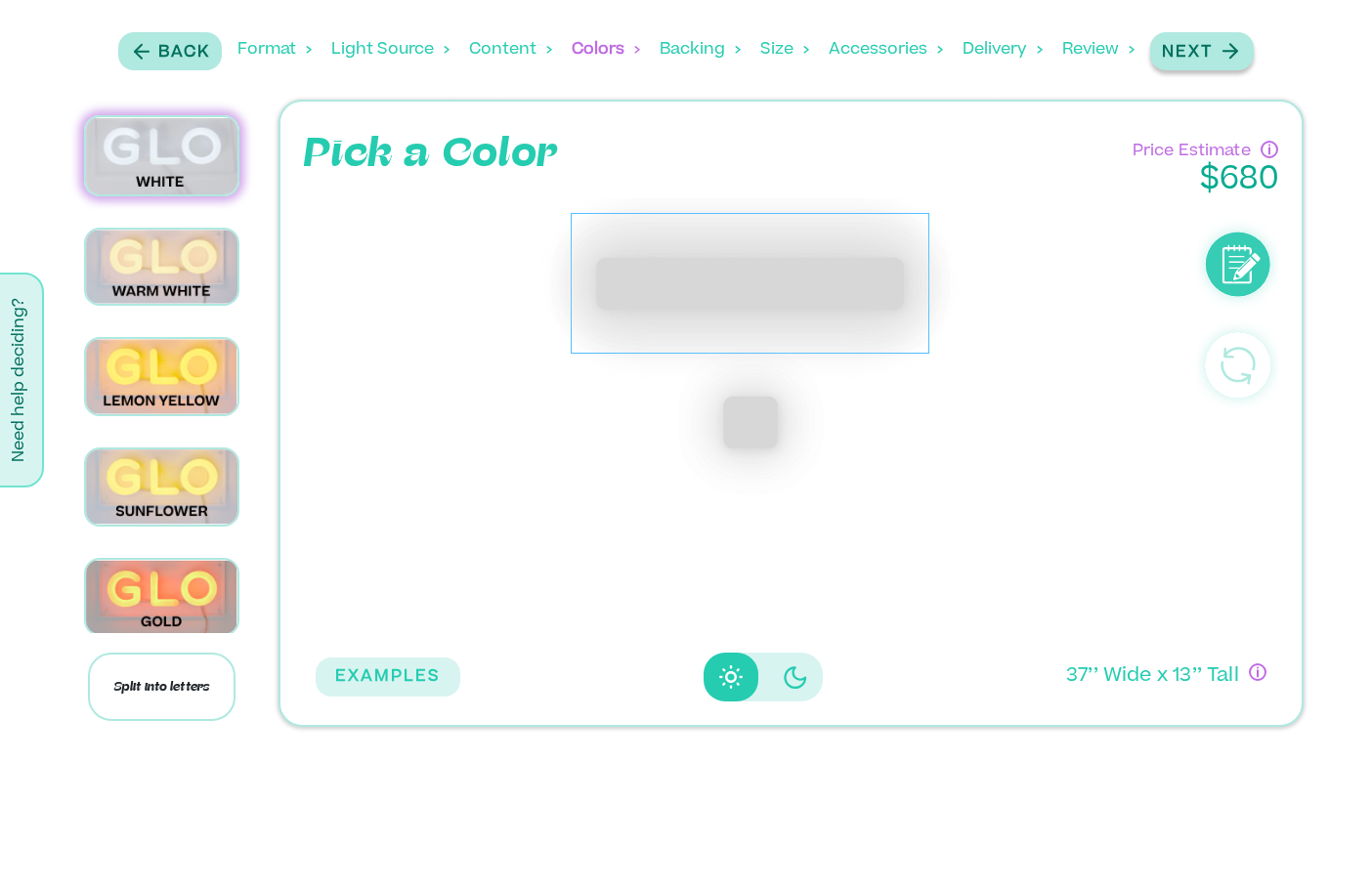 click on "Next" at bounding box center [1187, 53] 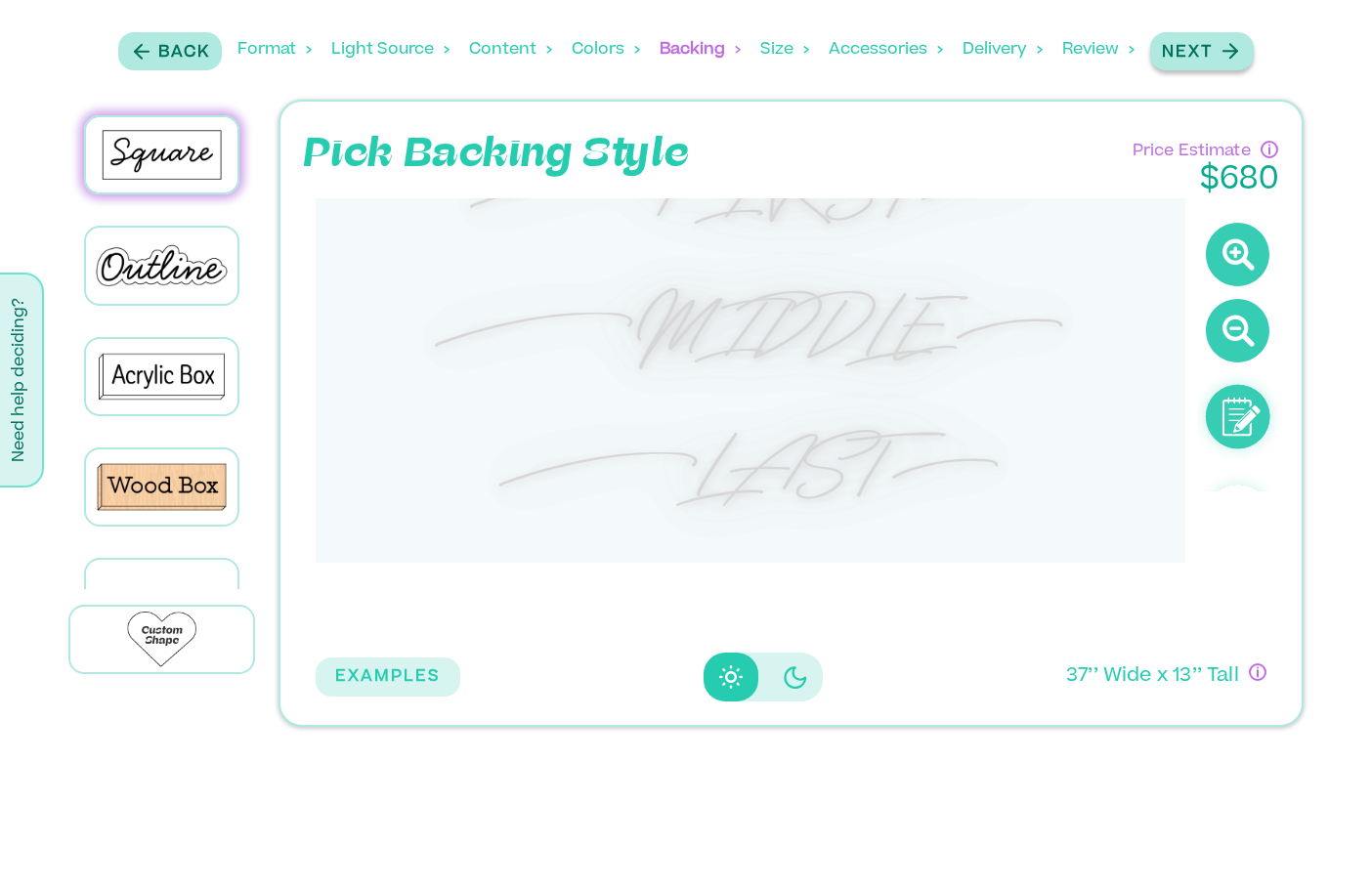 click on "Next" at bounding box center (1187, 53) 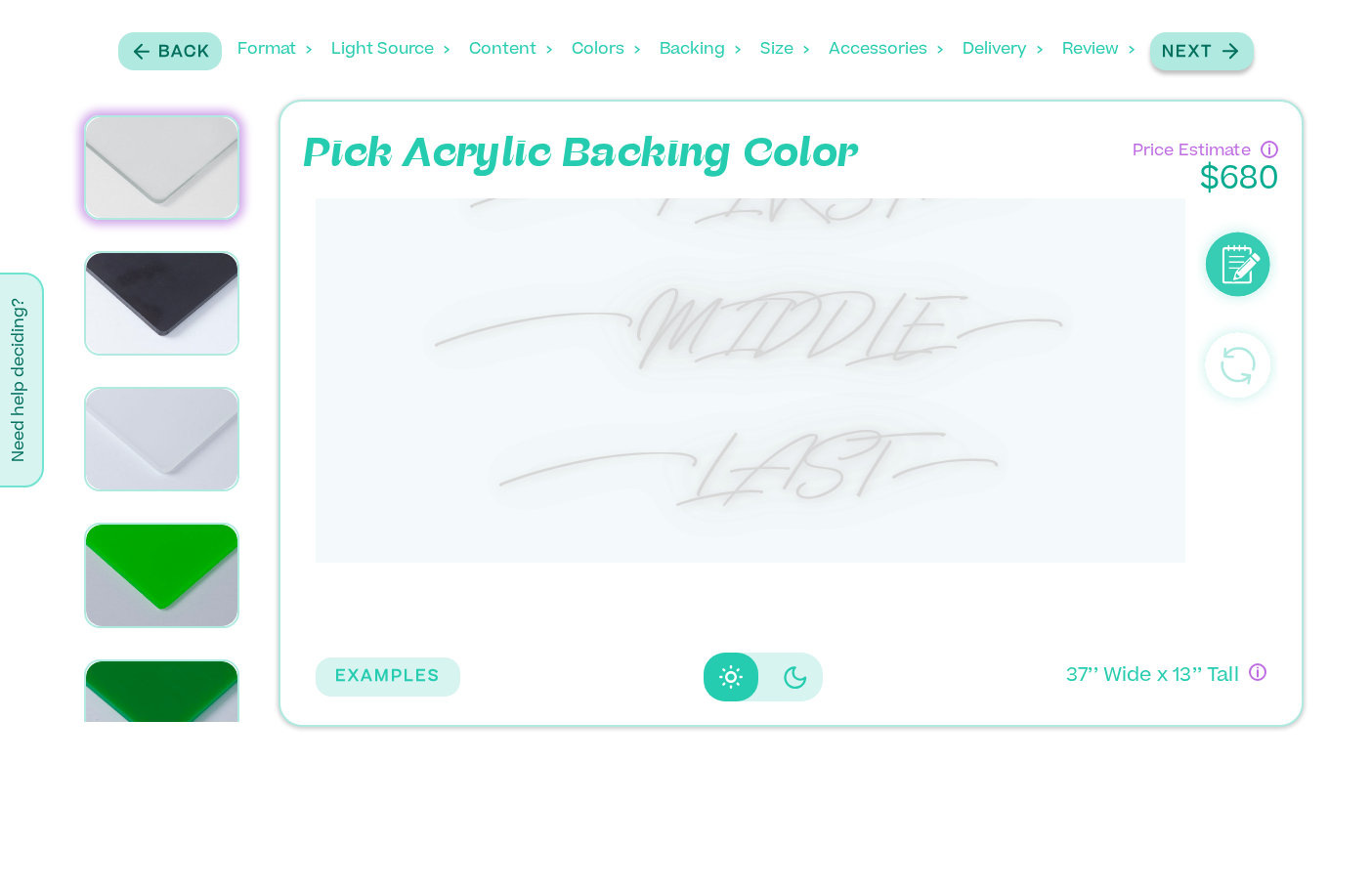 click on "Next" at bounding box center (1187, 53) 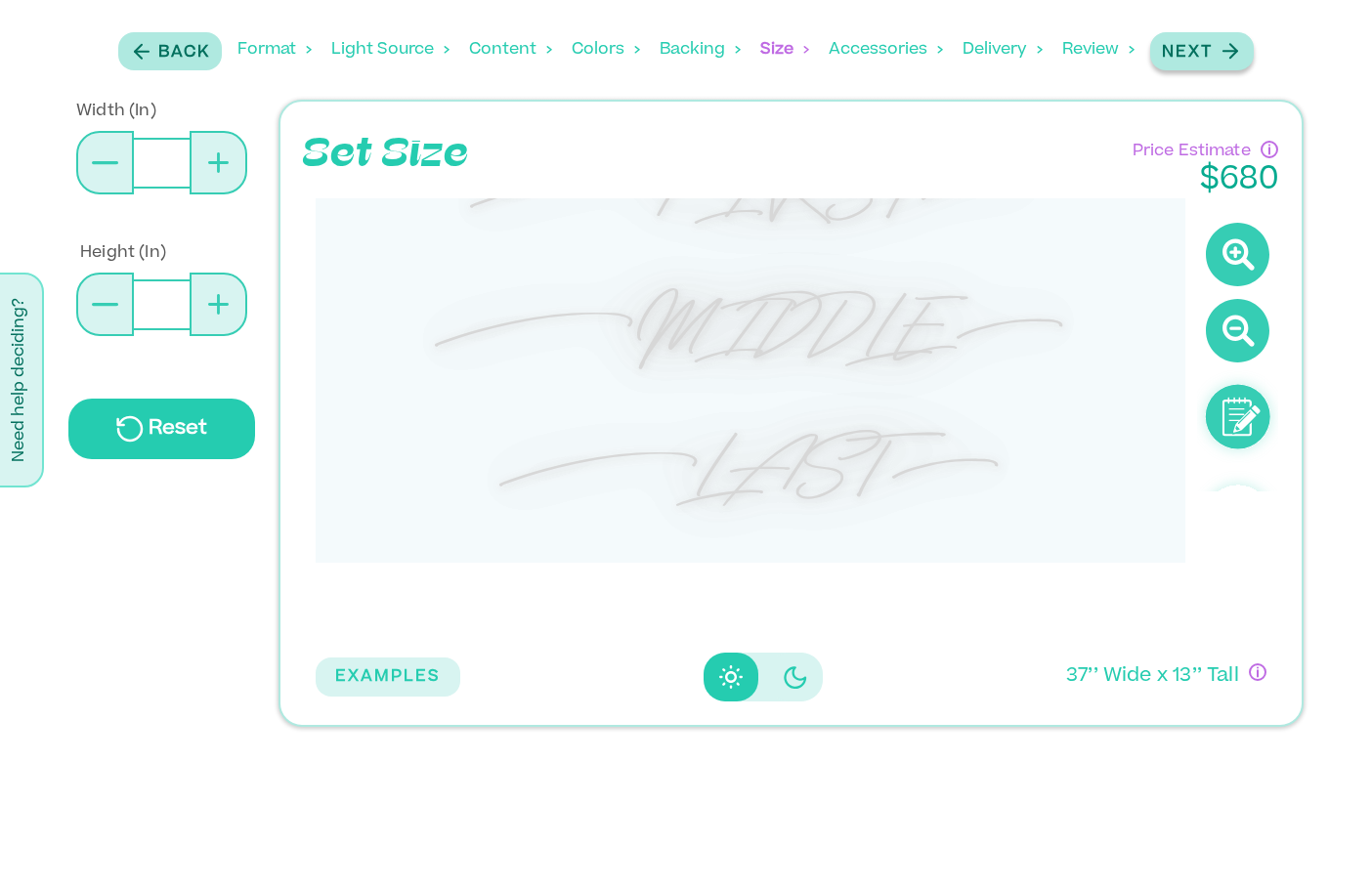 click on "Next" at bounding box center [1187, 53] 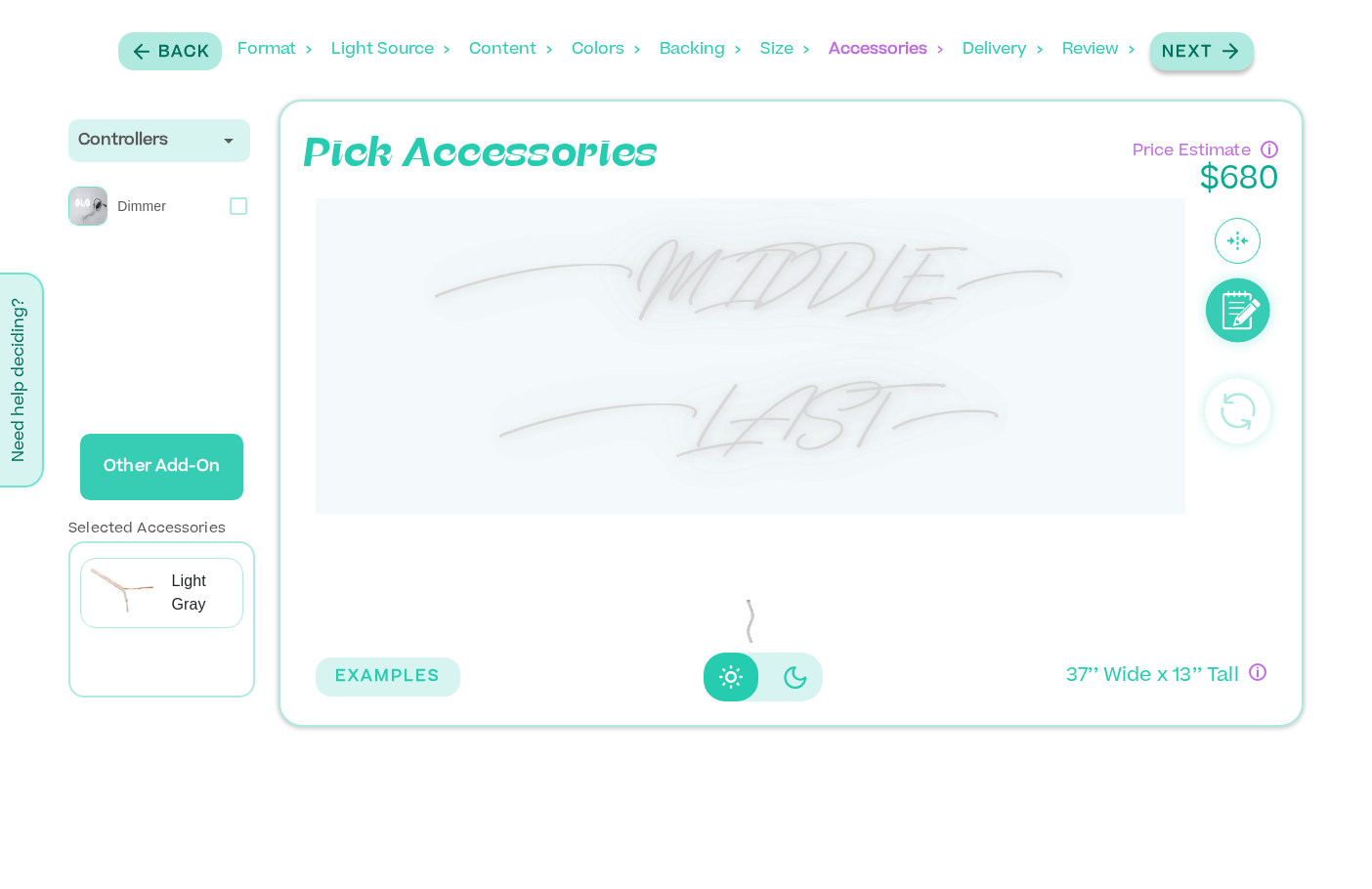 click on "Next" at bounding box center [1187, 53] 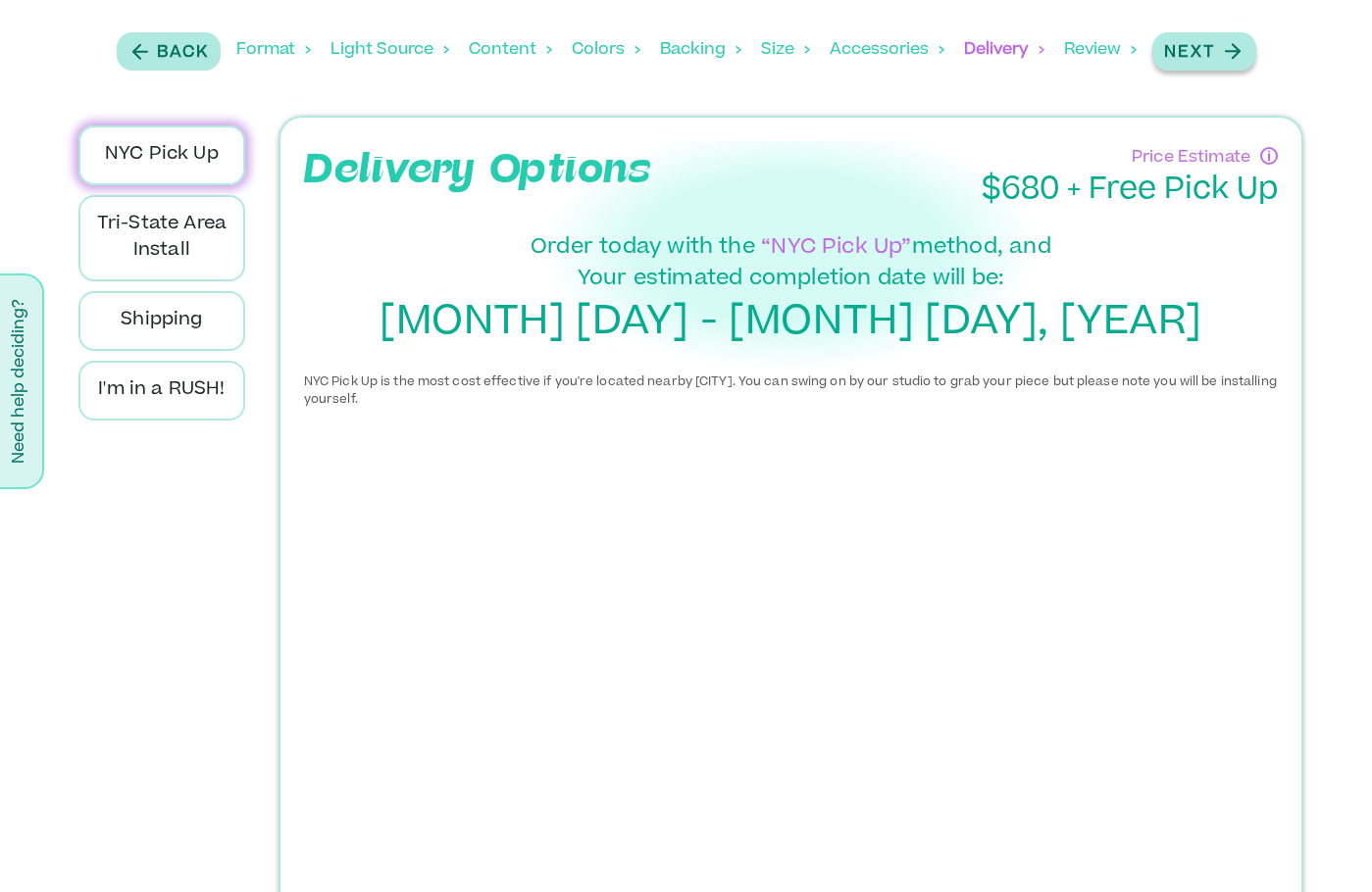 click on "Next" at bounding box center [1190, 53] 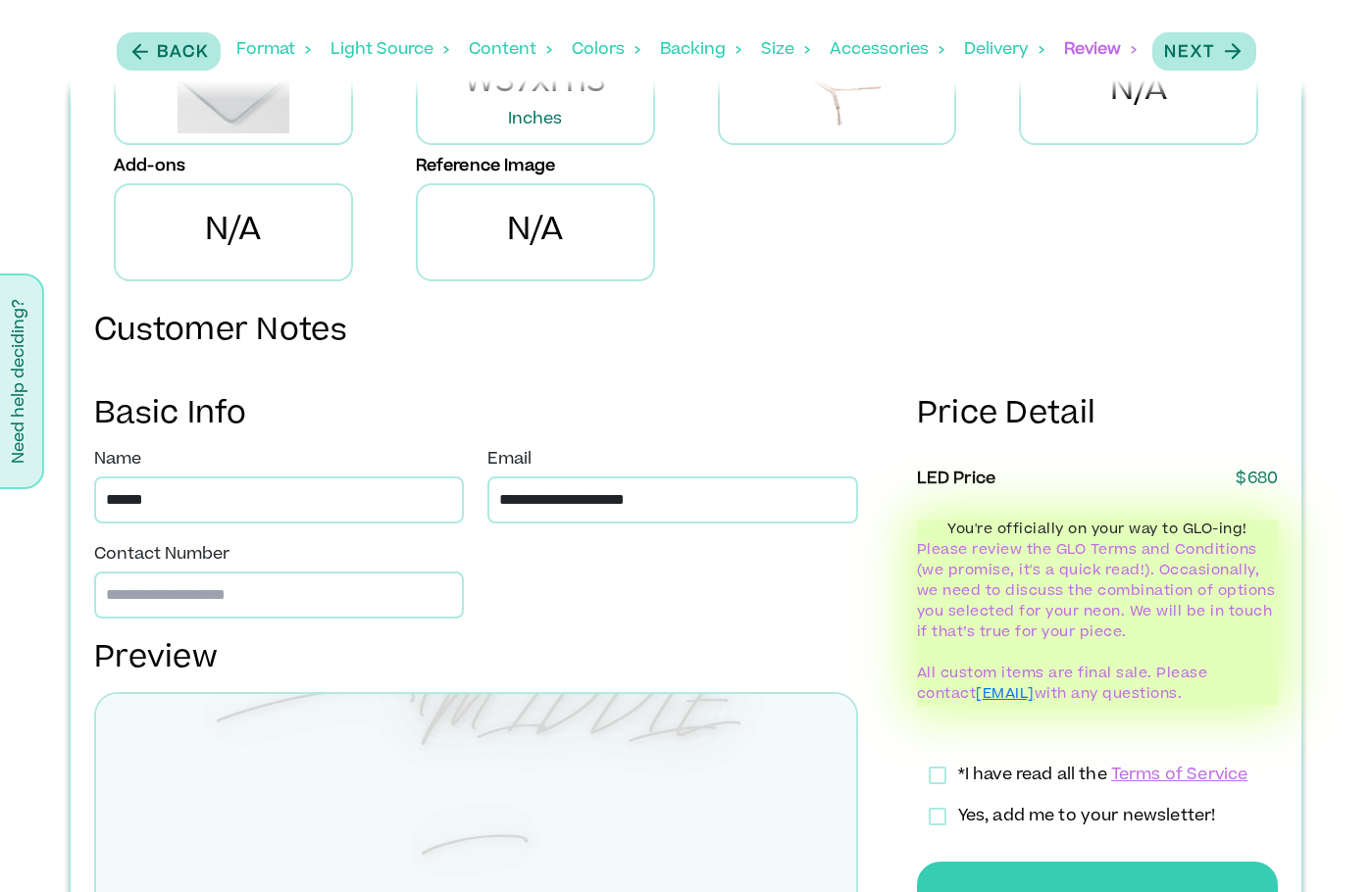 scroll, scrollTop: 783, scrollLeft: 0, axis: vertical 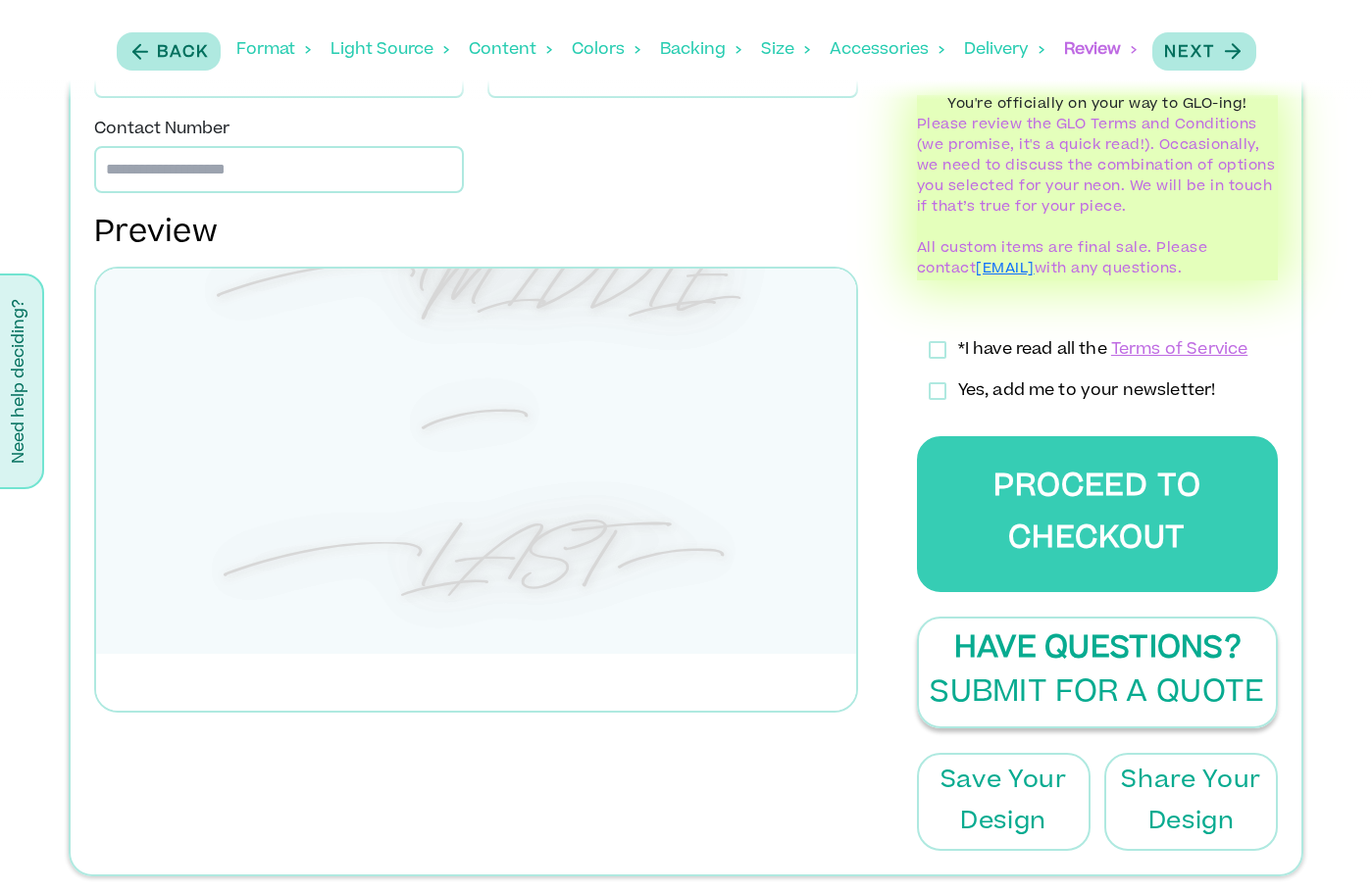 click on "Have Questions?" at bounding box center (1097, 650) 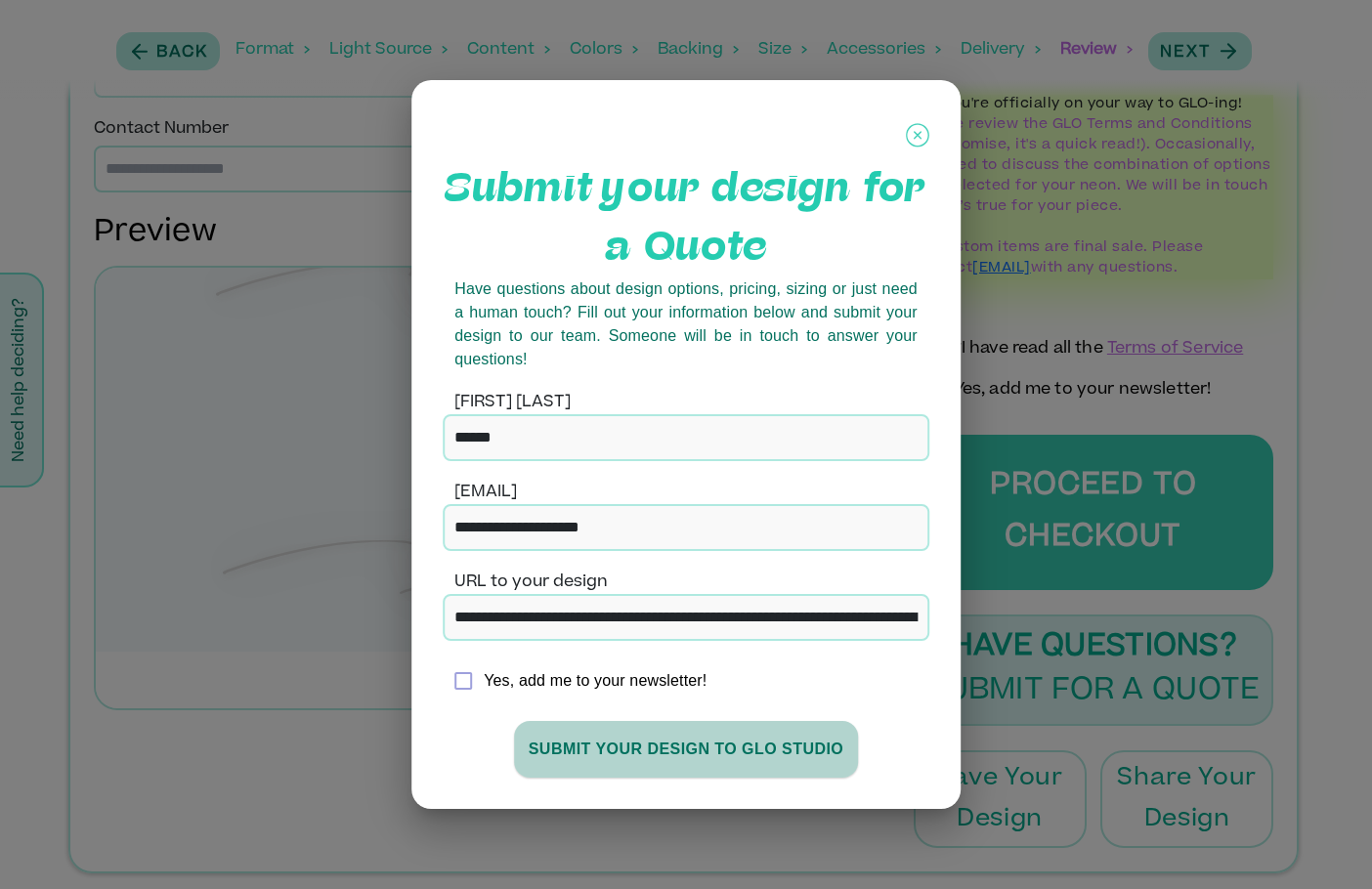 click on "SUBMIT YOUR DESIGN TO GLO stUdio" at bounding box center [686, 749] 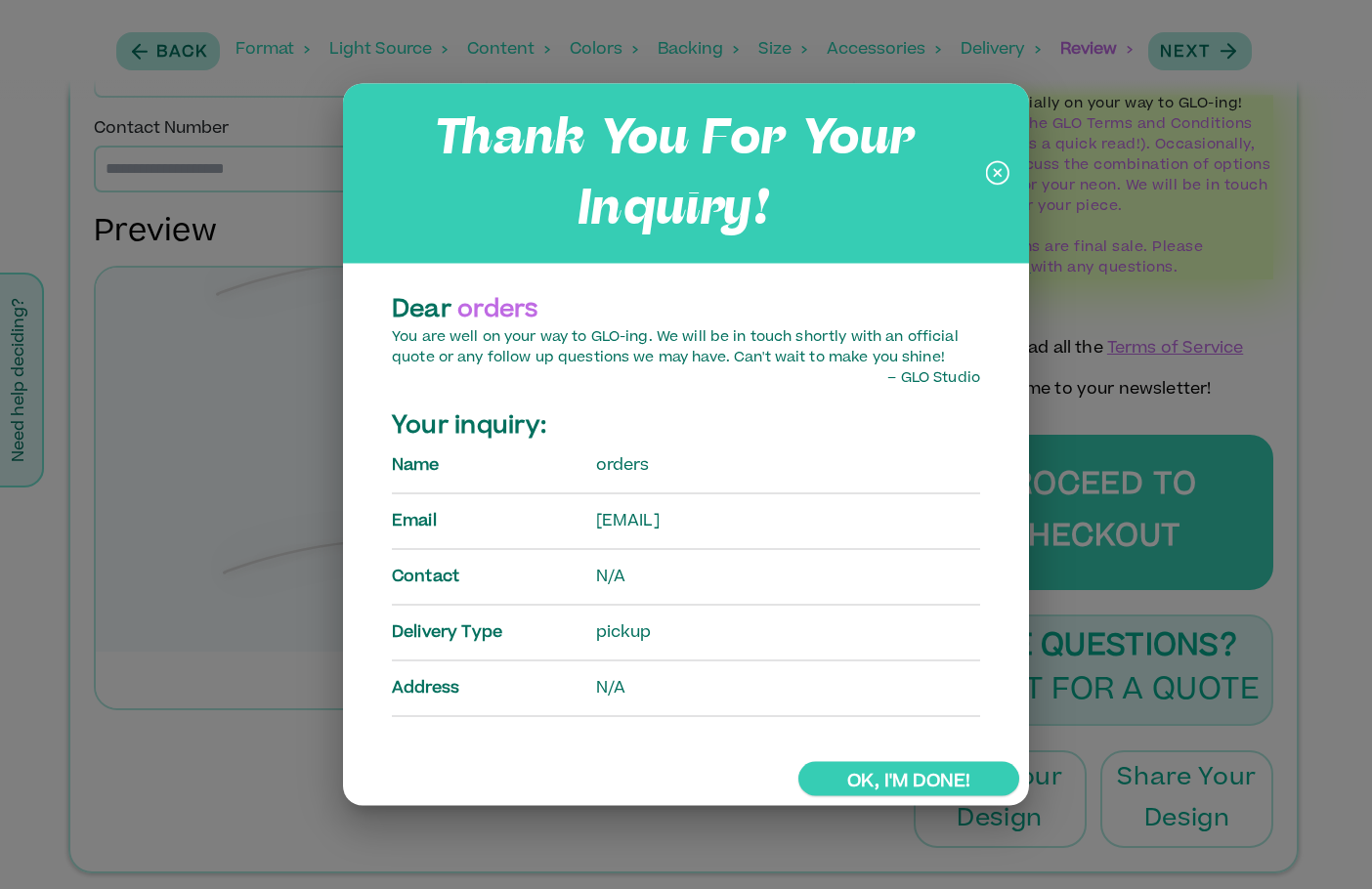 click 